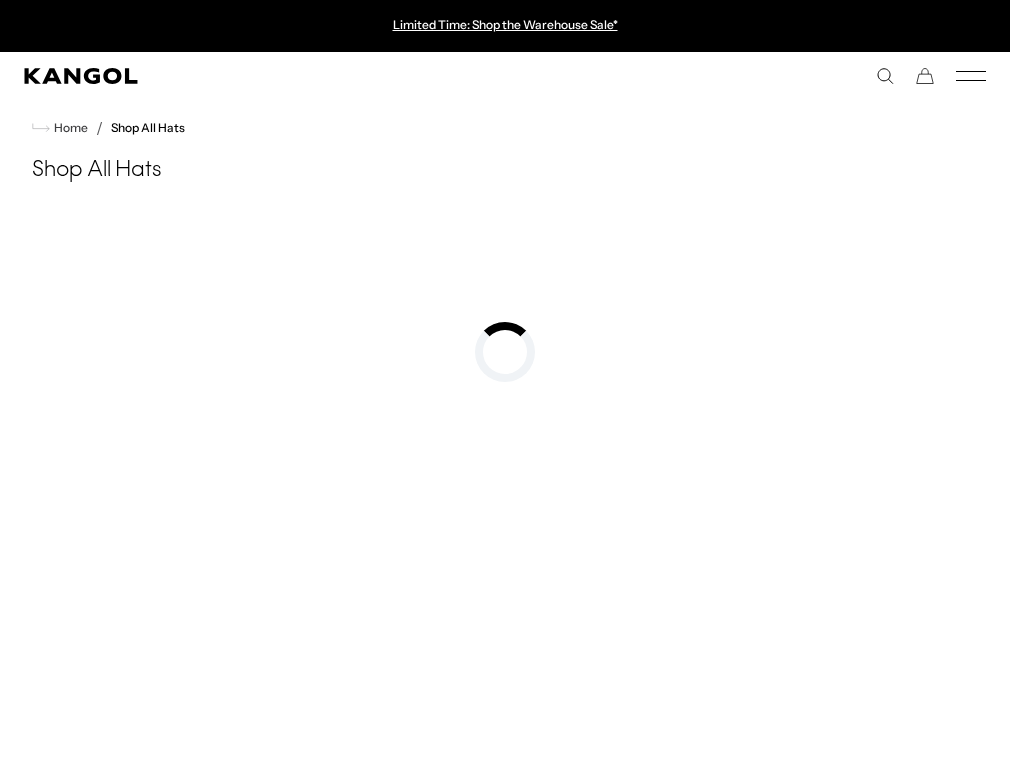 scroll, scrollTop: 0, scrollLeft: 0, axis: both 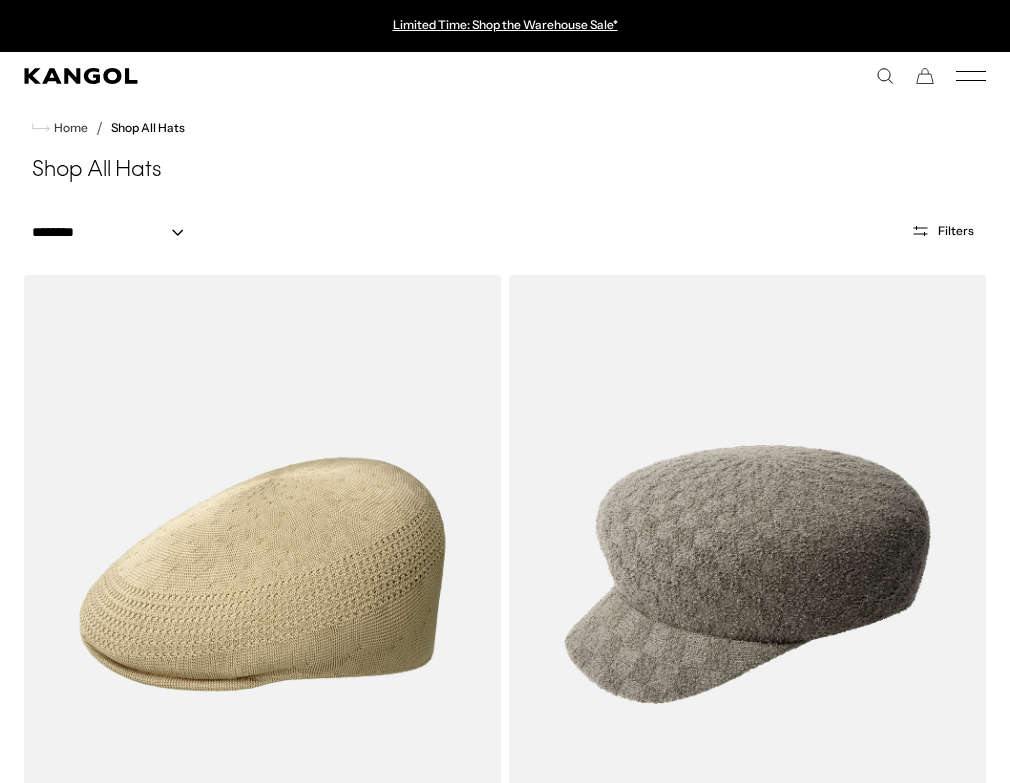 click 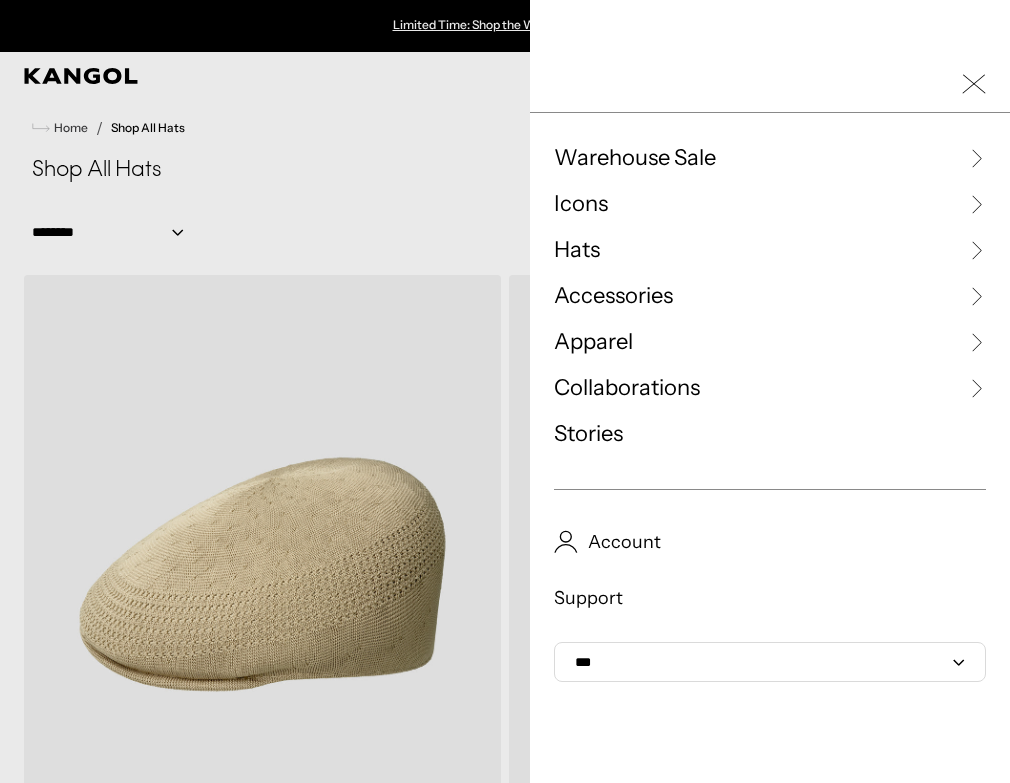 scroll, scrollTop: 0, scrollLeft: 0, axis: both 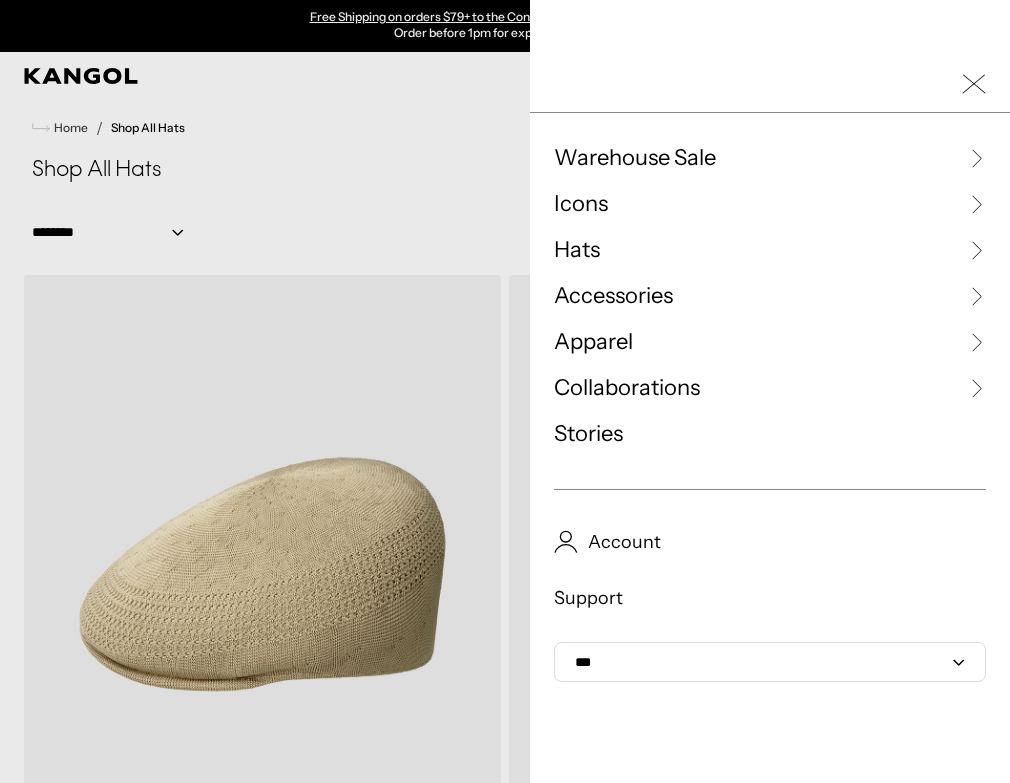click at bounding box center [505, 391] 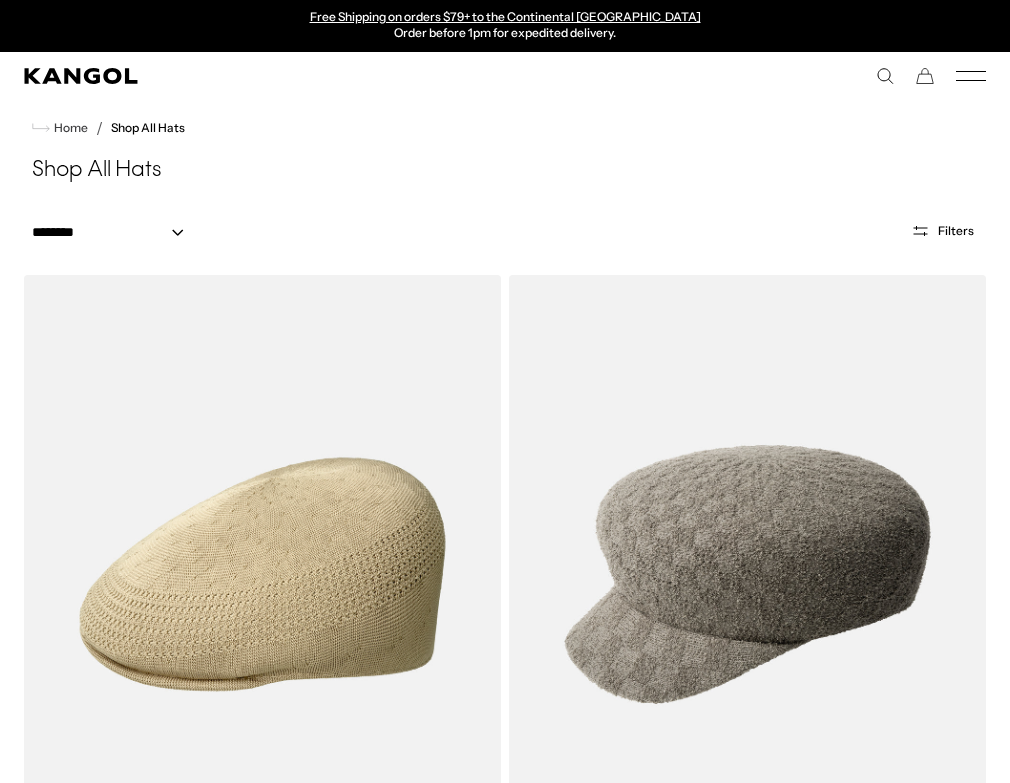 click 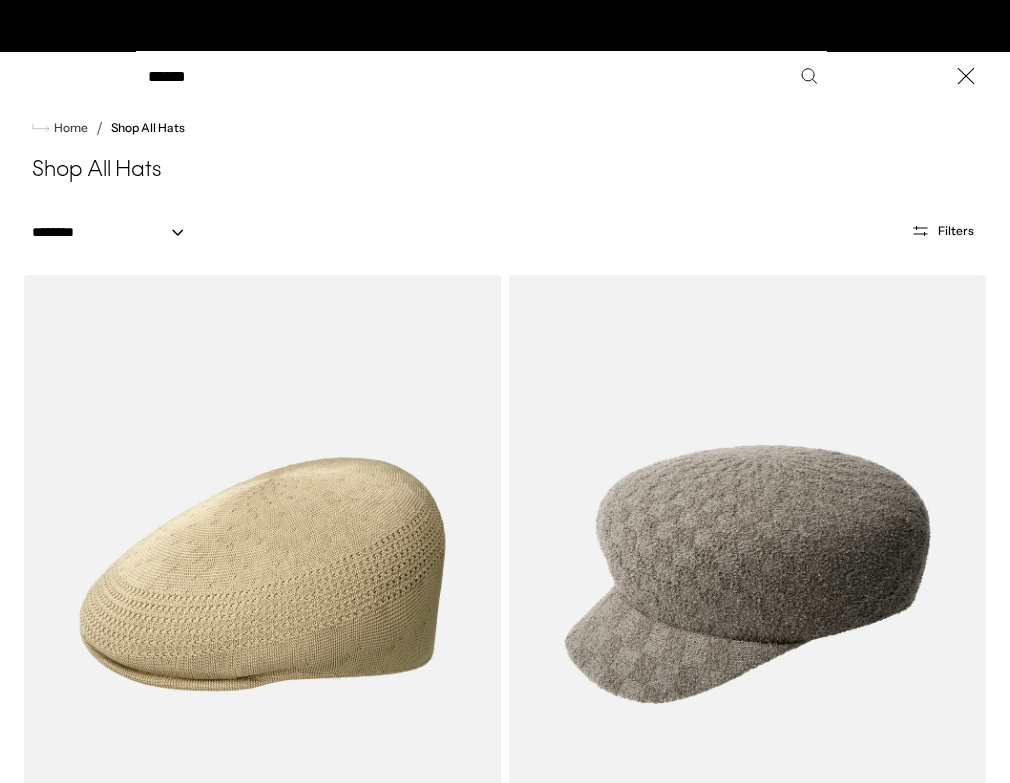 scroll, scrollTop: 0, scrollLeft: 0, axis: both 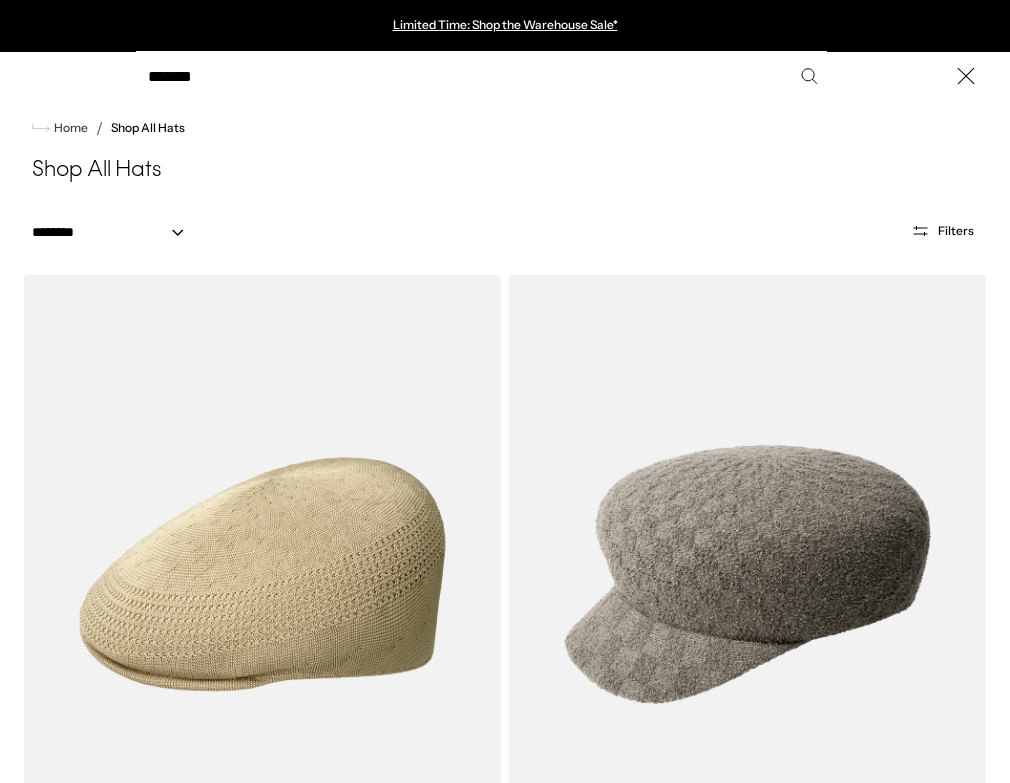 type on "*******" 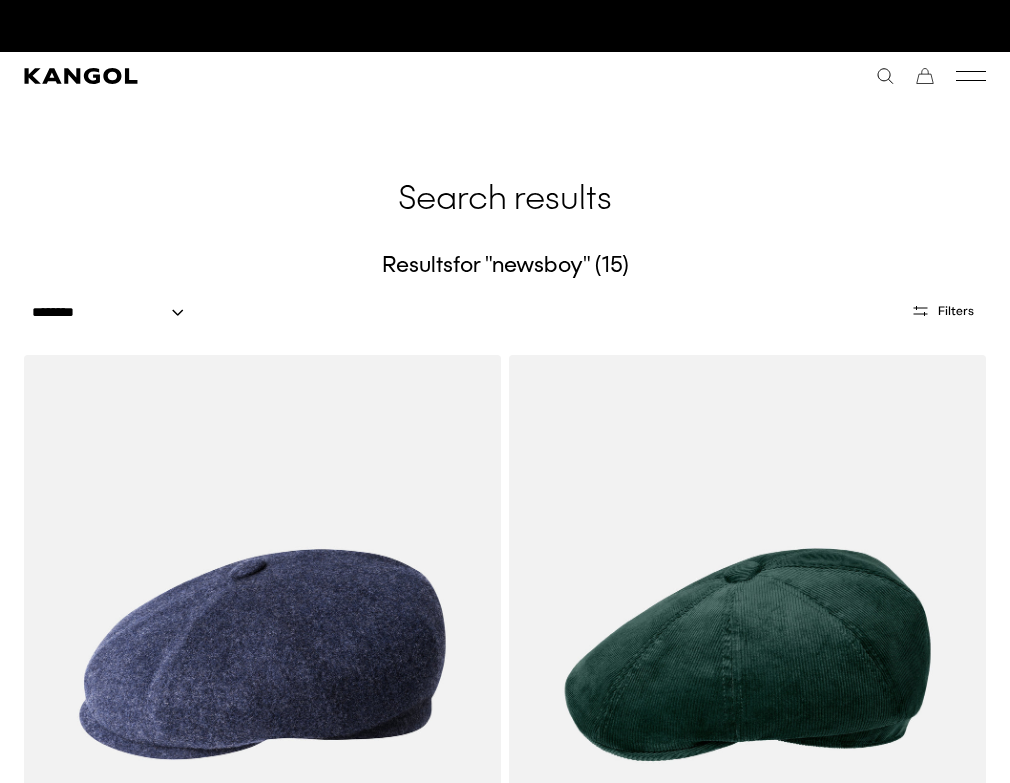 scroll, scrollTop: 0, scrollLeft: 412, axis: horizontal 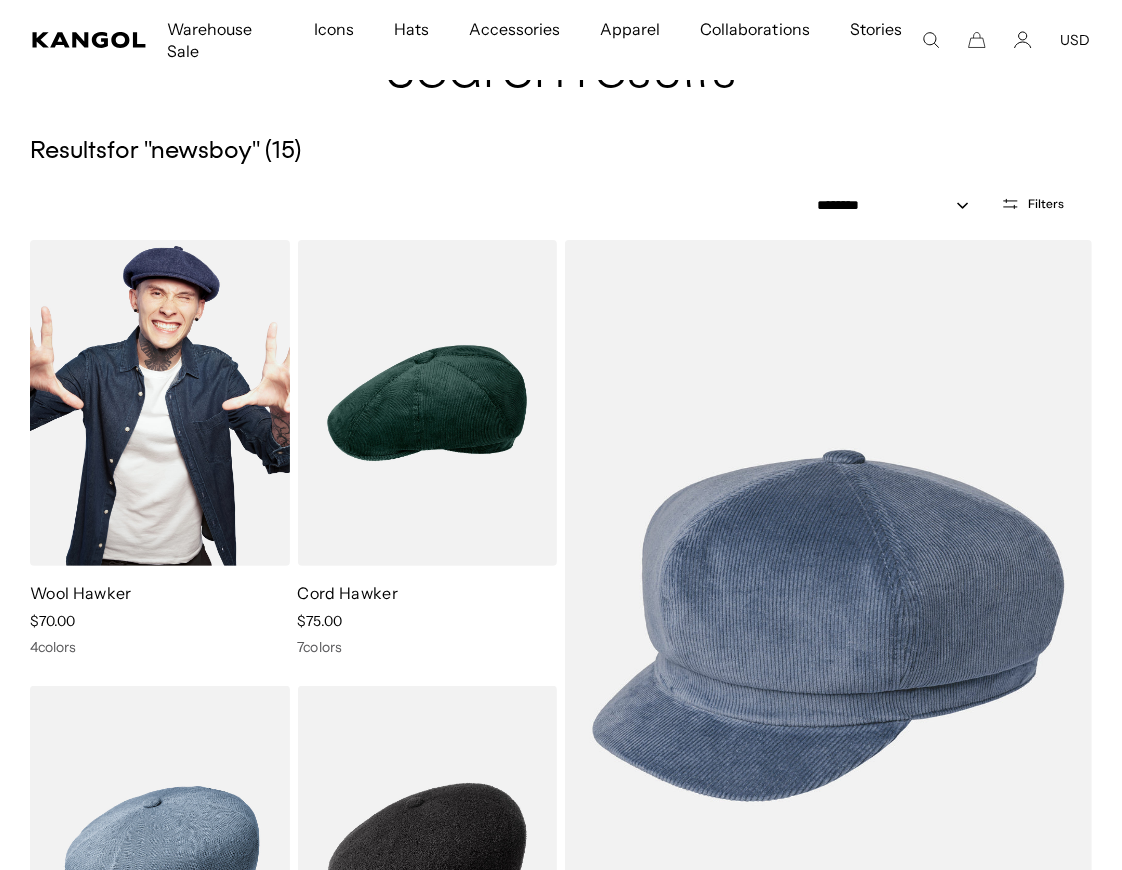 click at bounding box center (160, 403) 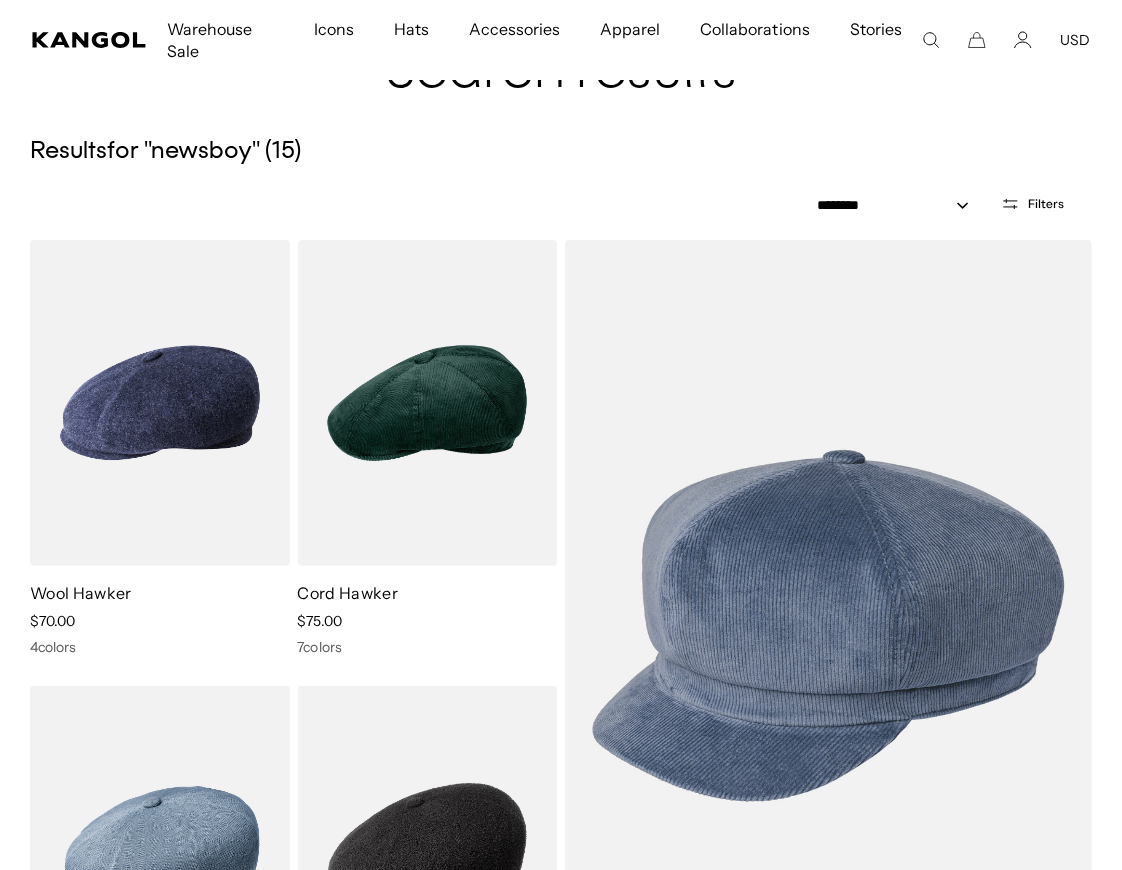 scroll, scrollTop: 0, scrollLeft: 411, axis: horizontal 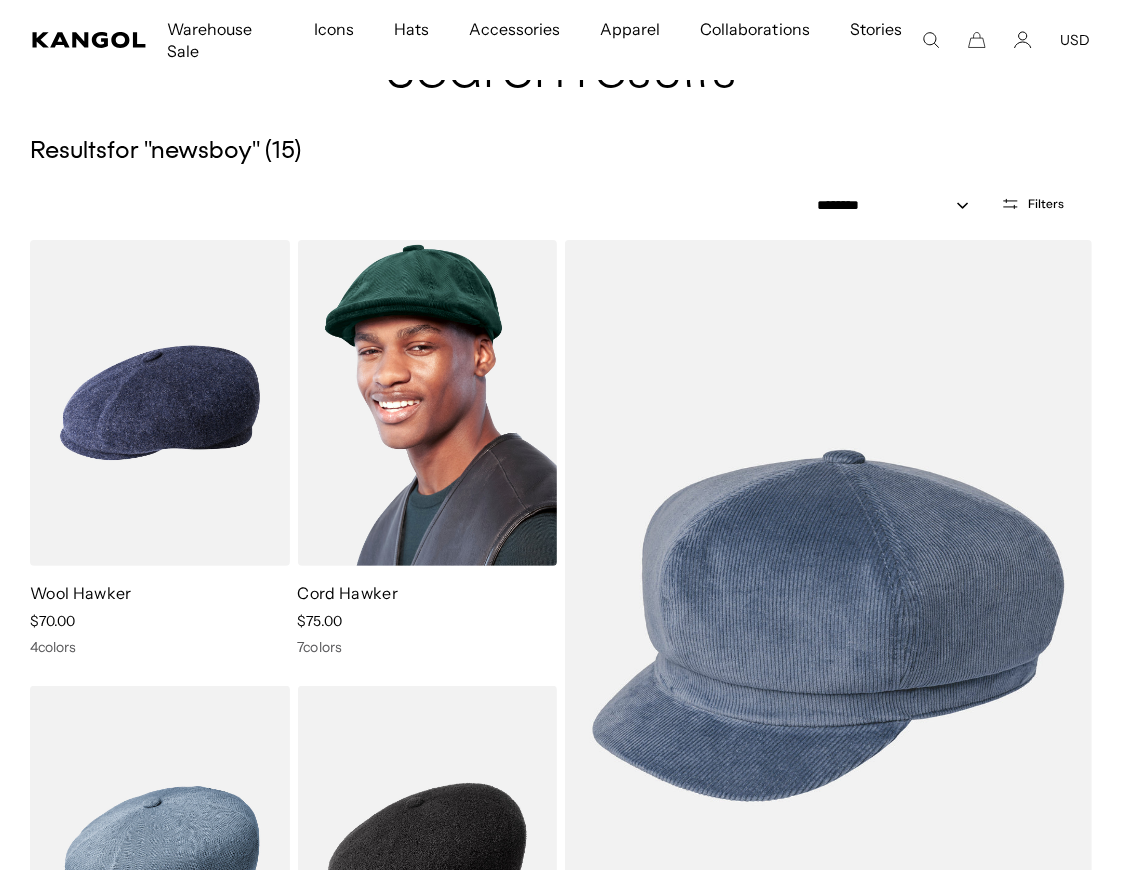click at bounding box center [428, 403] 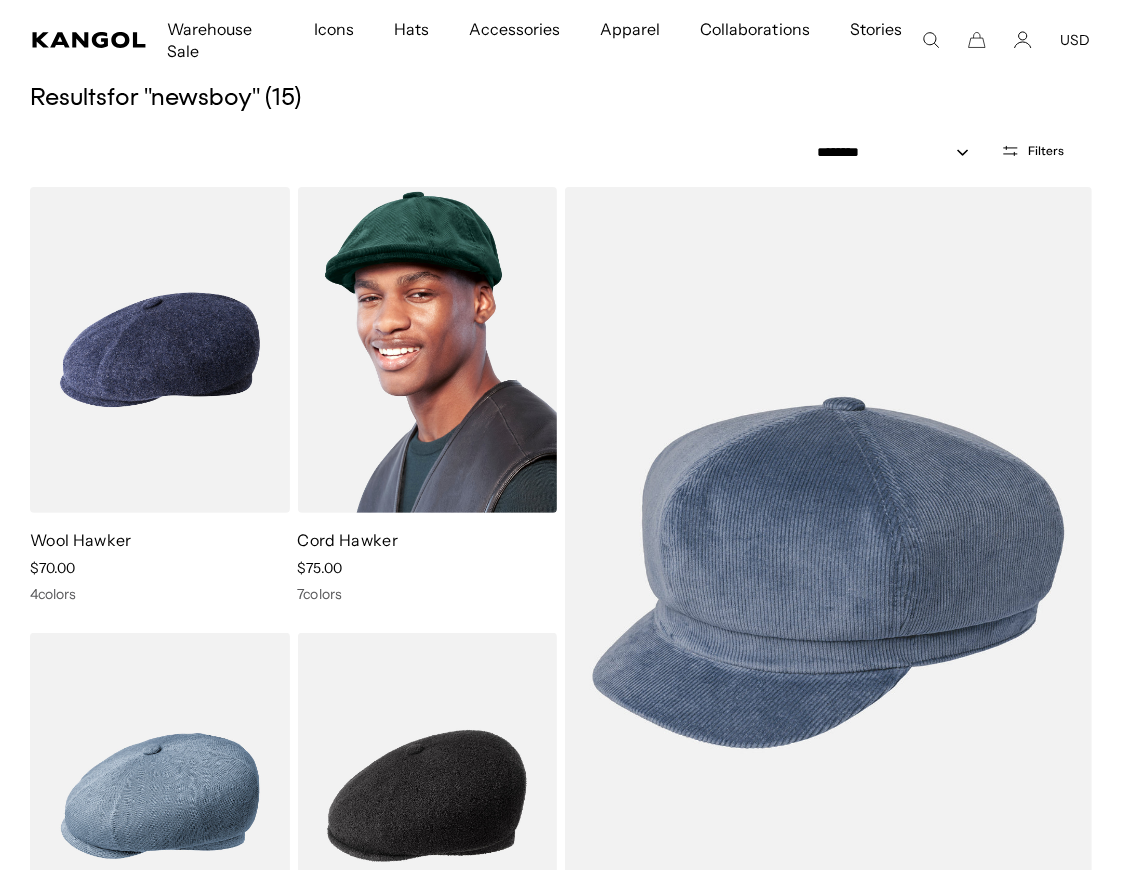 scroll, scrollTop: 288, scrollLeft: 0, axis: vertical 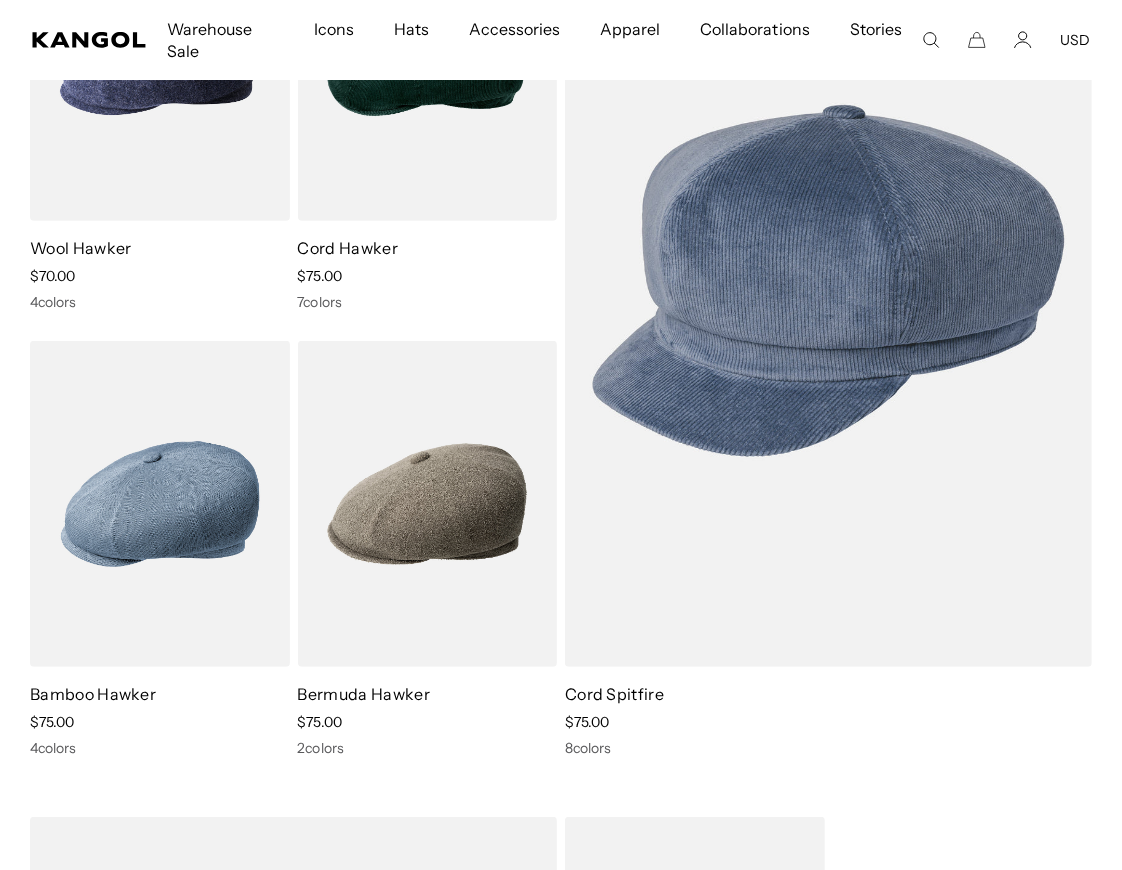 click at bounding box center [428, 504] 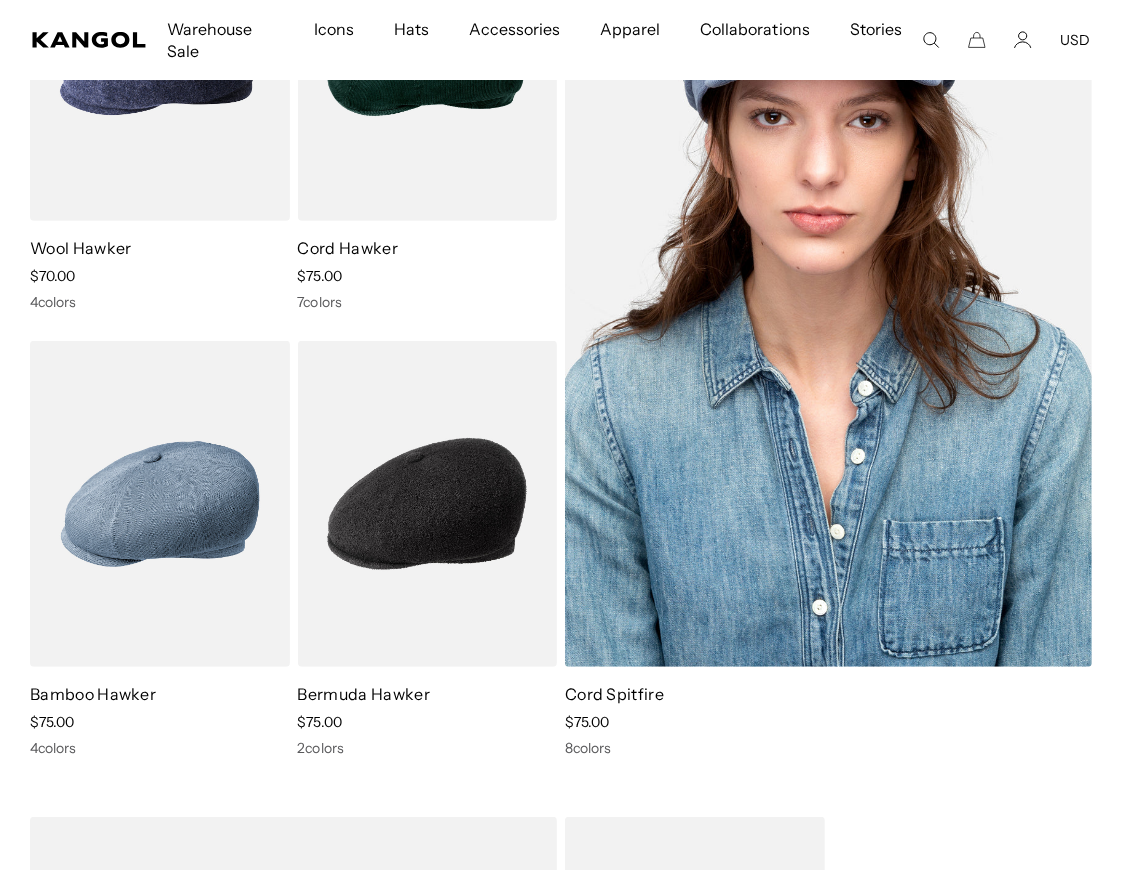 scroll, scrollTop: 0, scrollLeft: 0, axis: both 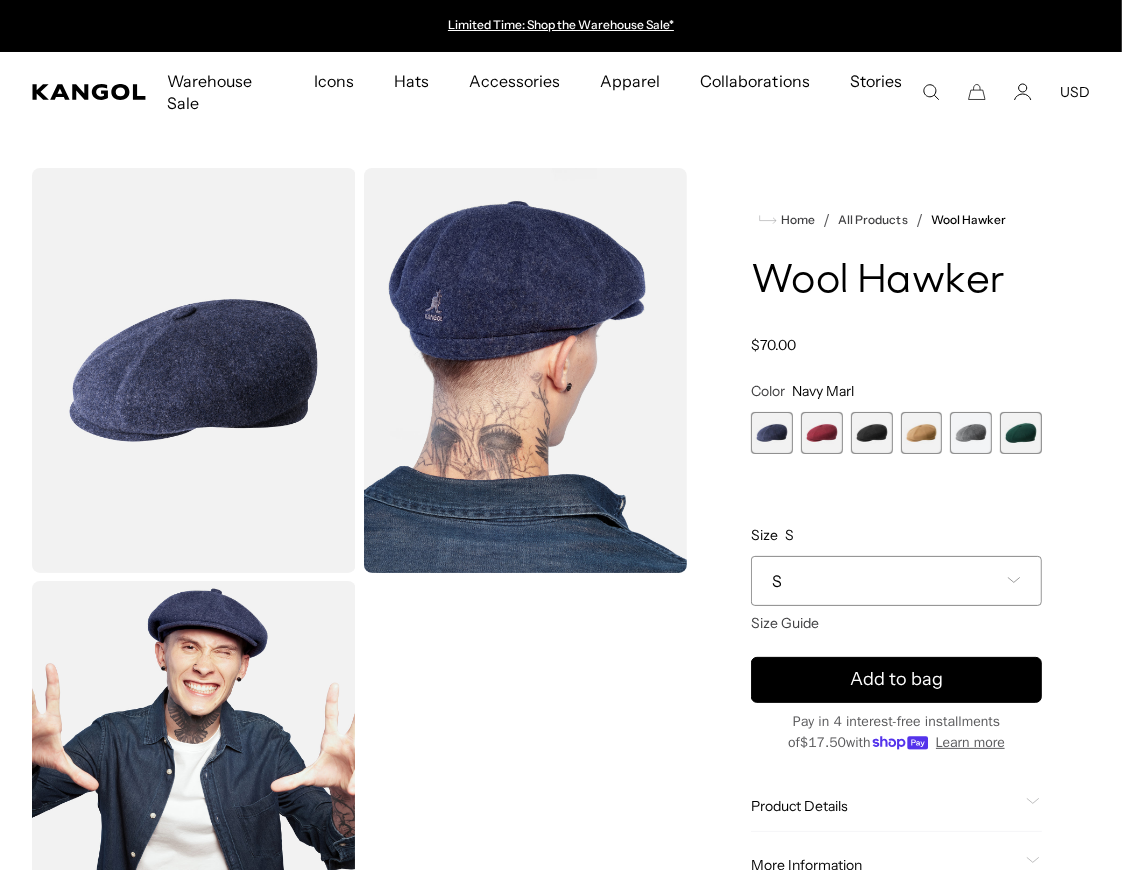 click at bounding box center (872, 433) 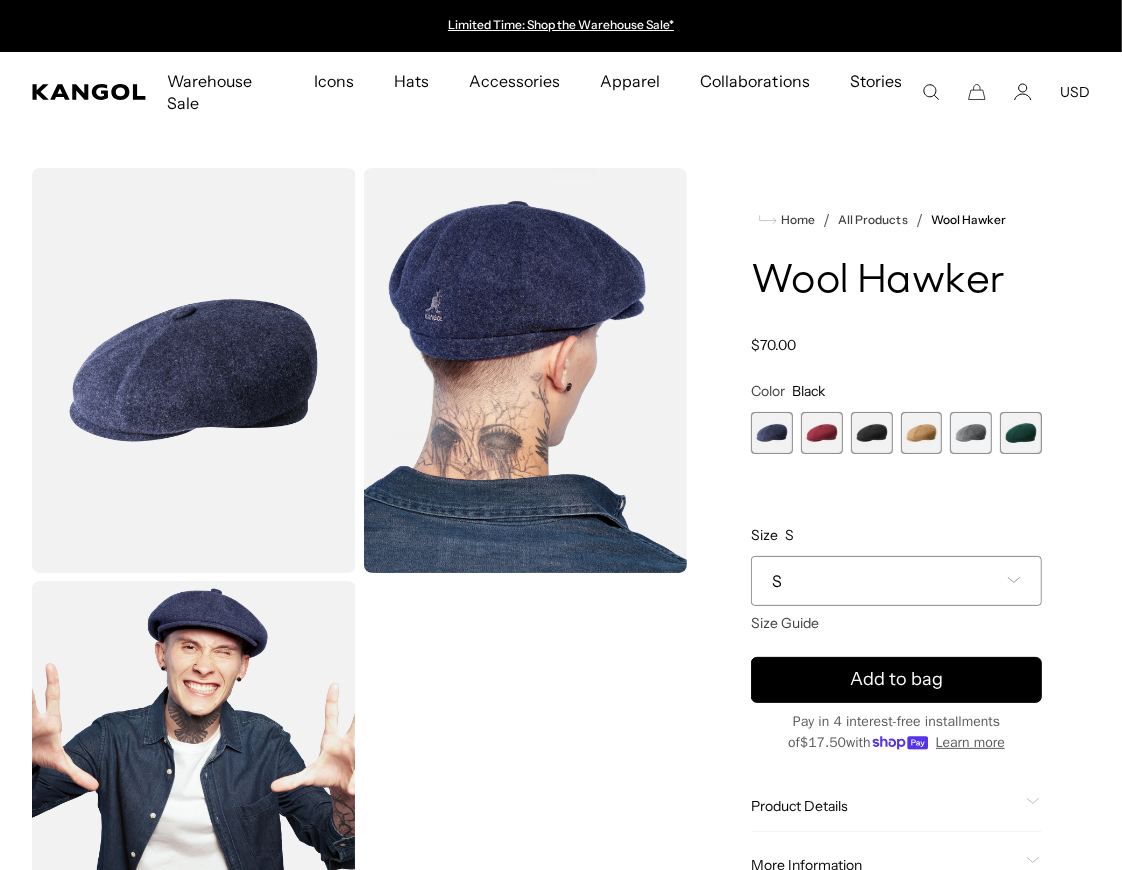 scroll, scrollTop: 0, scrollLeft: 0, axis: both 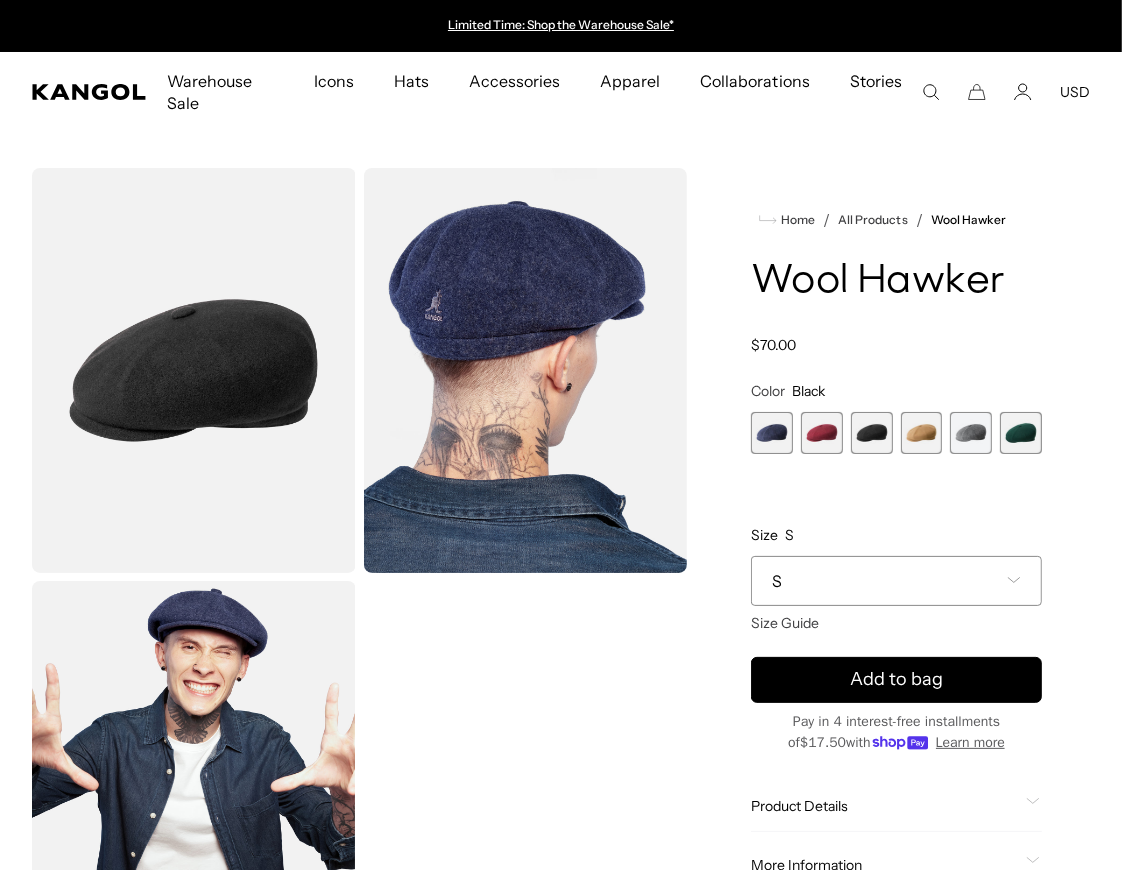 click at bounding box center (922, 433) 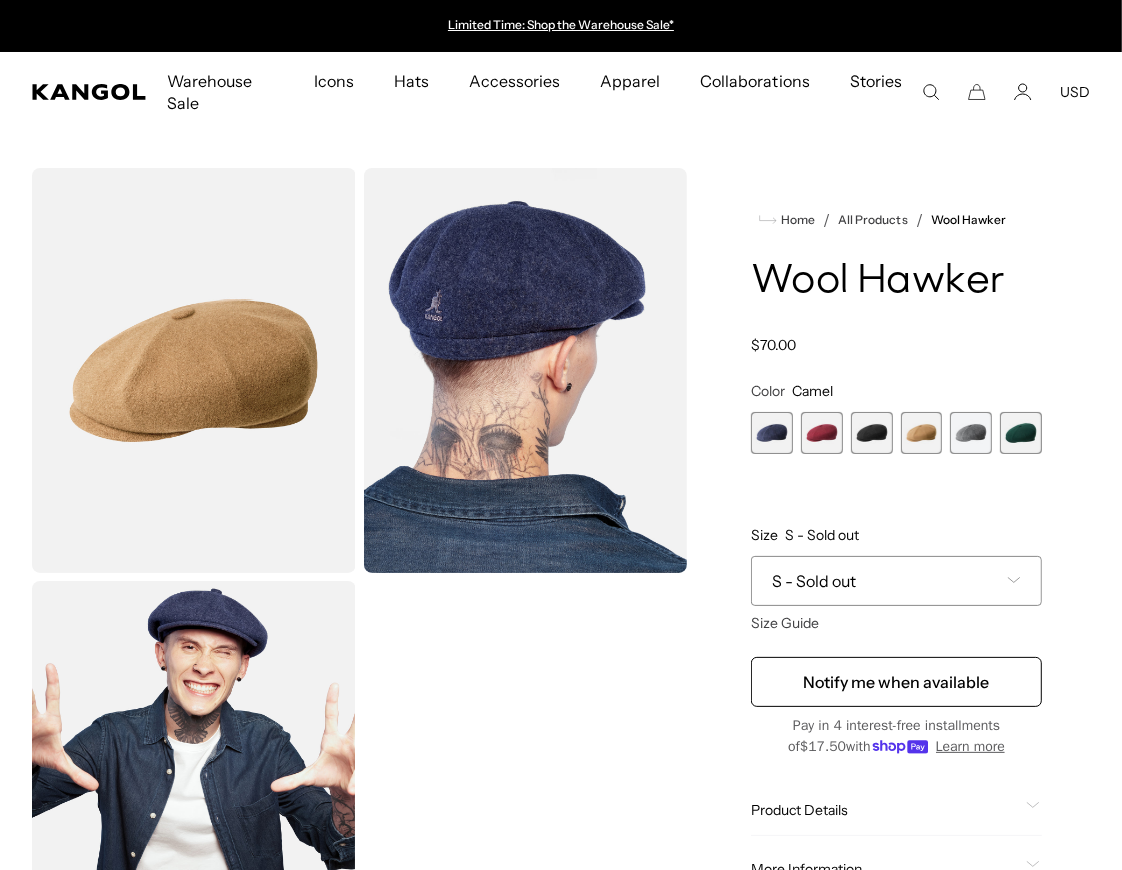 click at bounding box center (971, 433) 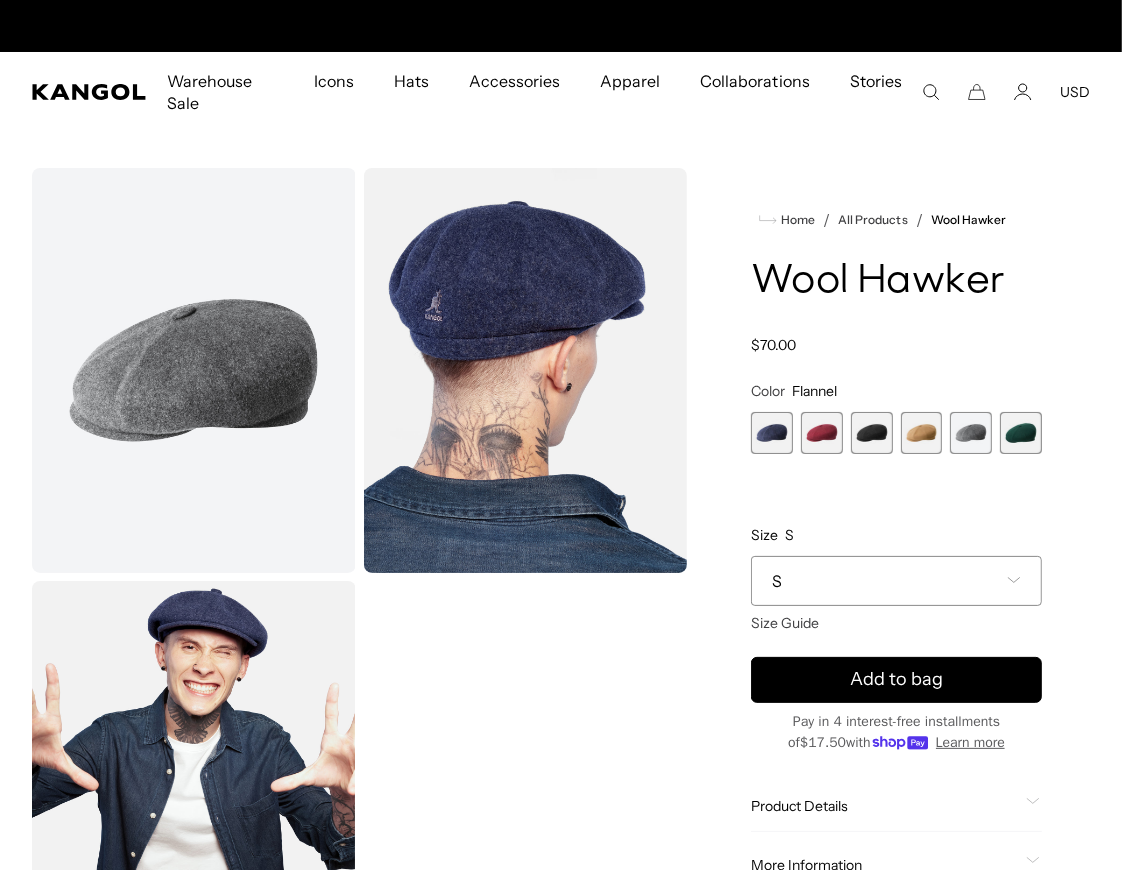 scroll, scrollTop: 0, scrollLeft: 411, axis: horizontal 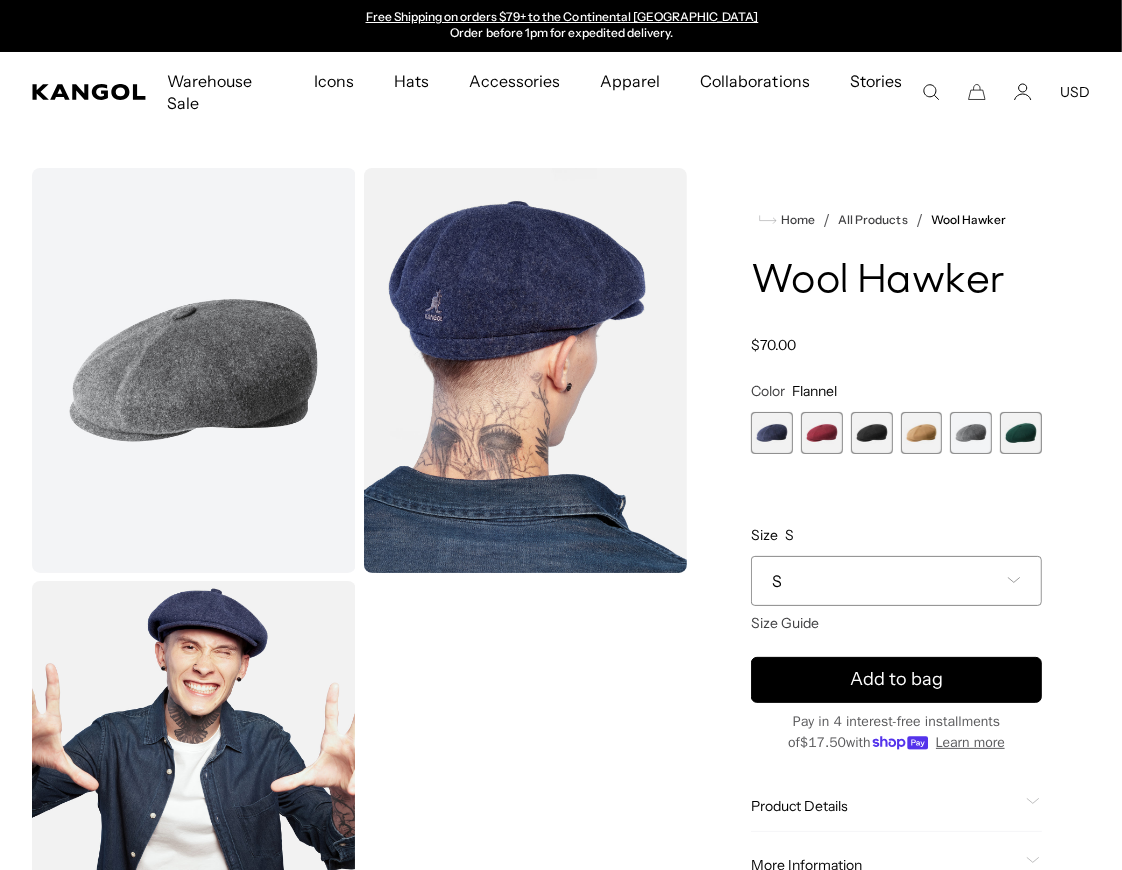 click at bounding box center [772, 433] 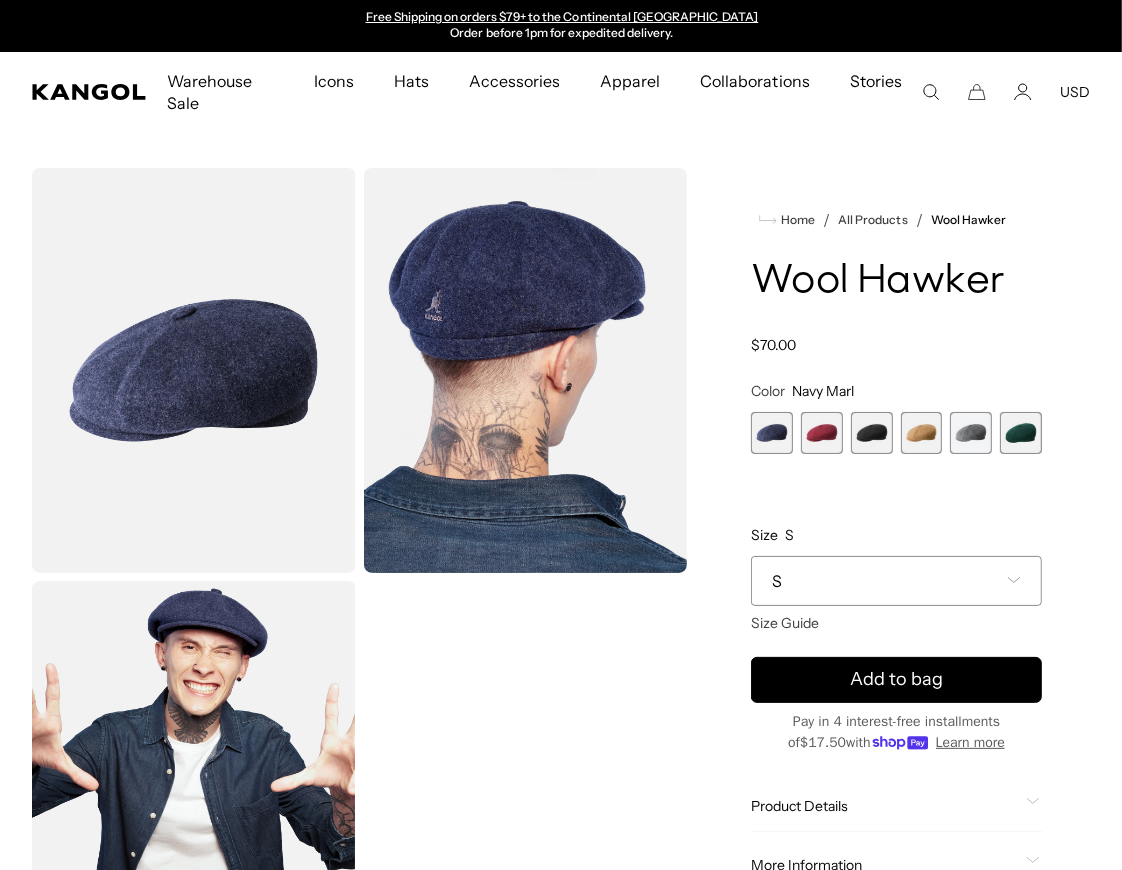 click at bounding box center (772, 433) 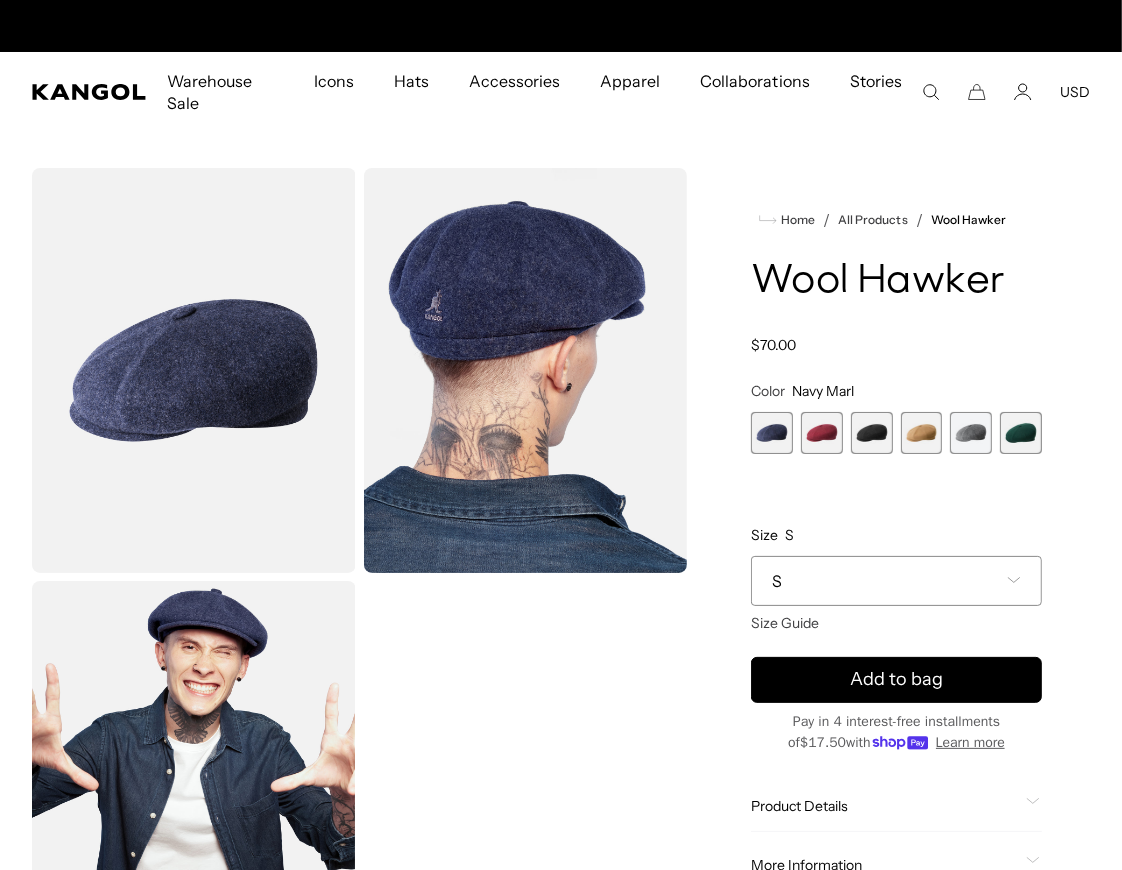 scroll, scrollTop: 0, scrollLeft: 0, axis: both 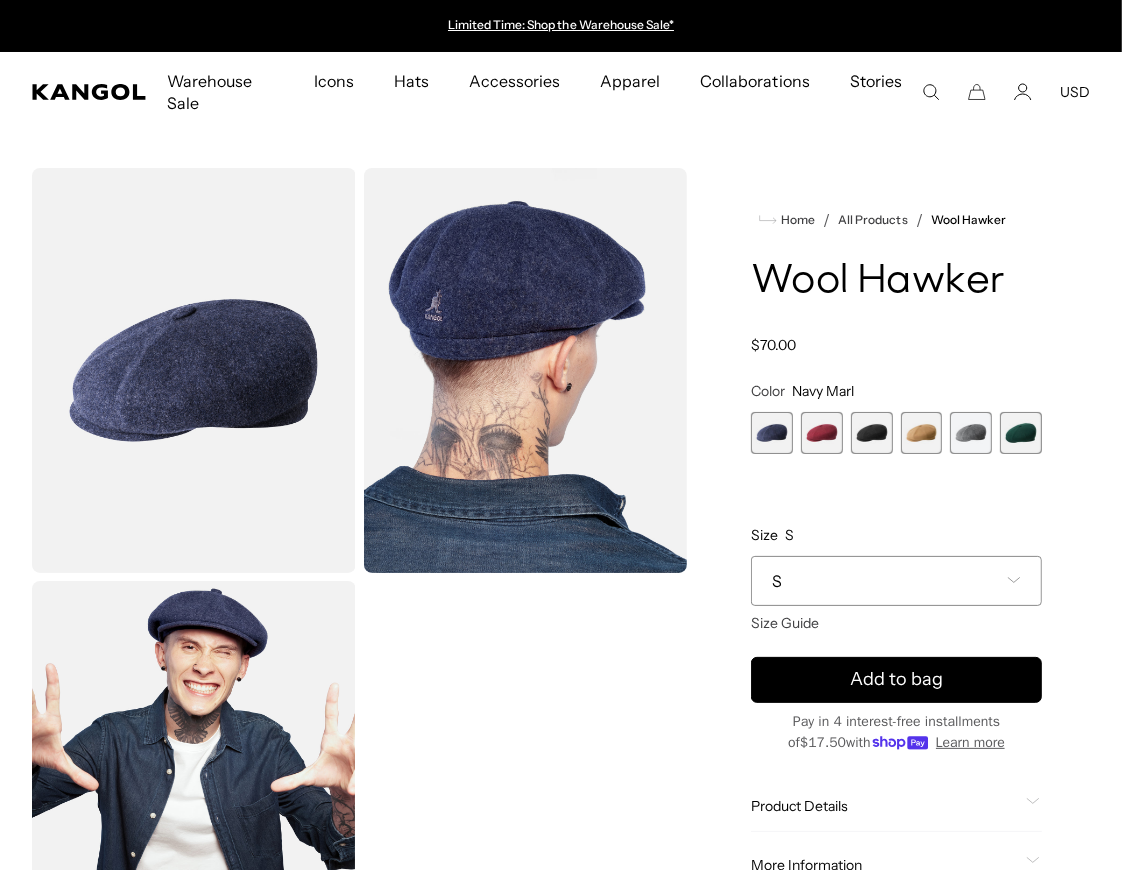 click at bounding box center [872, 433] 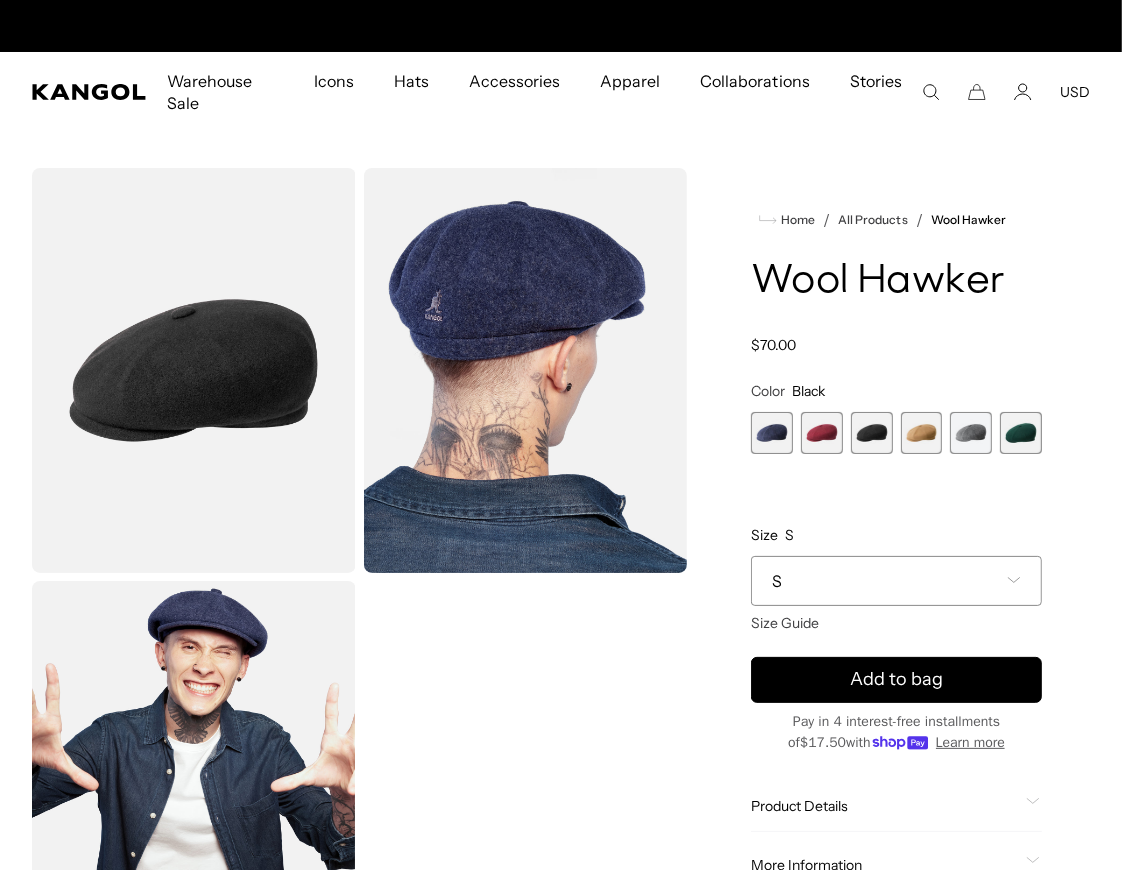 scroll, scrollTop: 0, scrollLeft: 411, axis: horizontal 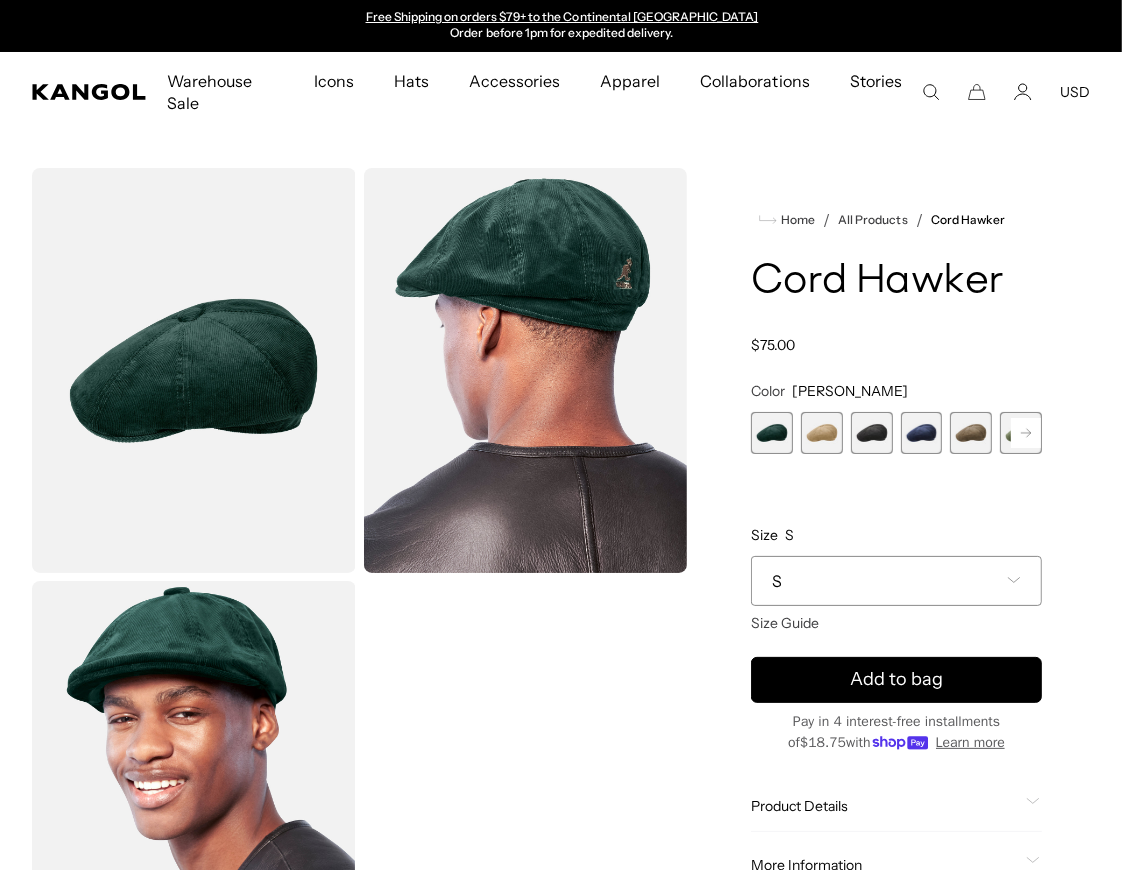 click at bounding box center [872, 433] 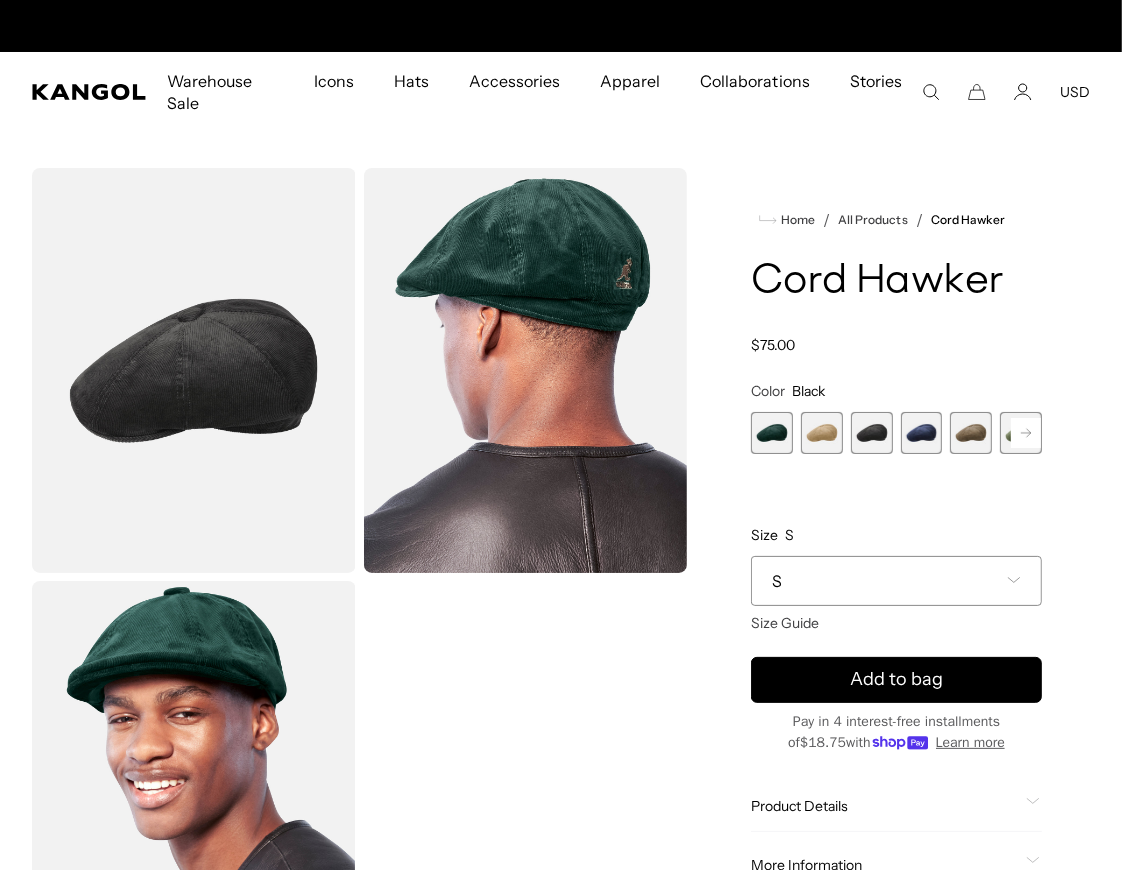 scroll, scrollTop: 0, scrollLeft: 0, axis: both 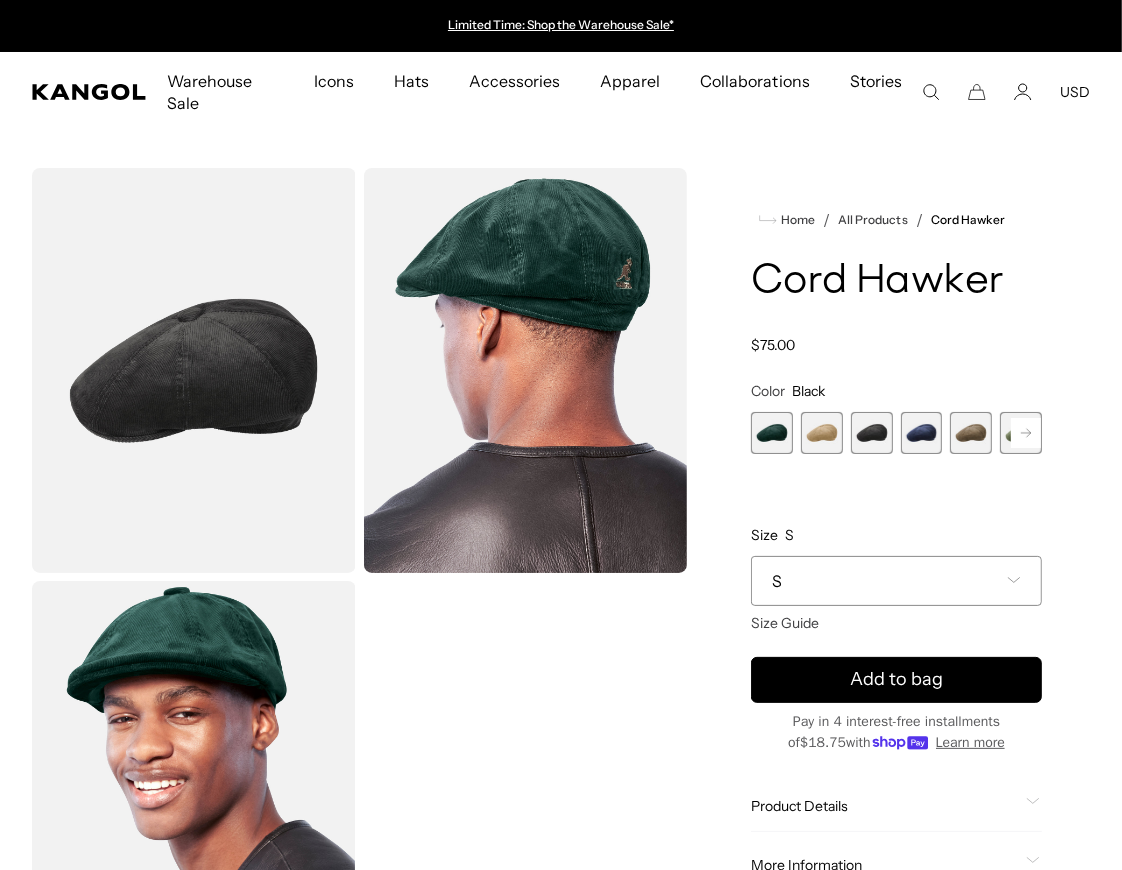 drag, startPoint x: 285, startPoint y: 401, endPoint x: 322, endPoint y: 4, distance: 398.72046 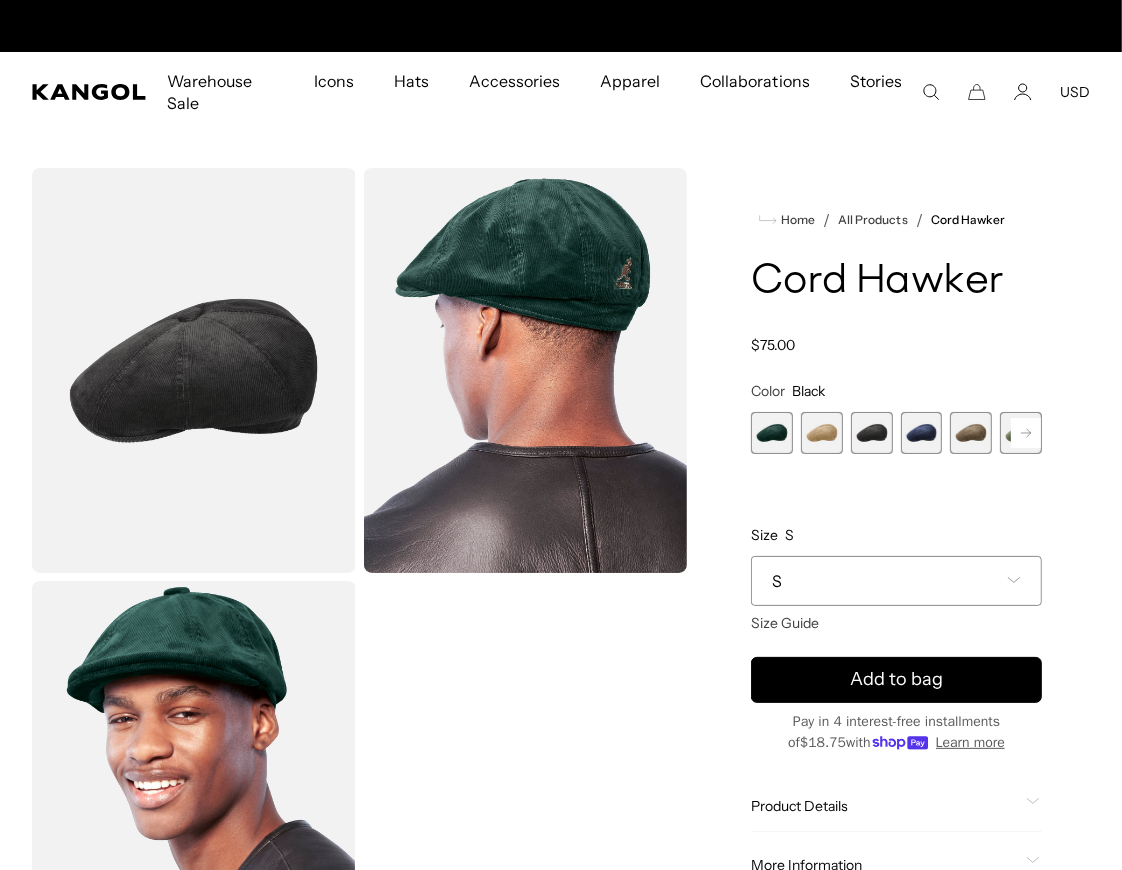 scroll, scrollTop: 0, scrollLeft: 411, axis: horizontal 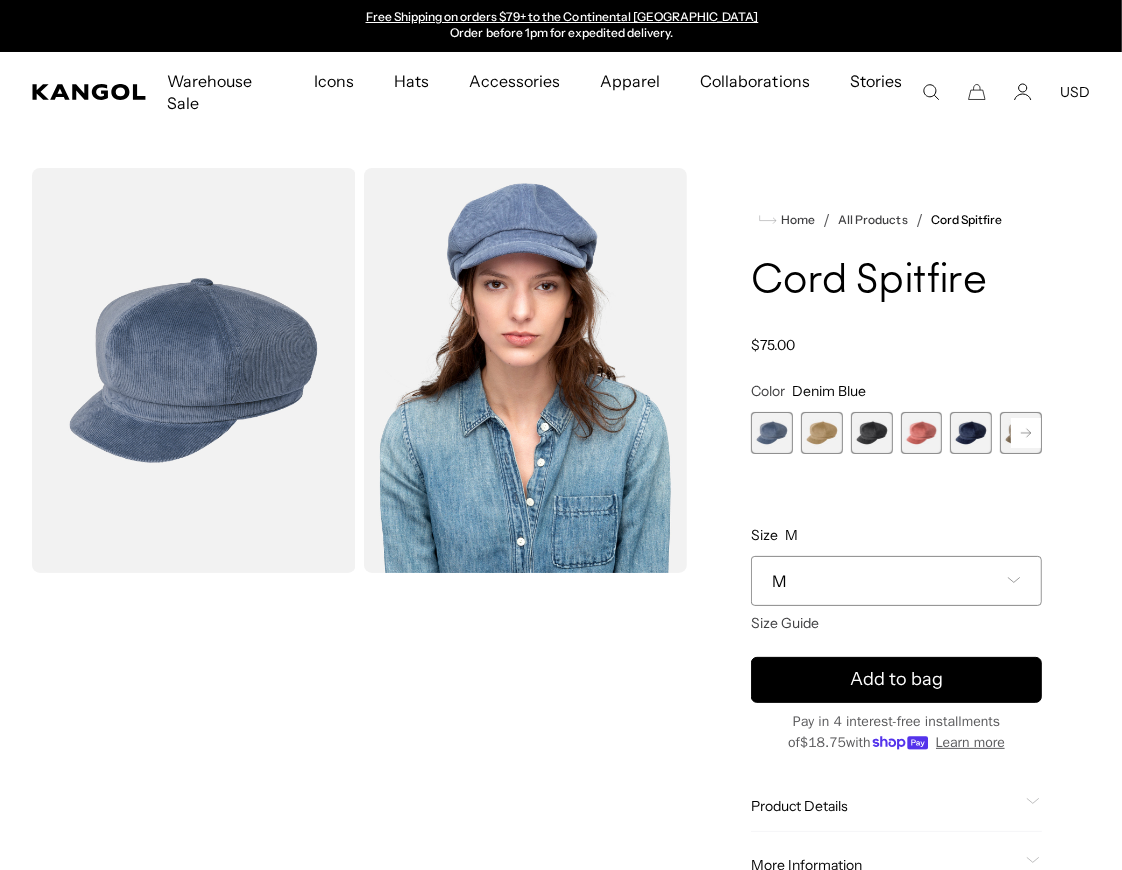 click at bounding box center [872, 433] 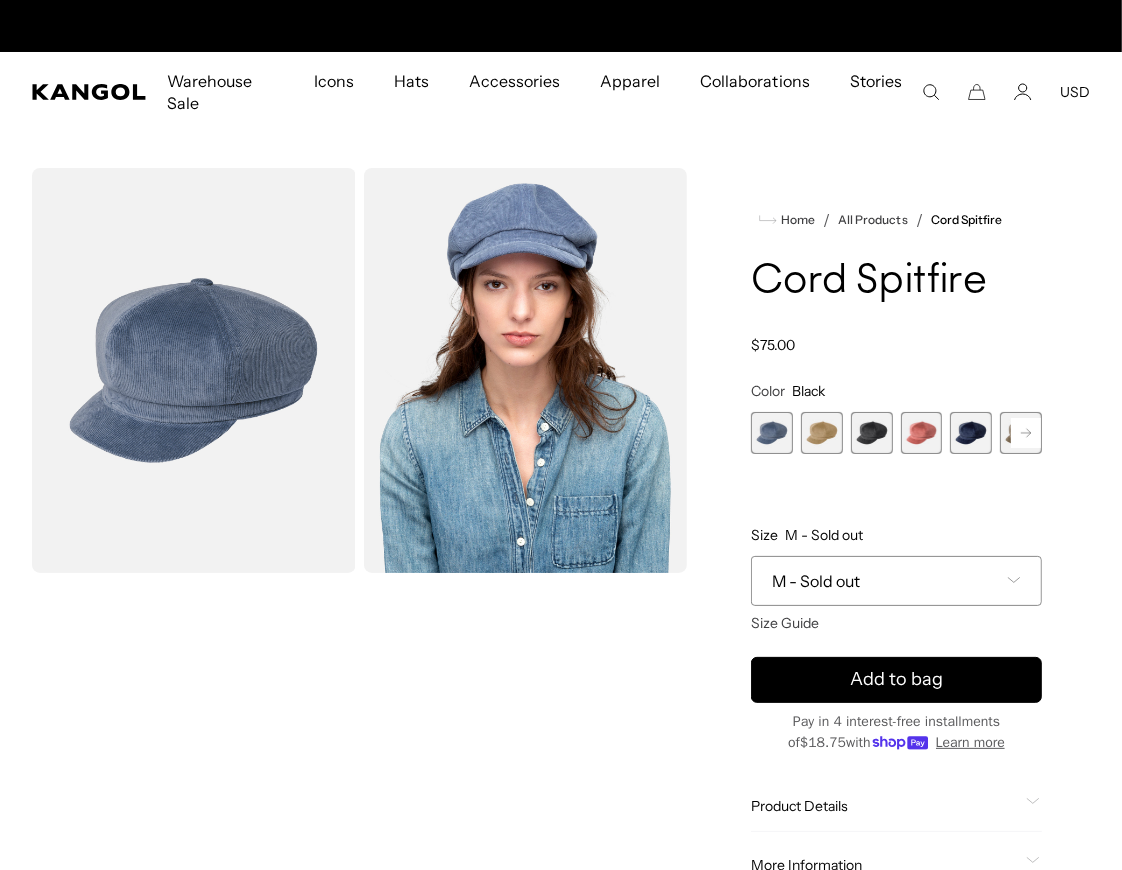 scroll, scrollTop: 0, scrollLeft: 0, axis: both 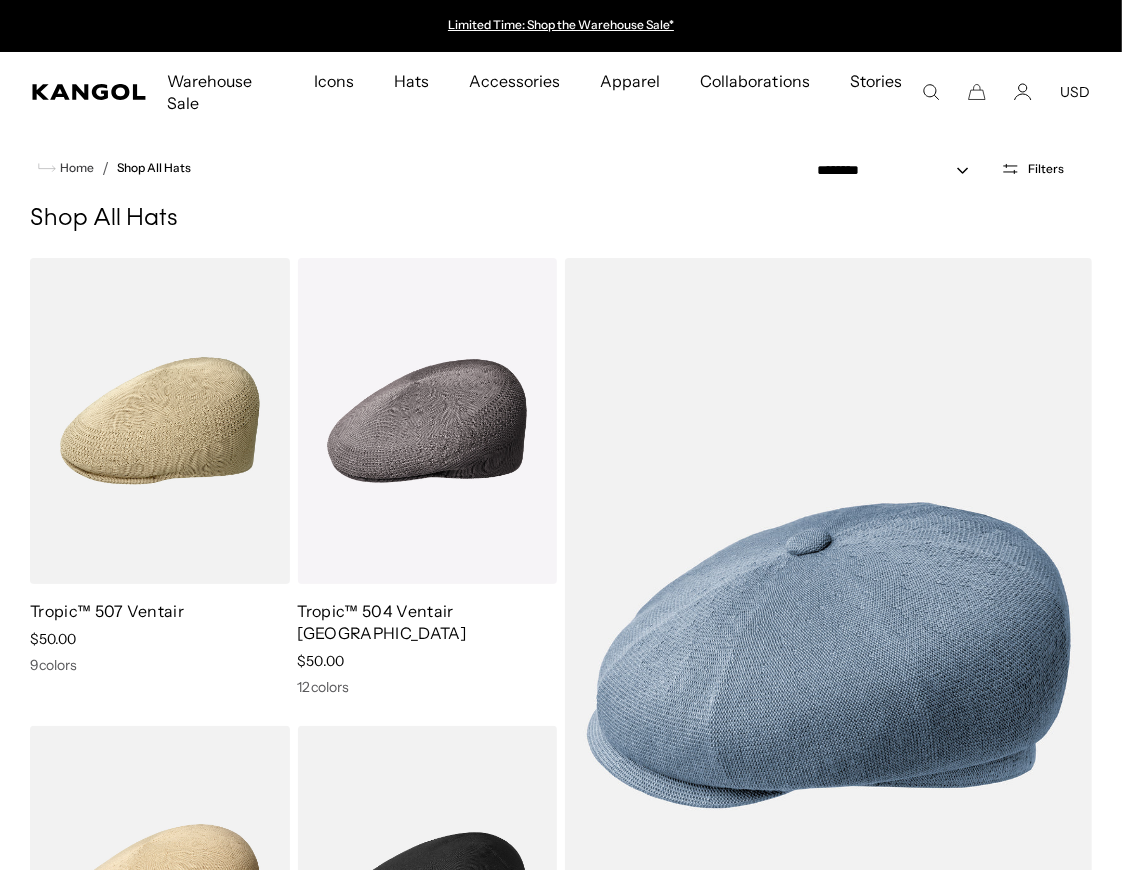 click 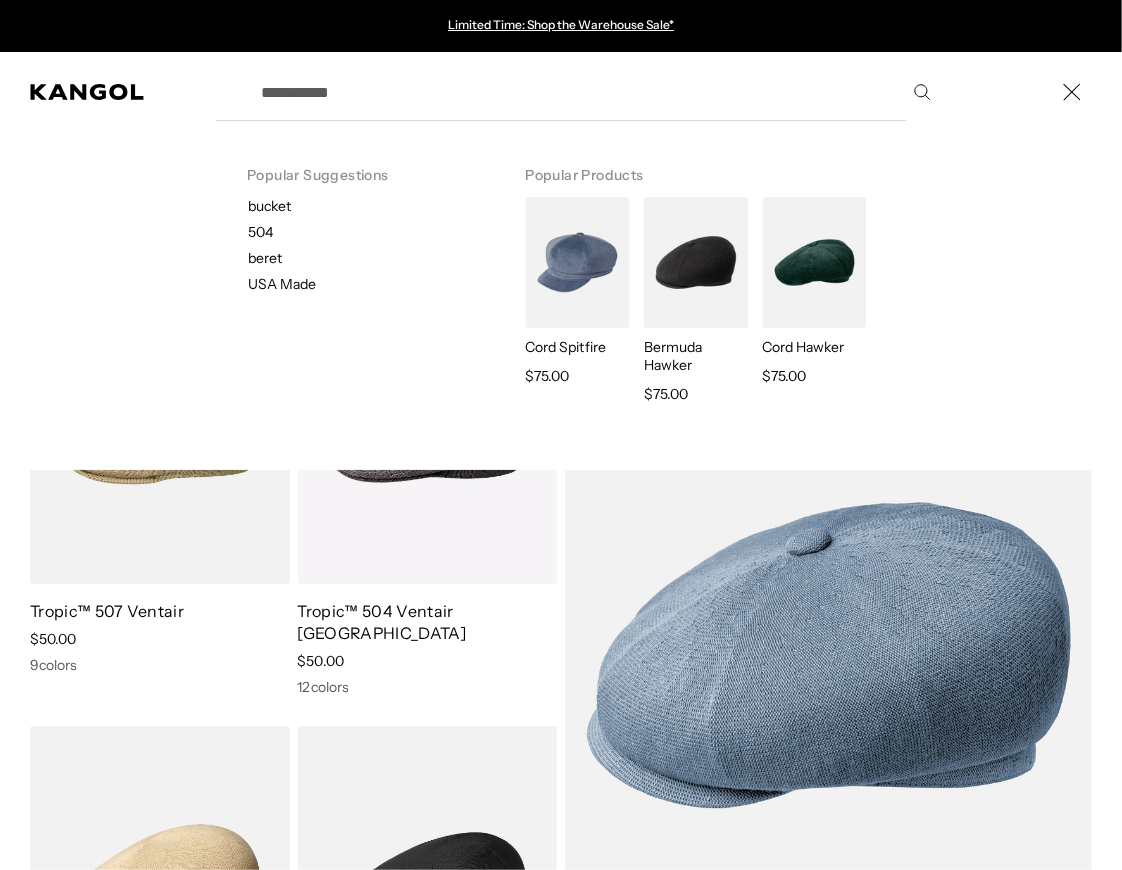 scroll, scrollTop: 0, scrollLeft: 0, axis: both 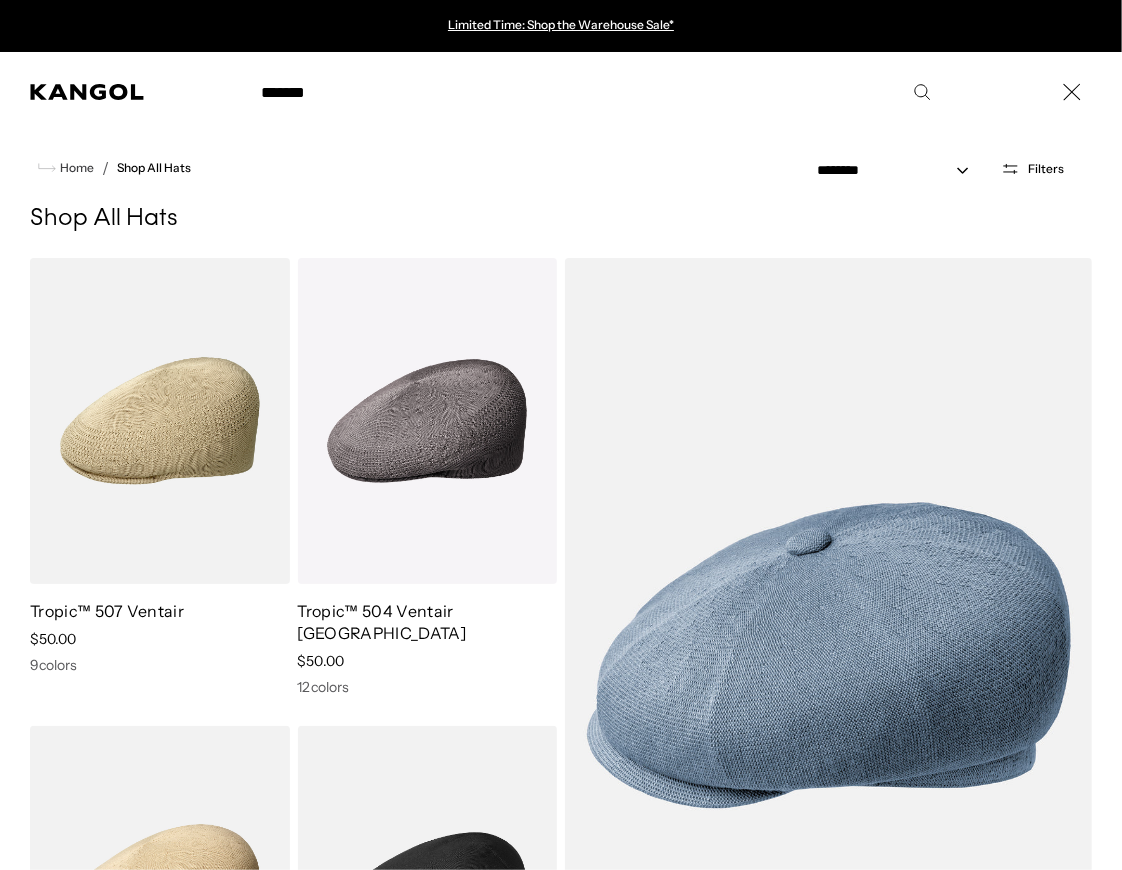 type on "*******" 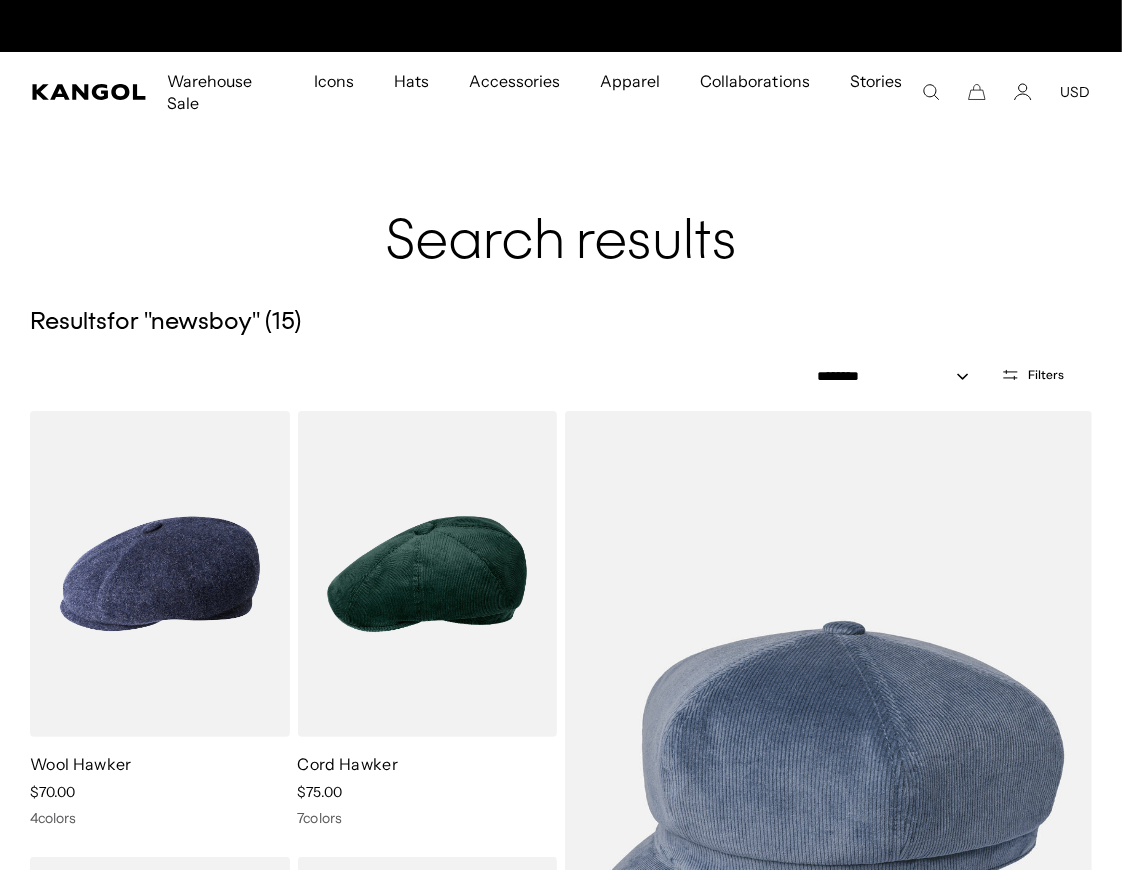 scroll, scrollTop: 0, scrollLeft: 411, axis: horizontal 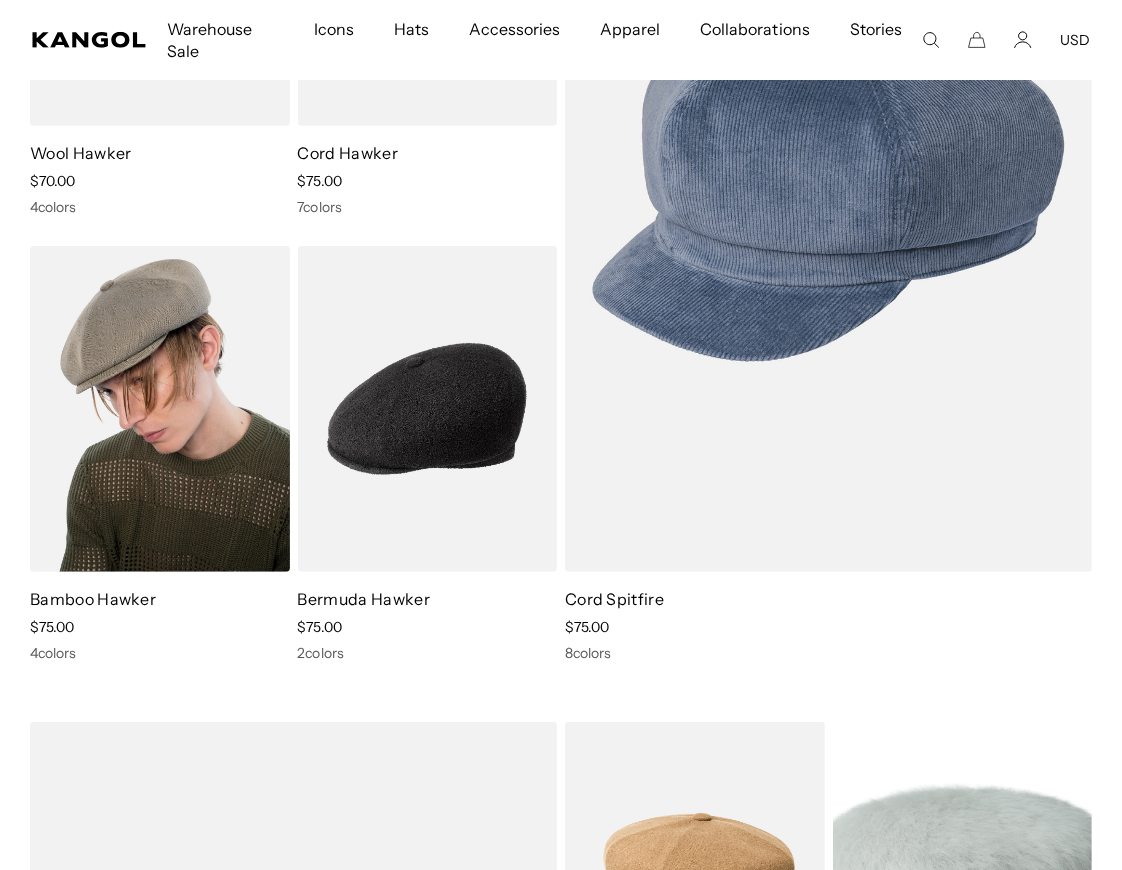 click at bounding box center (160, 409) 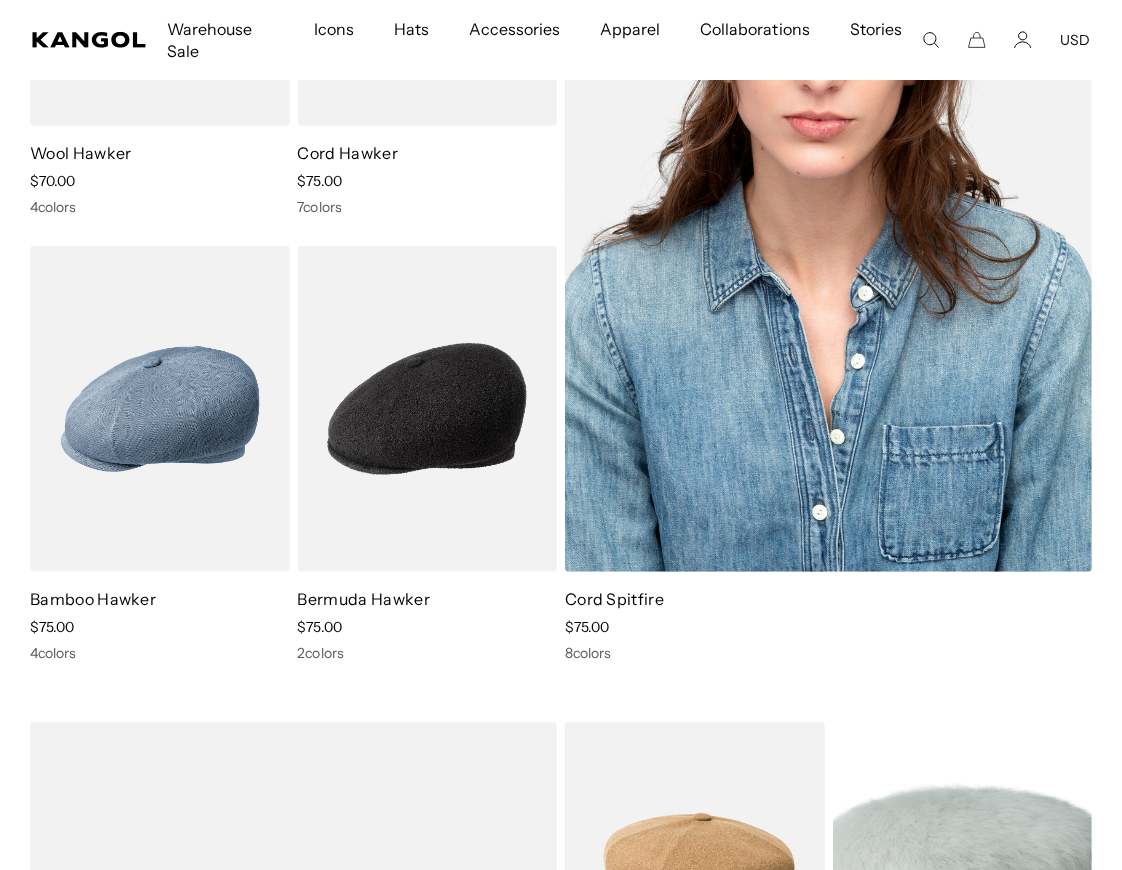scroll, scrollTop: 0, scrollLeft: 411, axis: horizontal 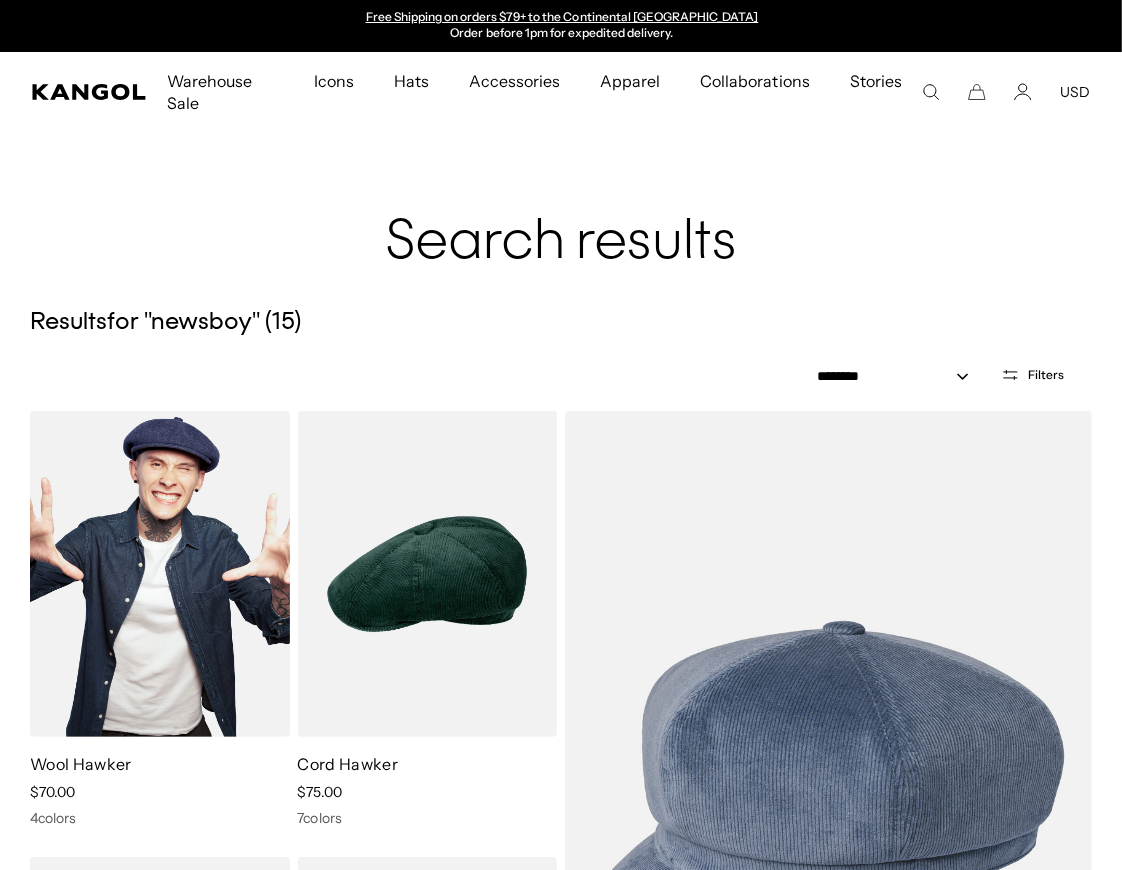 click at bounding box center [160, 574] 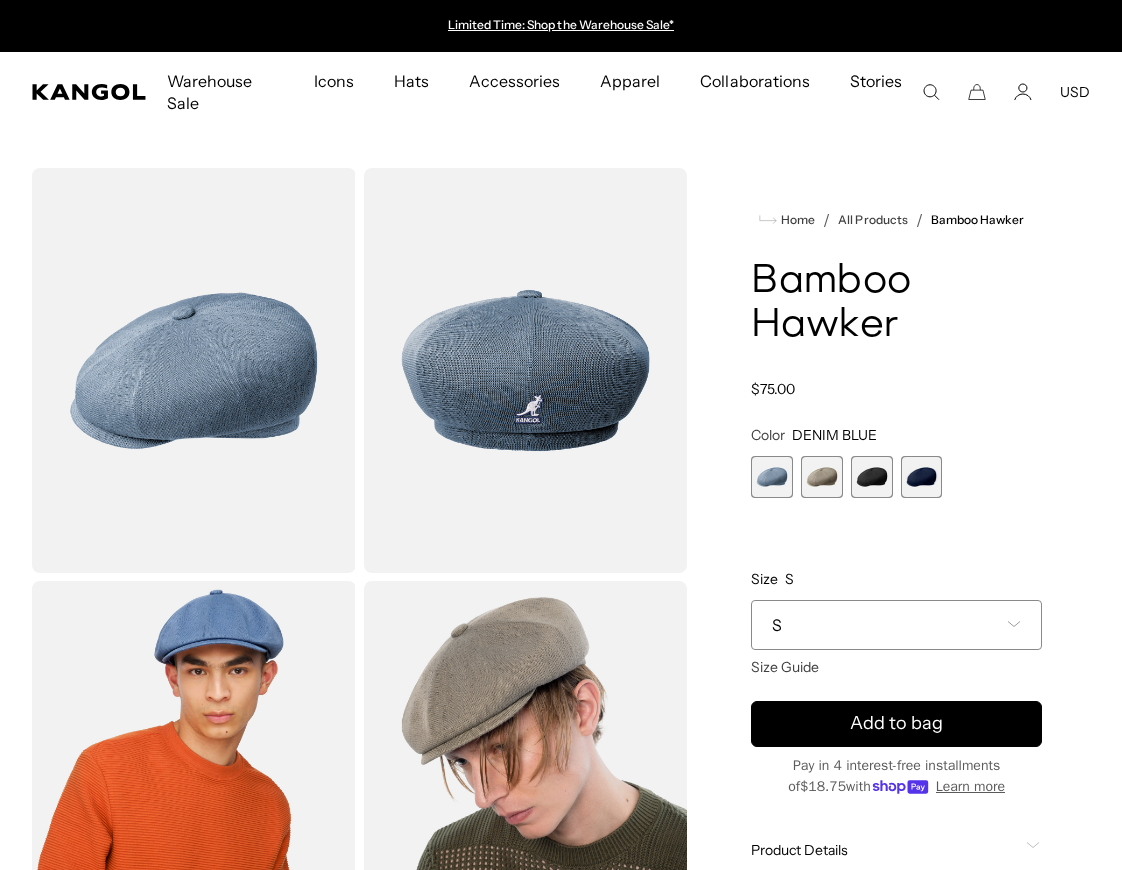 scroll, scrollTop: 0, scrollLeft: 0, axis: both 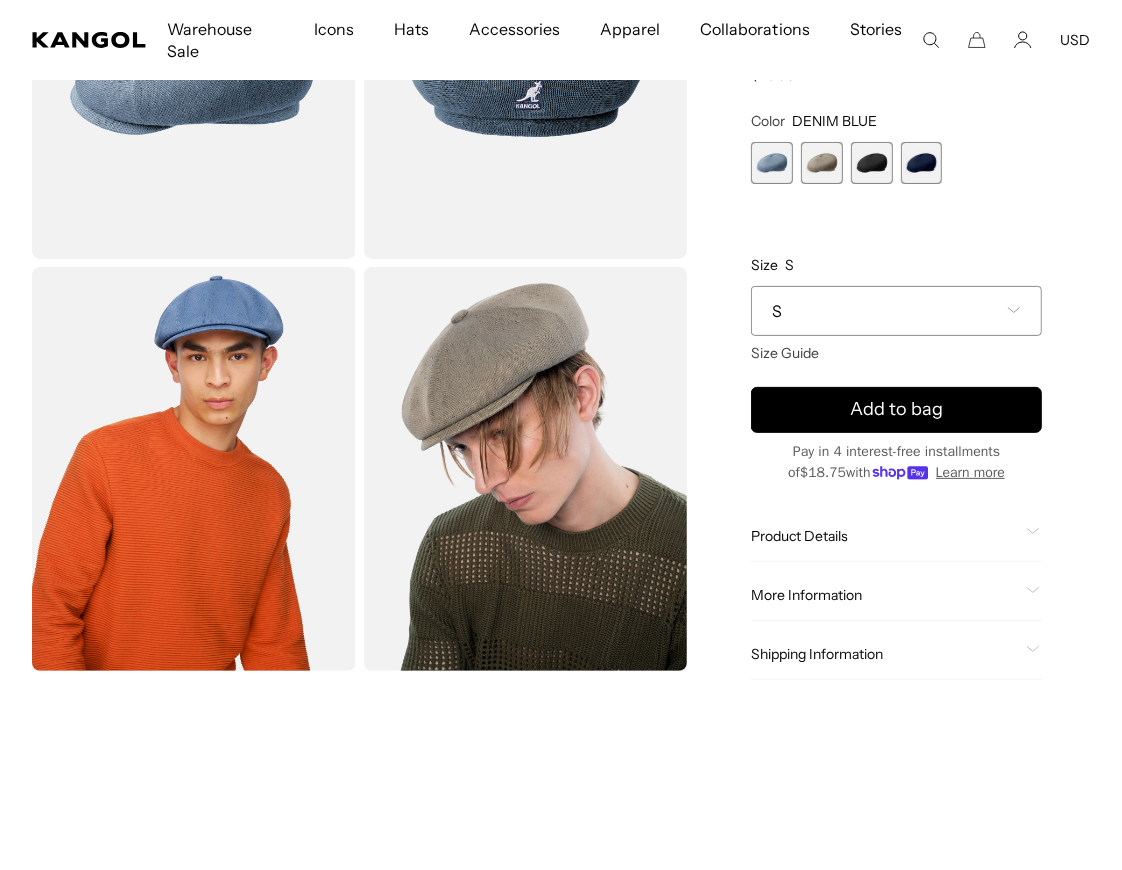 click at bounding box center (872, 163) 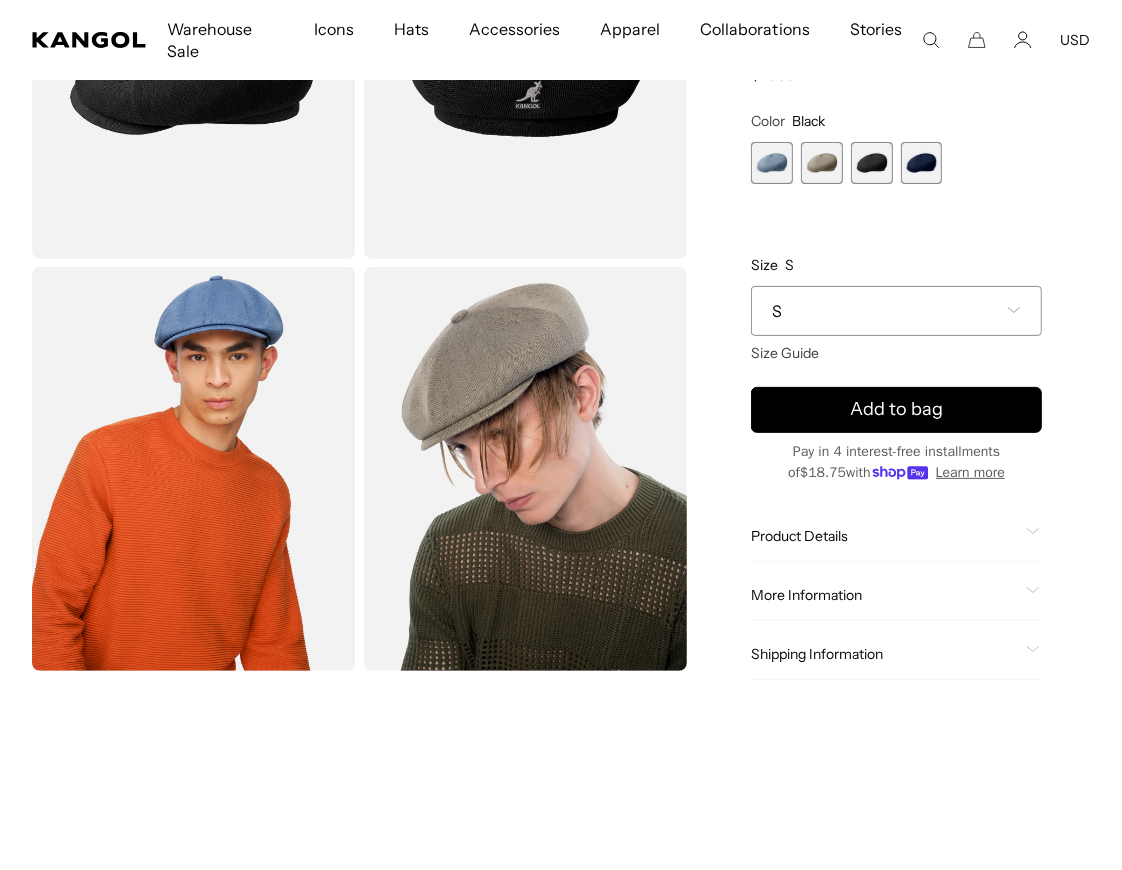 scroll, scrollTop: 0, scrollLeft: 0, axis: both 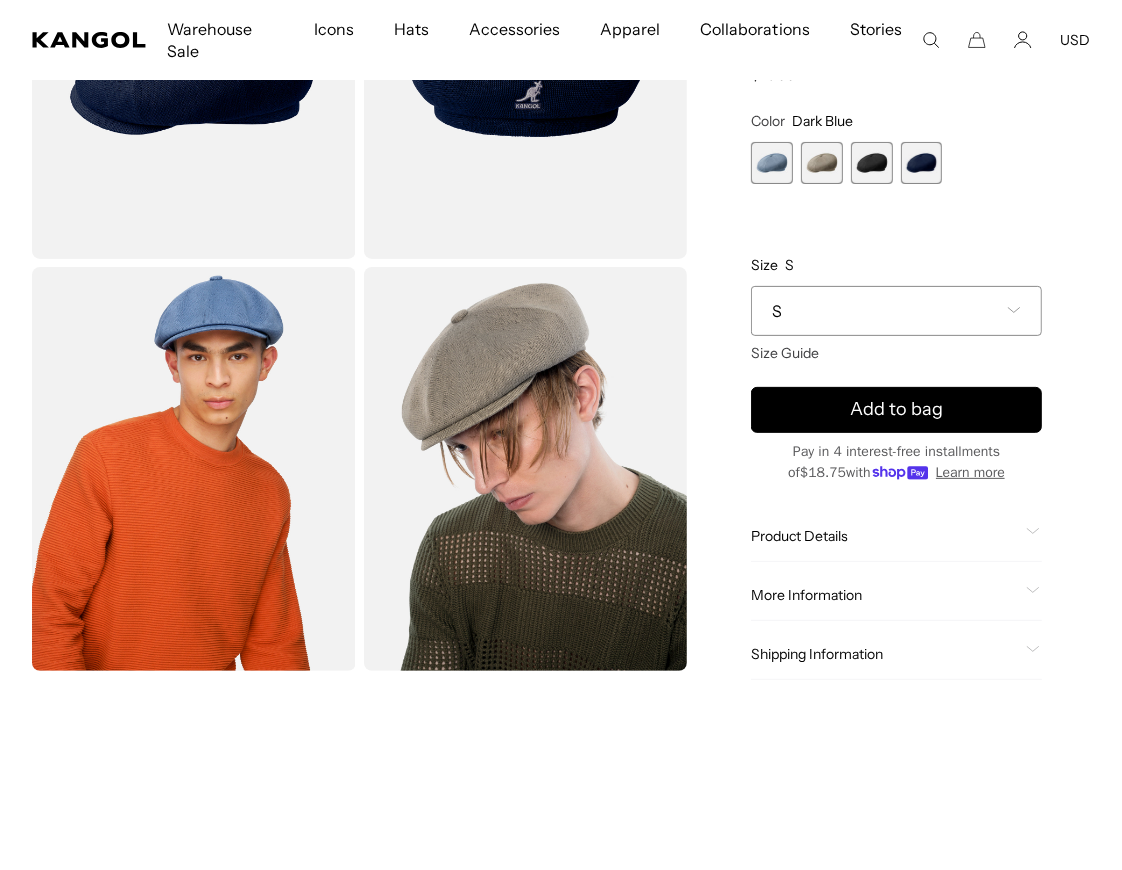 click at bounding box center [822, 163] 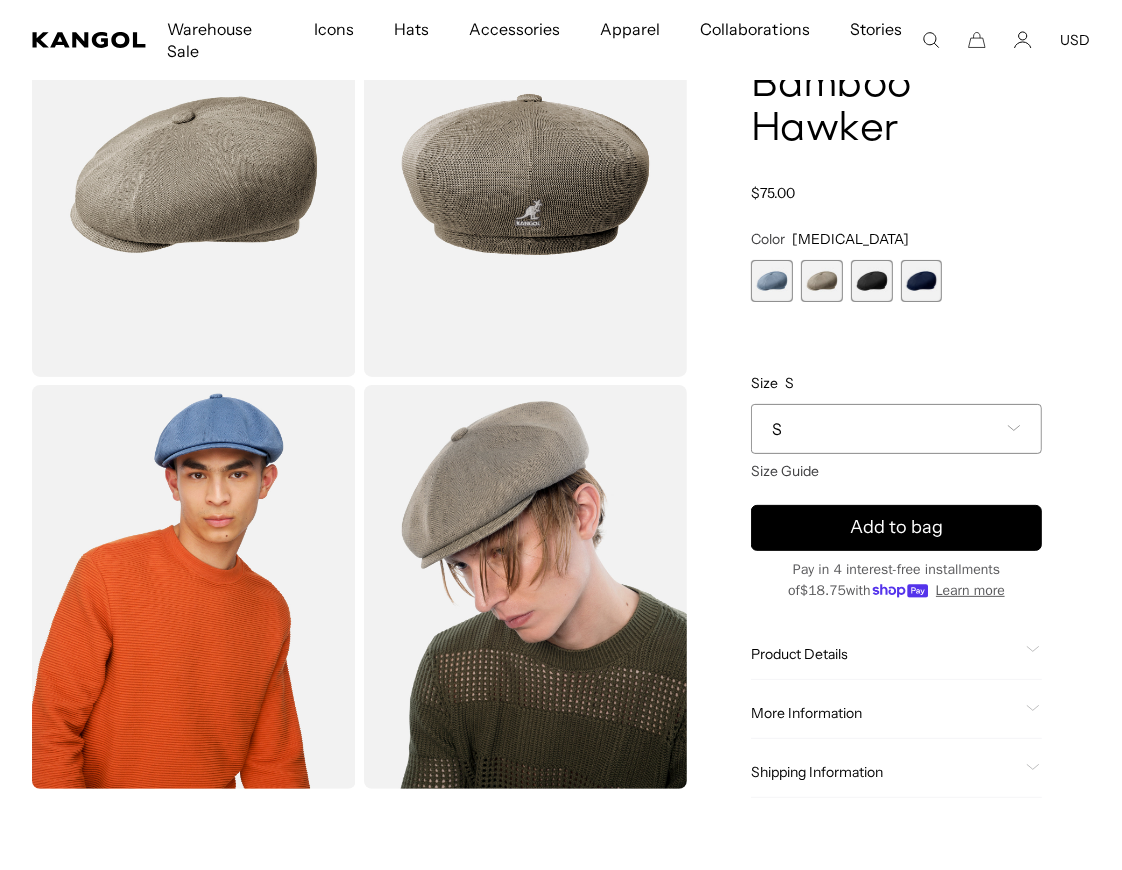 scroll, scrollTop: 0, scrollLeft: 0, axis: both 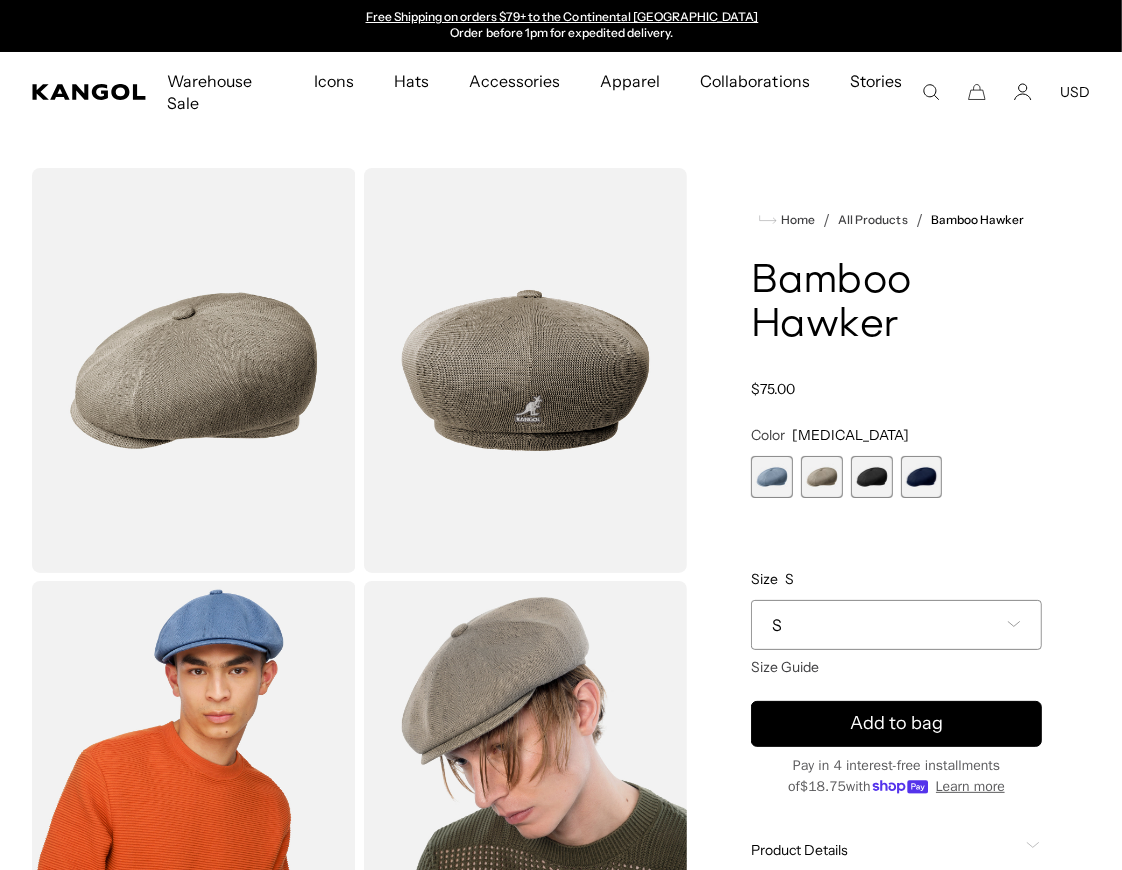 click at bounding box center (822, 477) 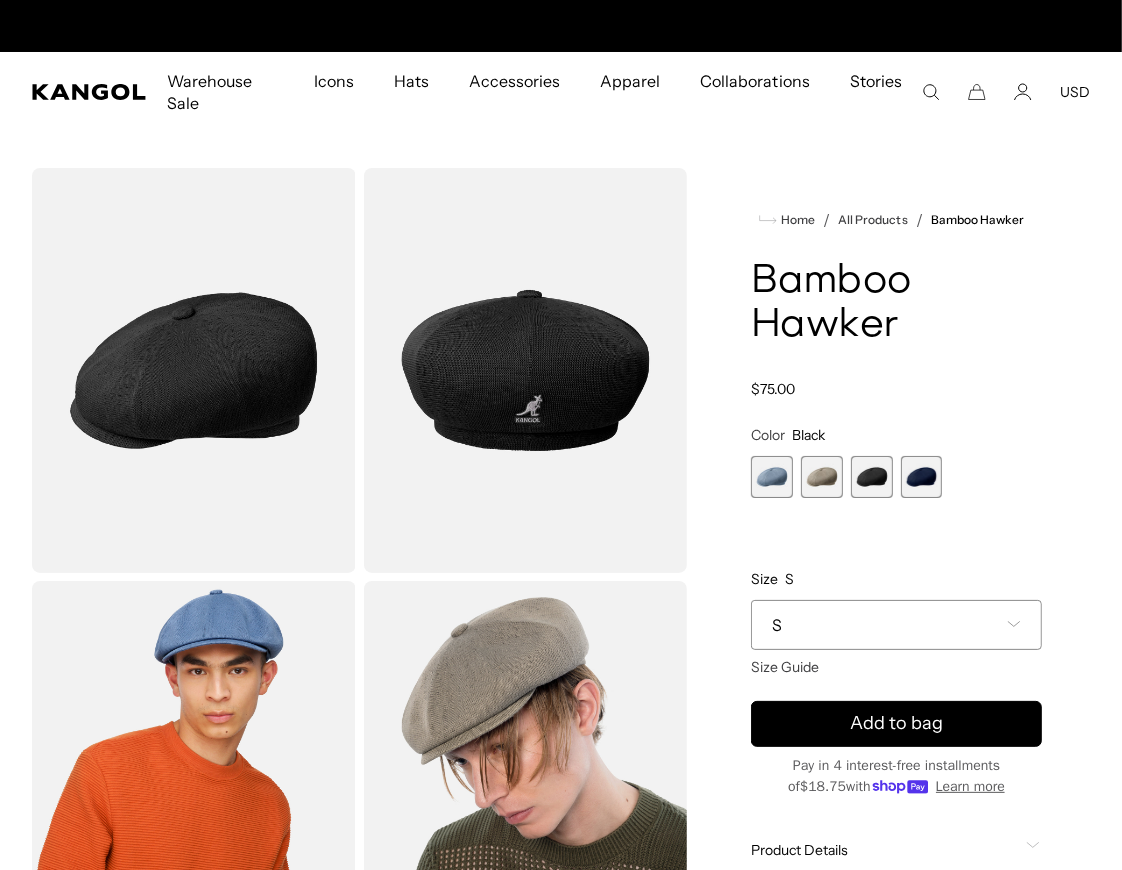 scroll, scrollTop: 0, scrollLeft: 0, axis: both 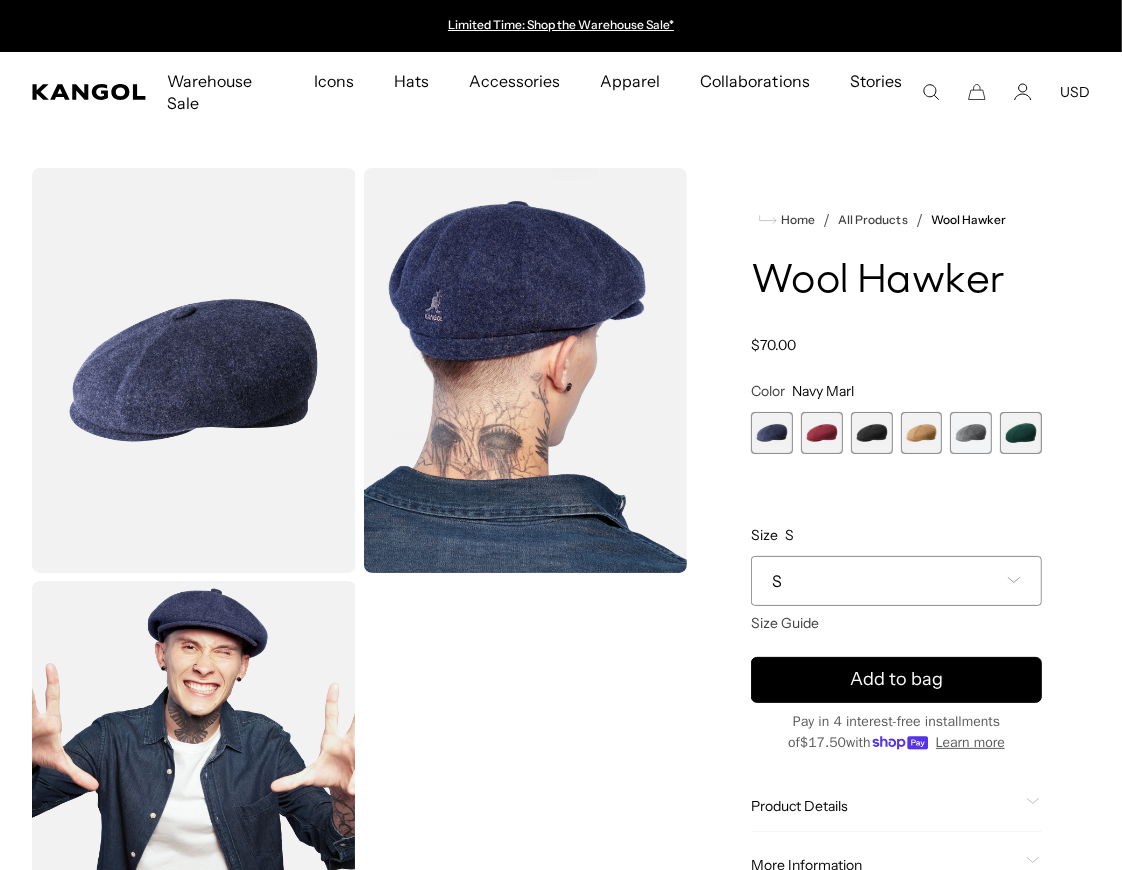 click at bounding box center (772, 433) 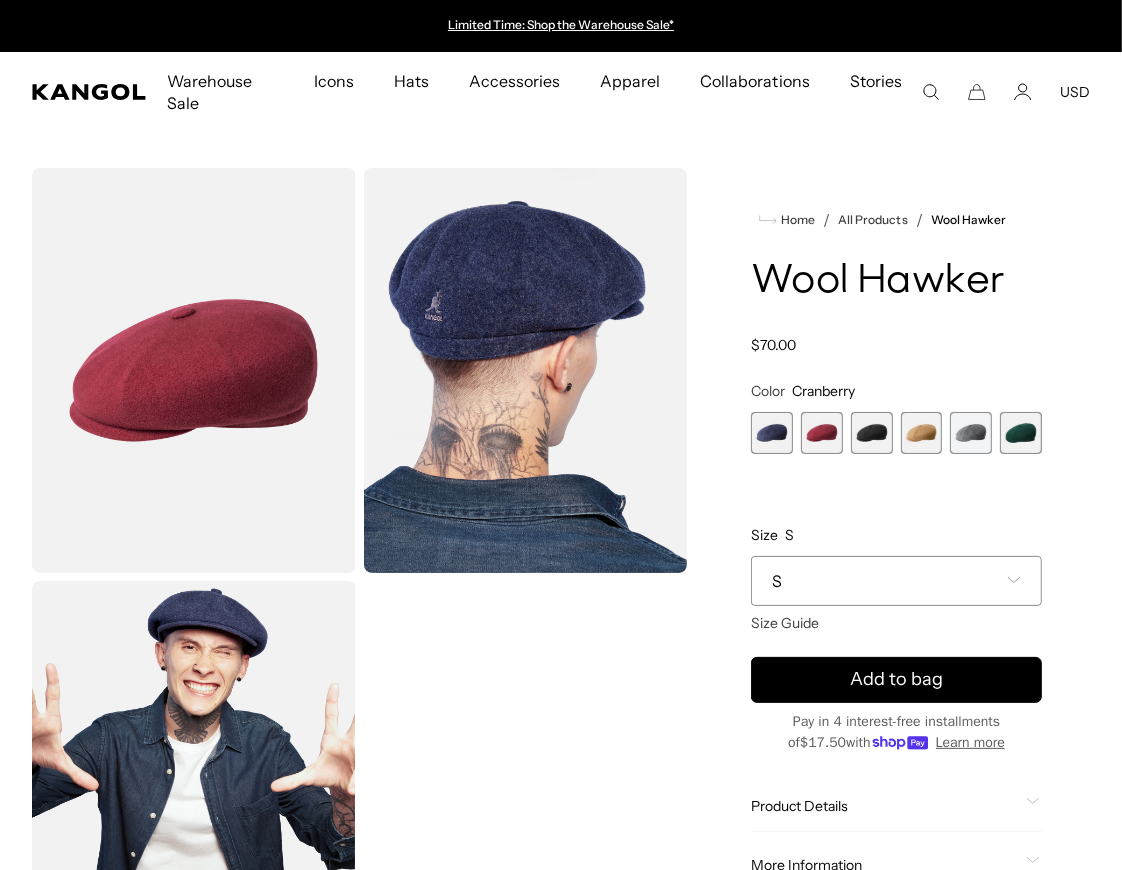 click on "Navy Marl
Variant sold out or unavailable
Cranberry
Variant sold out or unavailable
Black
Variant sold out or unavailable
Camel
Variant sold out or unavailable
Flannel
Variant sold out or unavailable
Deep Emerald
Variant sold out or unavailable" at bounding box center (896, 433) 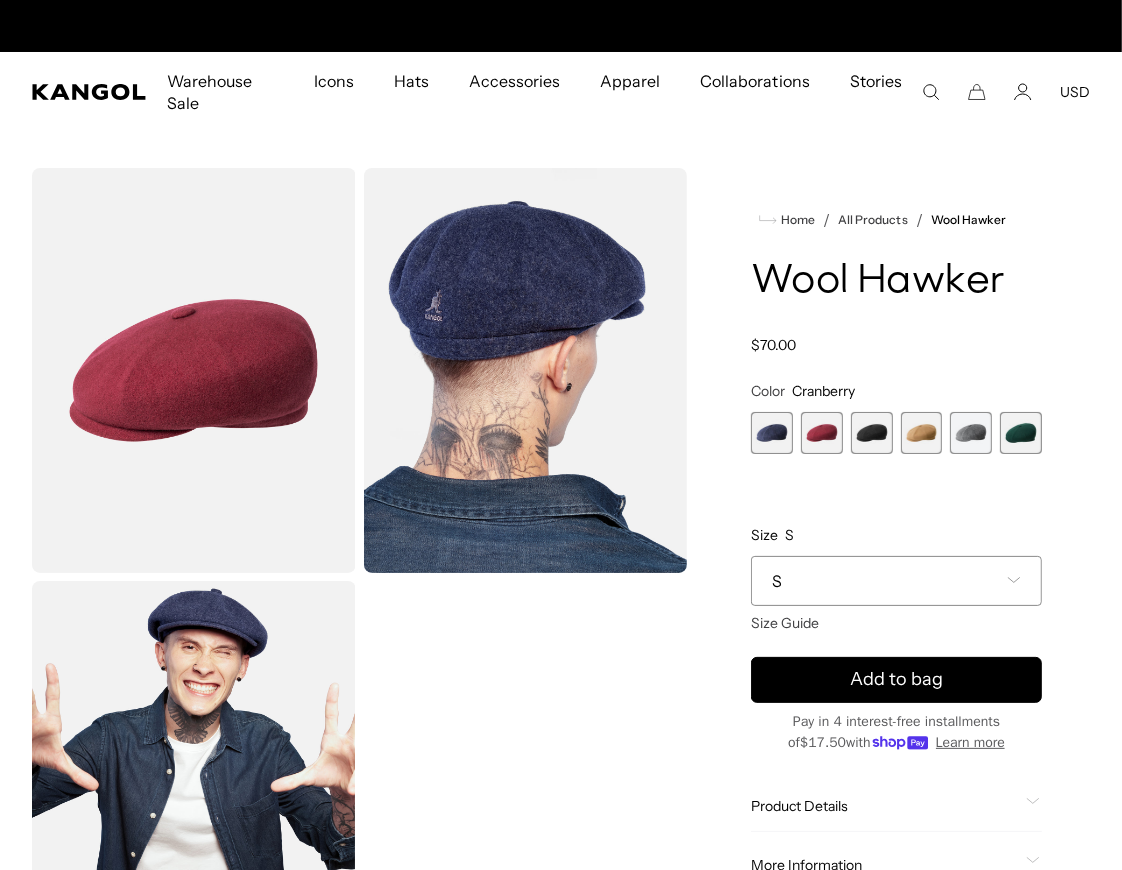scroll, scrollTop: 0, scrollLeft: 411, axis: horizontal 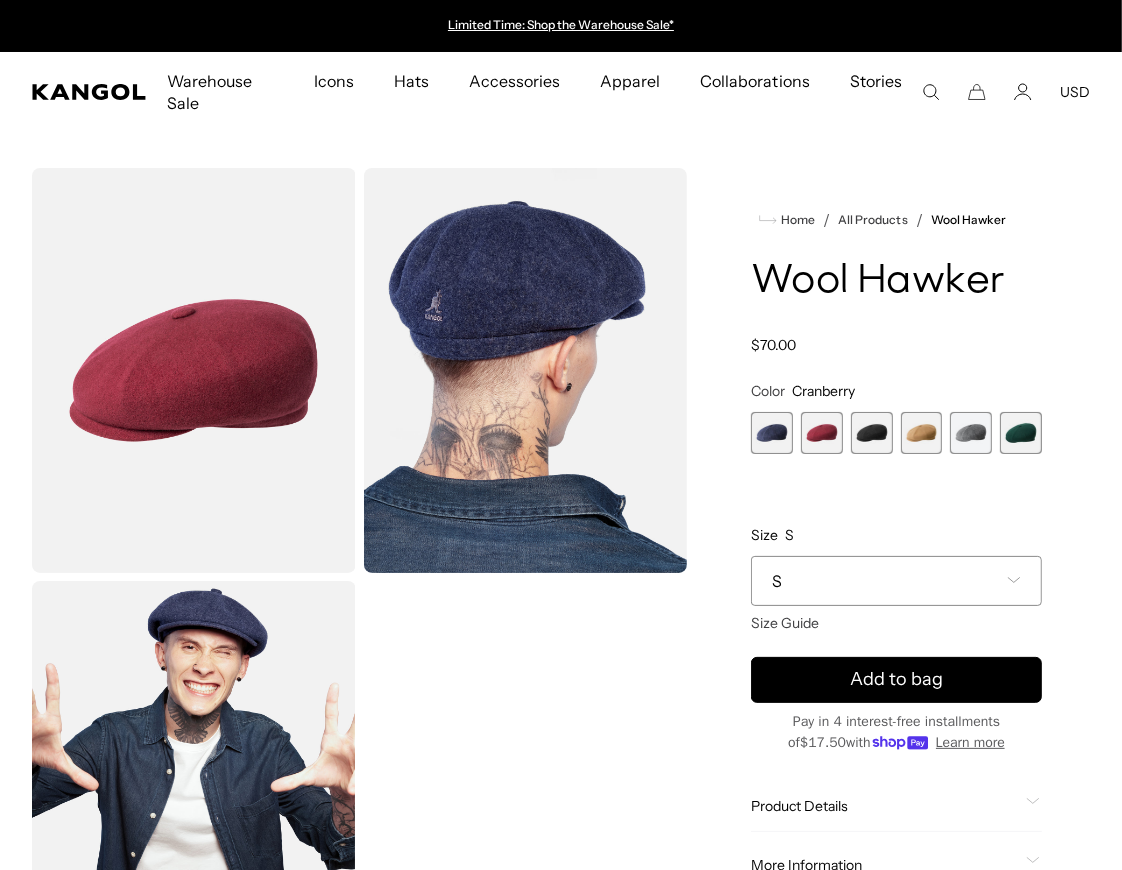 drag, startPoint x: 305, startPoint y: 477, endPoint x: 643, endPoint y: 2, distance: 582.98285 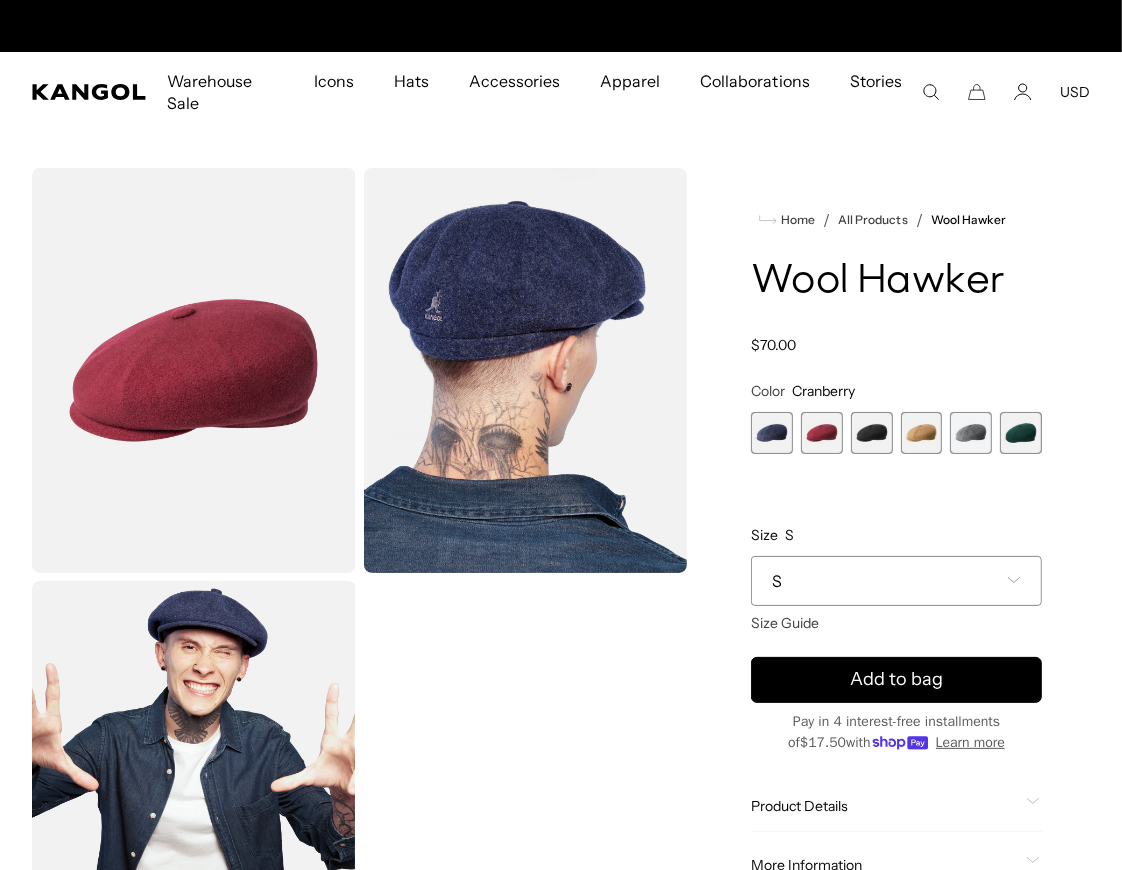 scroll, scrollTop: 0, scrollLeft: 0, axis: both 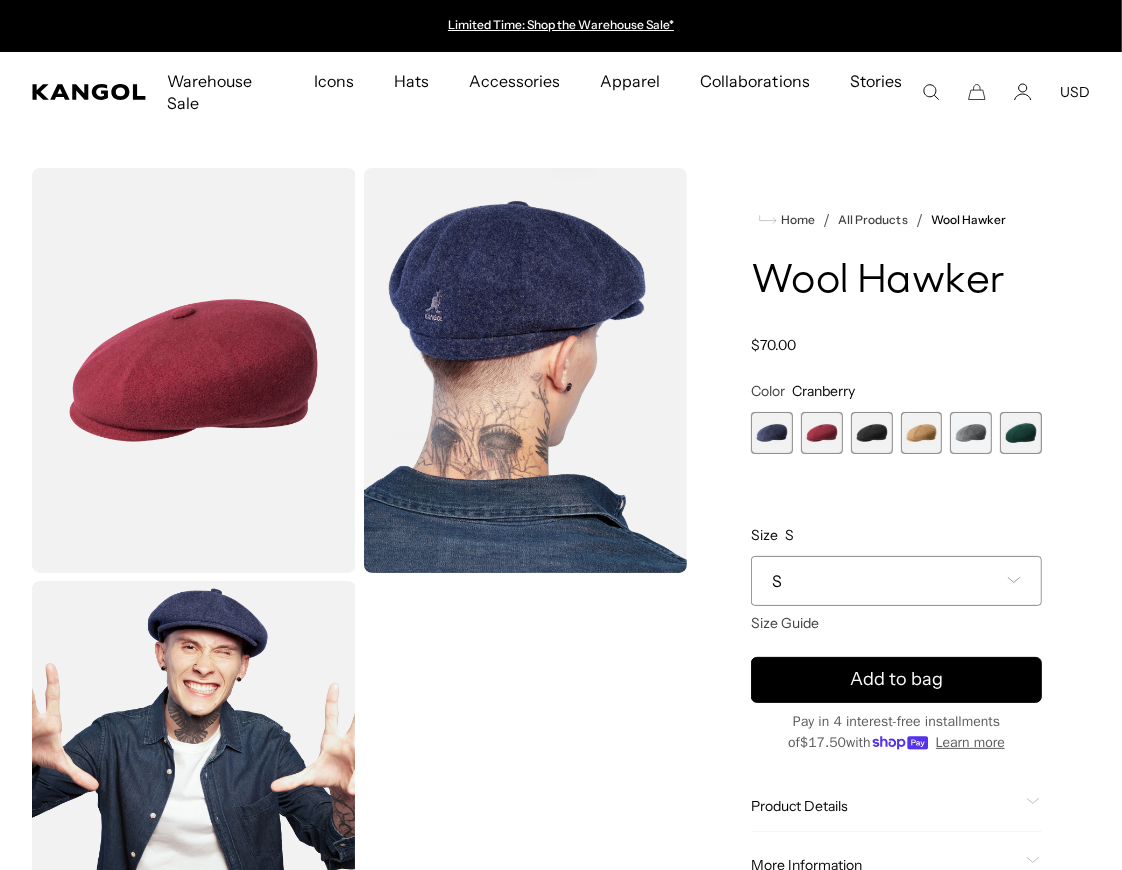 click at bounding box center [922, 433] 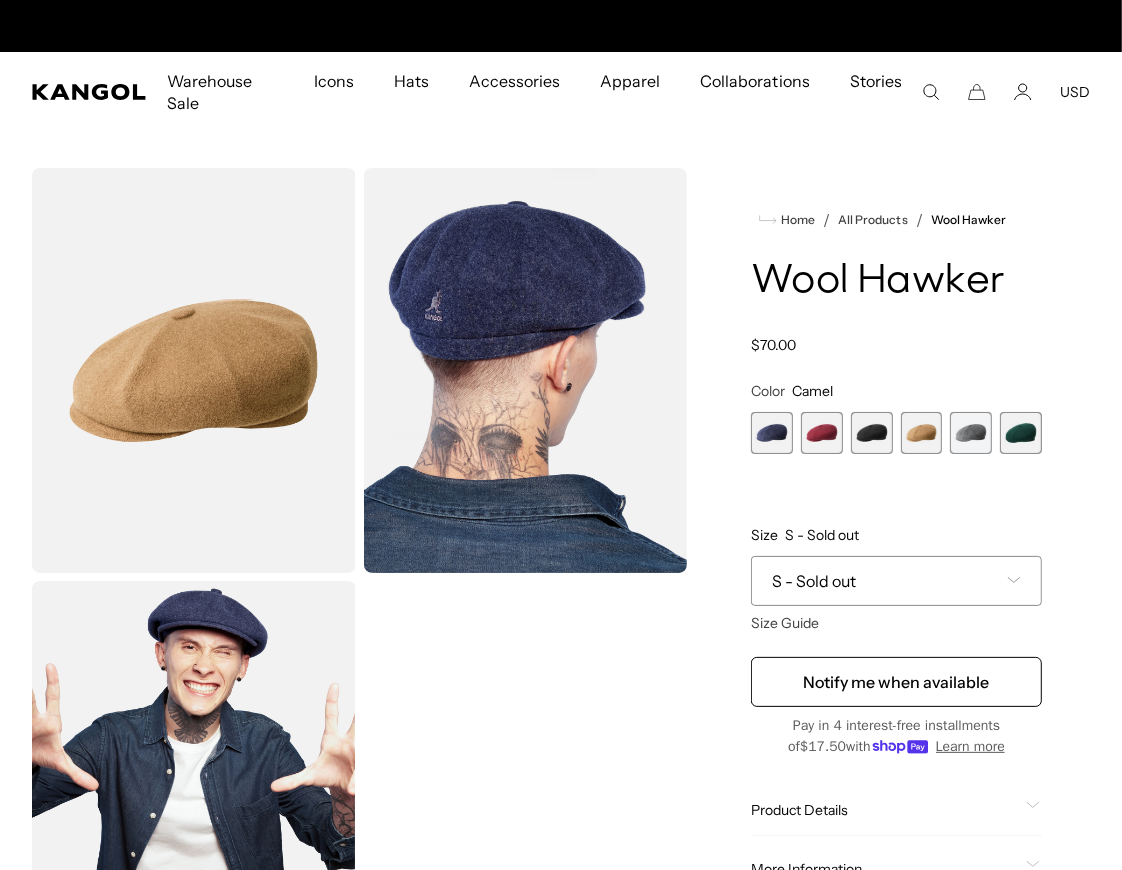 scroll, scrollTop: 0, scrollLeft: 411, axis: horizontal 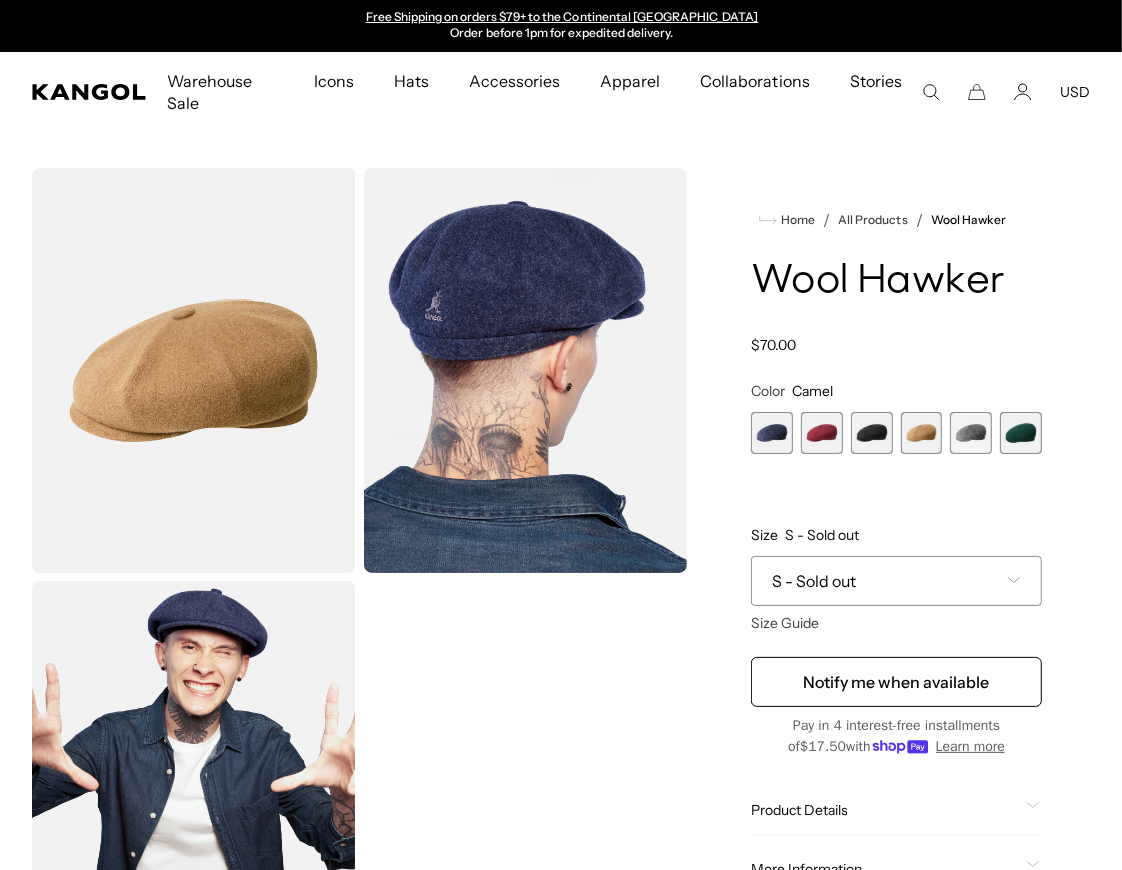 drag, startPoint x: 259, startPoint y: 374, endPoint x: 702, endPoint y: 2, distance: 578.47473 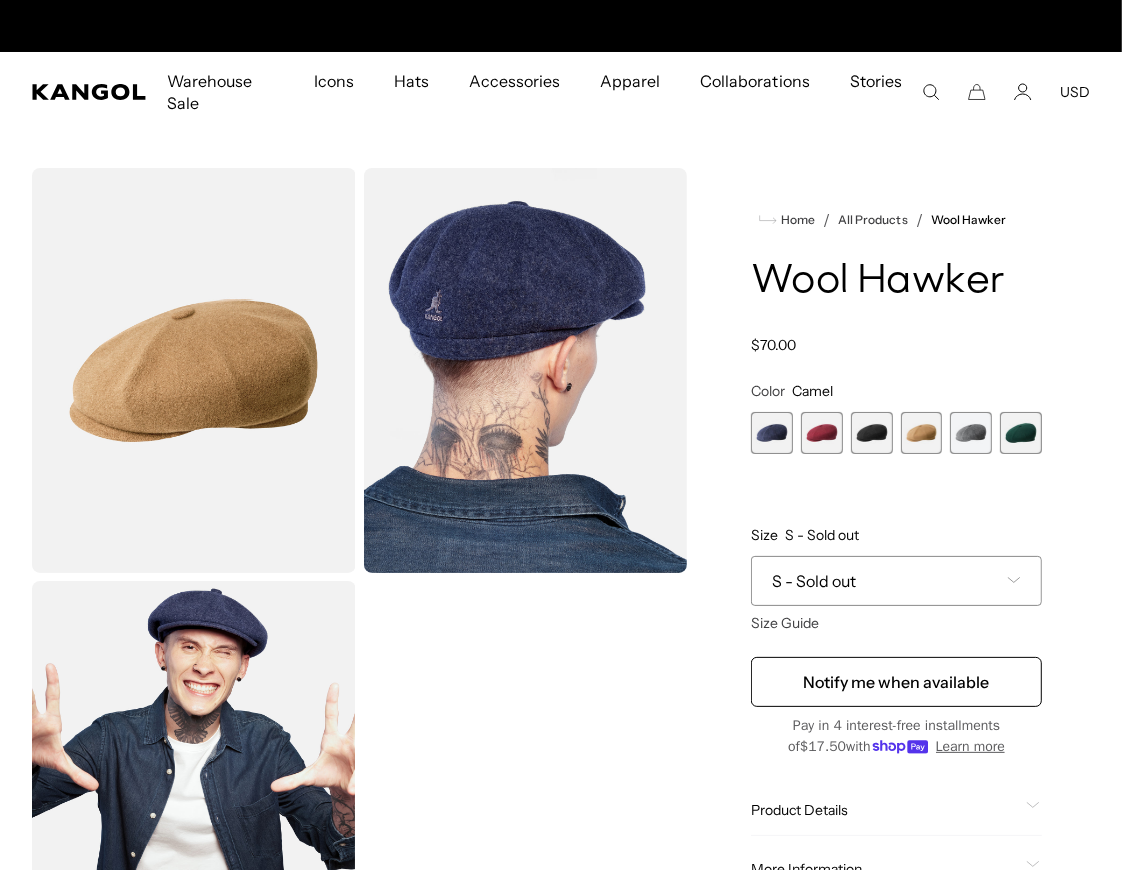 scroll, scrollTop: 0, scrollLeft: 0, axis: both 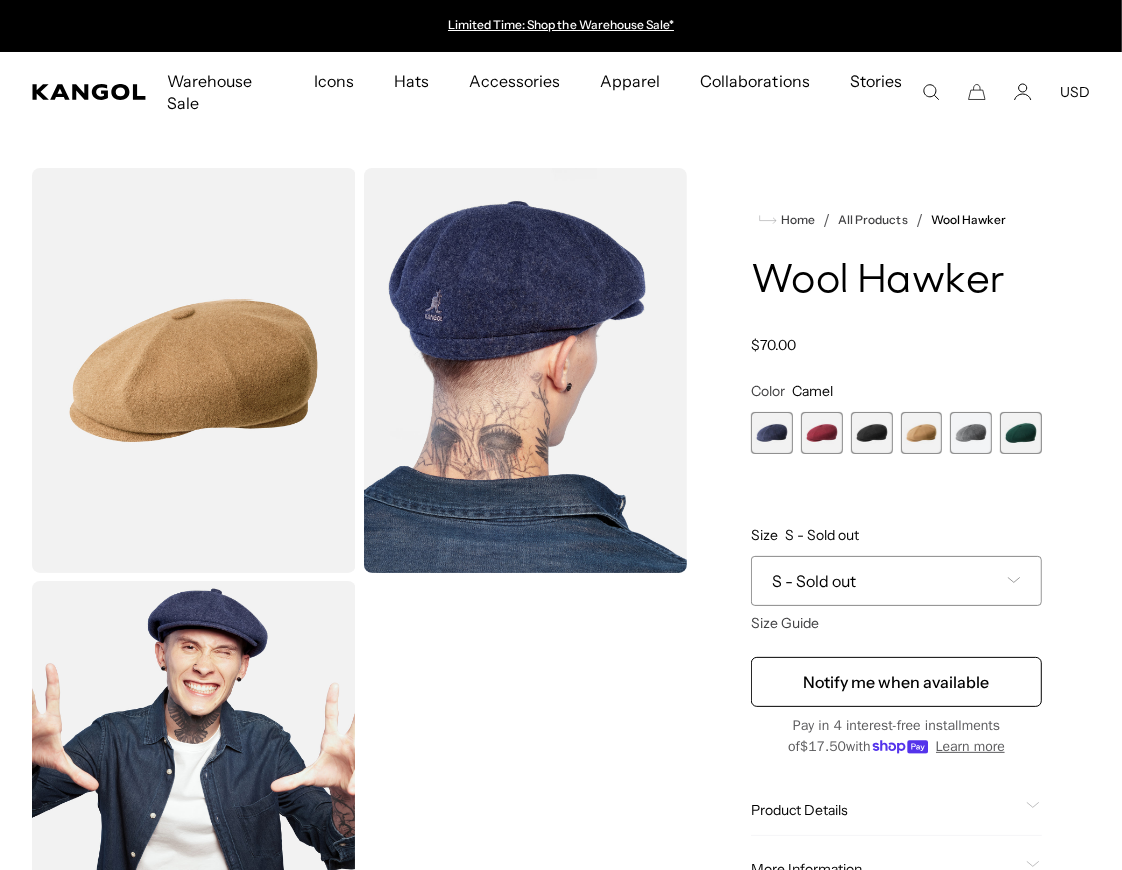 click at bounding box center (772, 433) 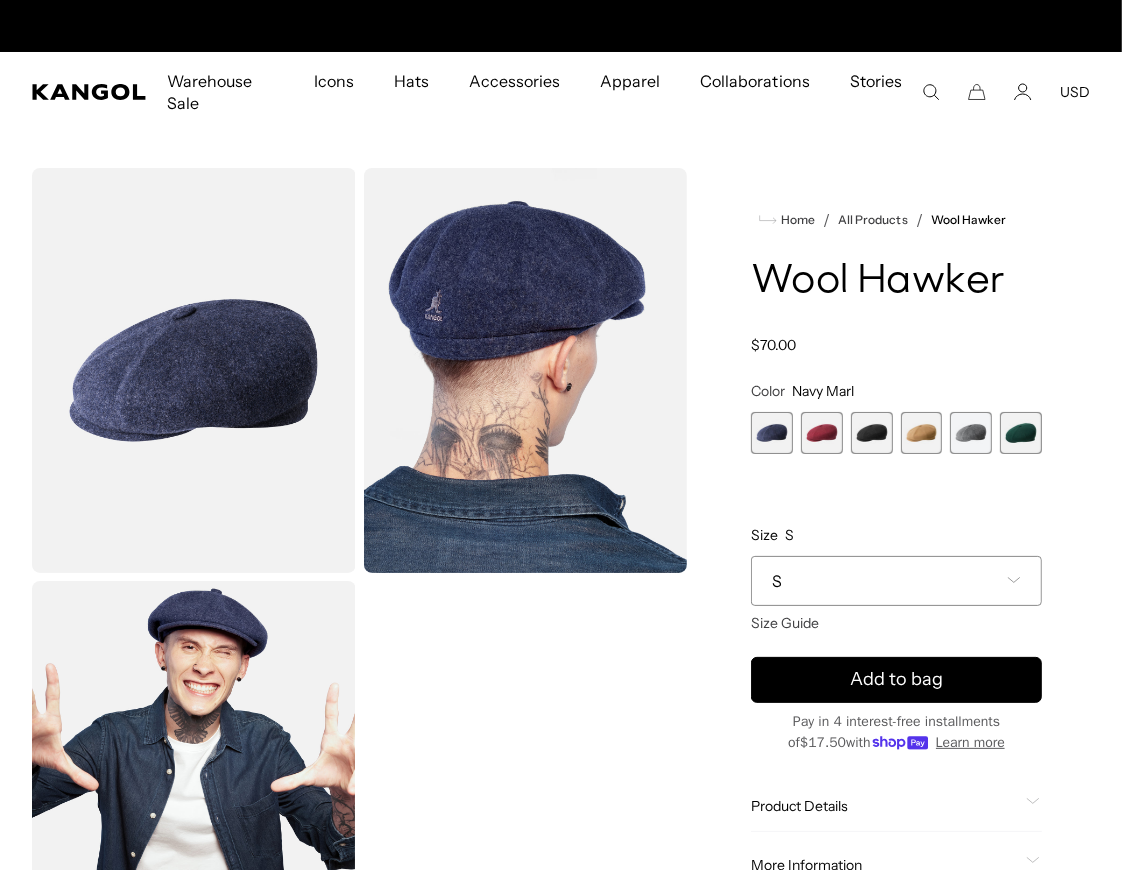 scroll, scrollTop: 0, scrollLeft: 411, axis: horizontal 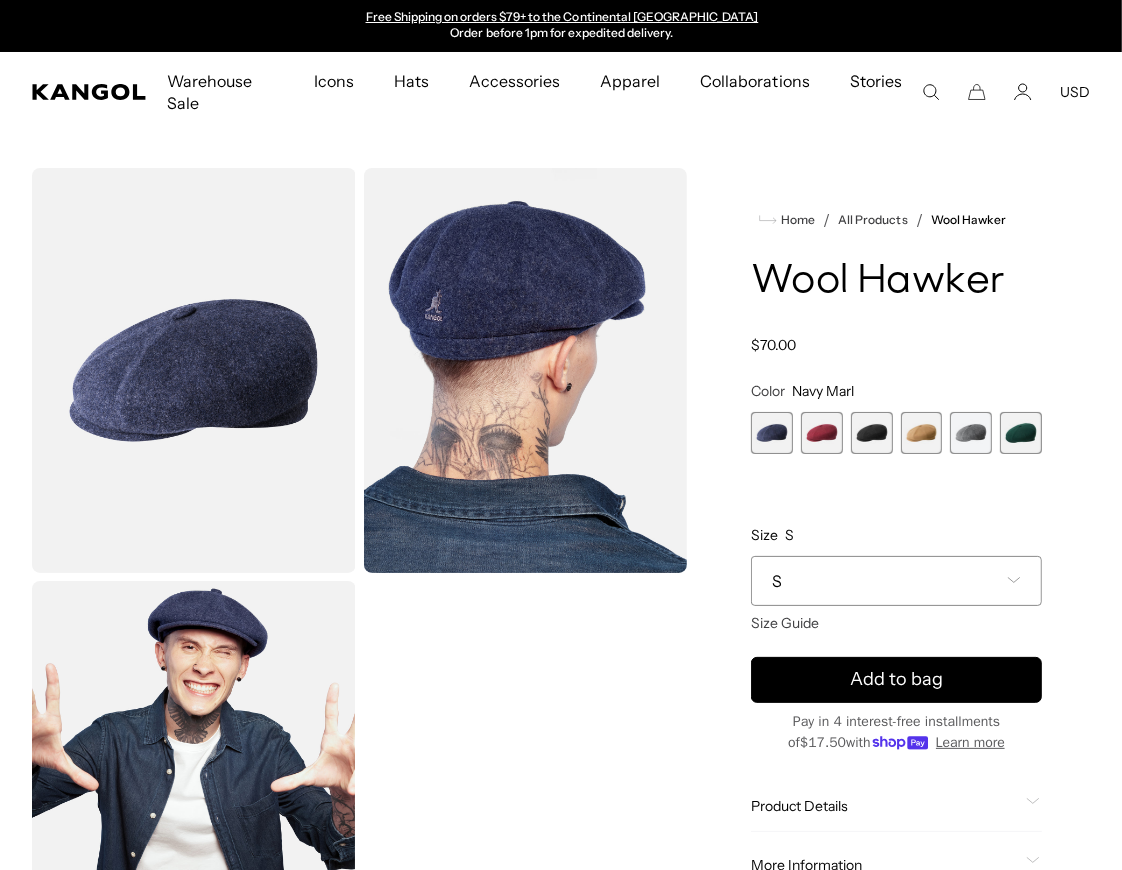 click at bounding box center (1021, 433) 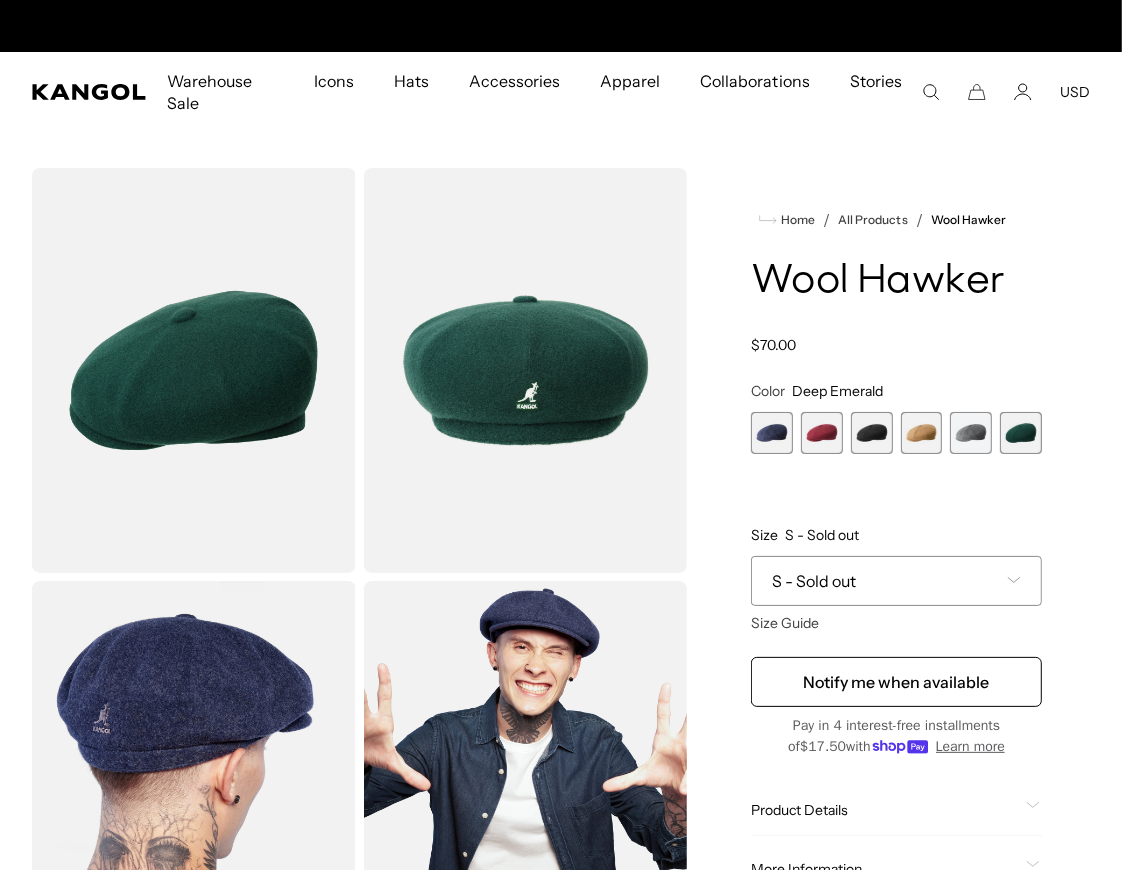 scroll, scrollTop: 0, scrollLeft: 0, axis: both 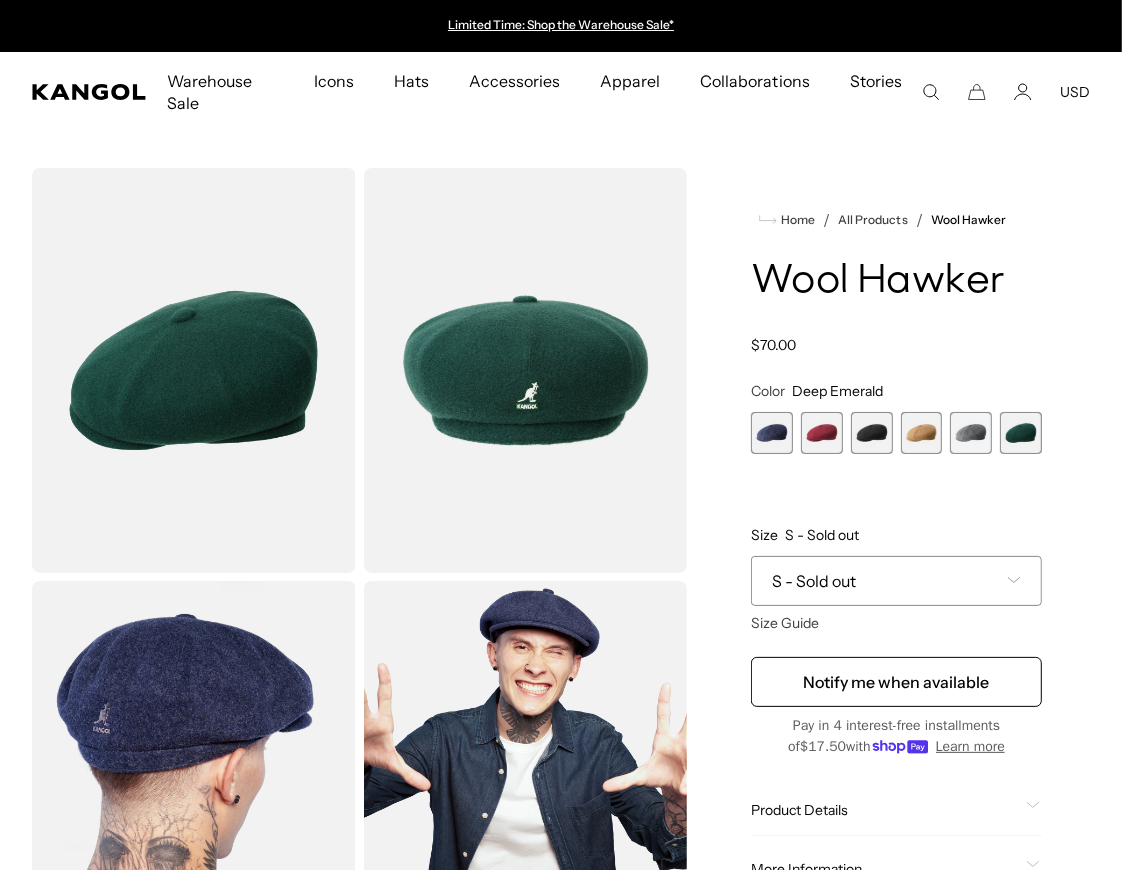 drag, startPoint x: 312, startPoint y: 357, endPoint x: 780, endPoint y: 2, distance: 587.4087 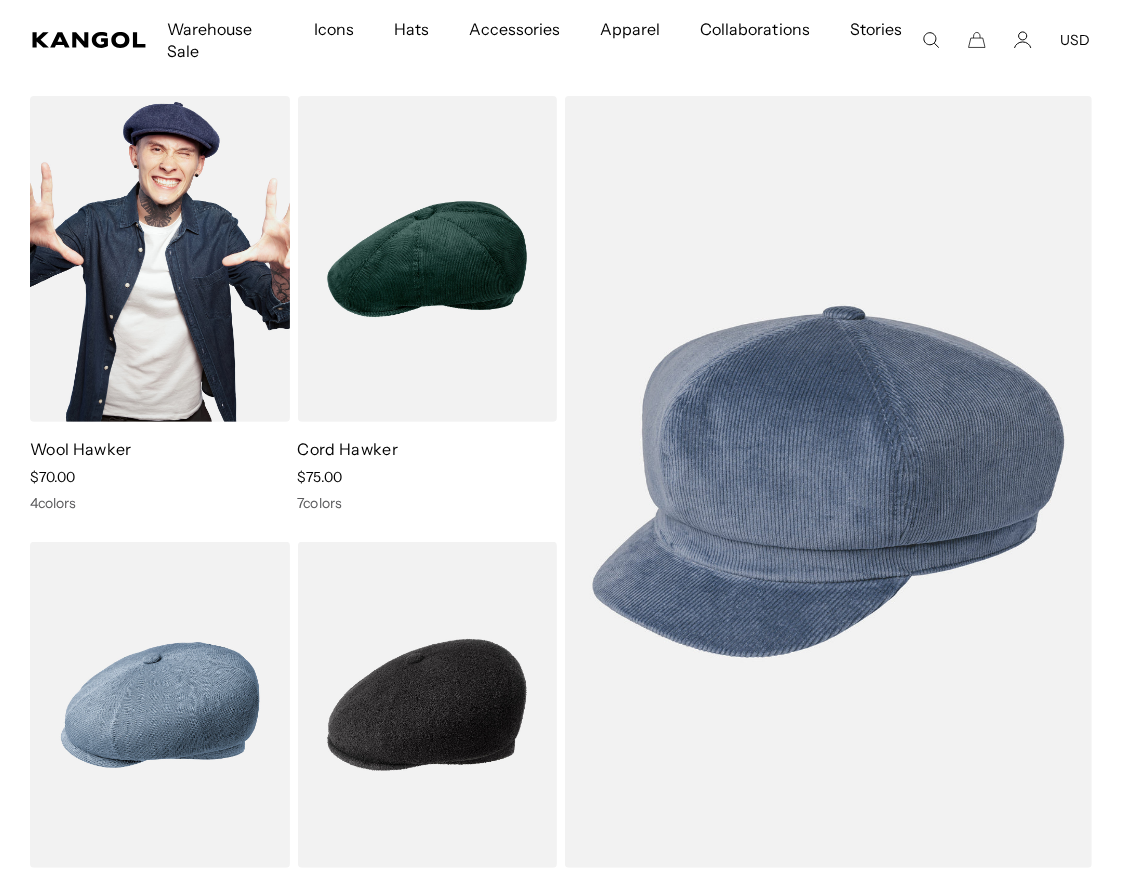 scroll, scrollTop: 405, scrollLeft: 0, axis: vertical 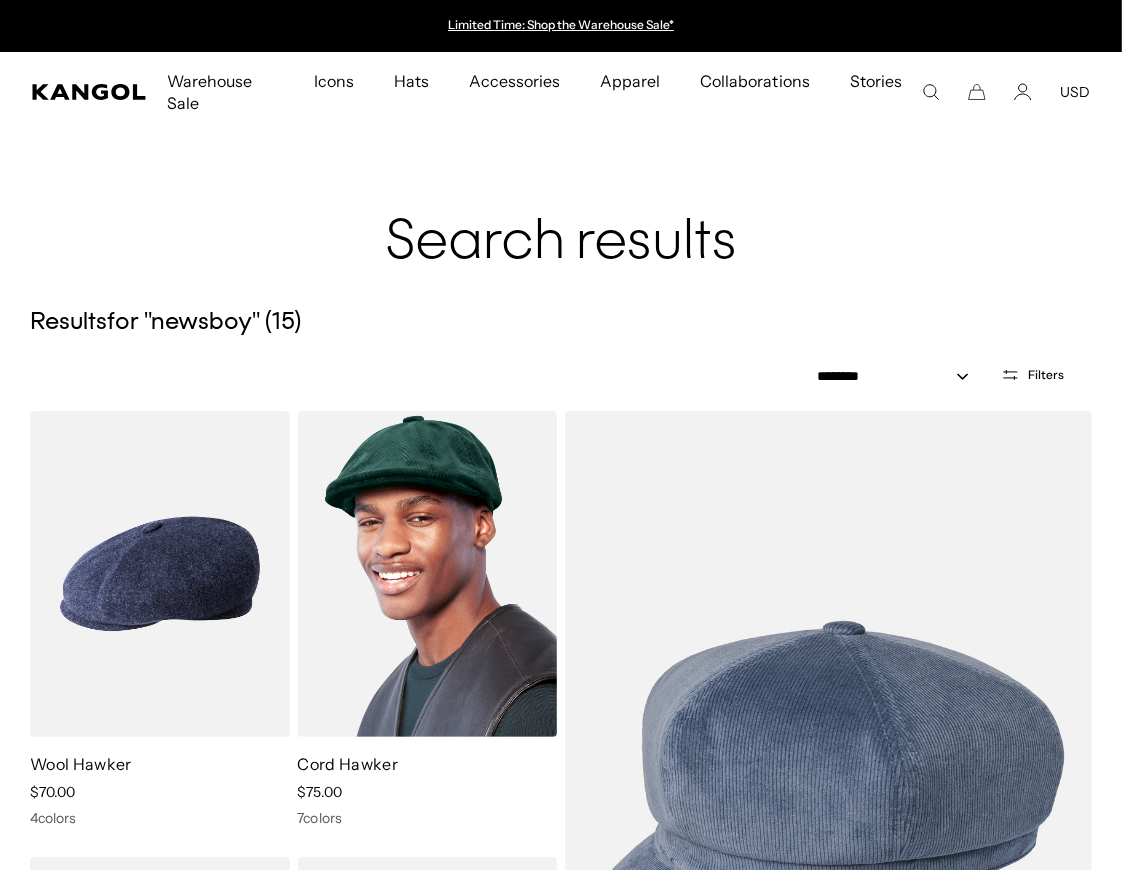 click at bounding box center [428, 574] 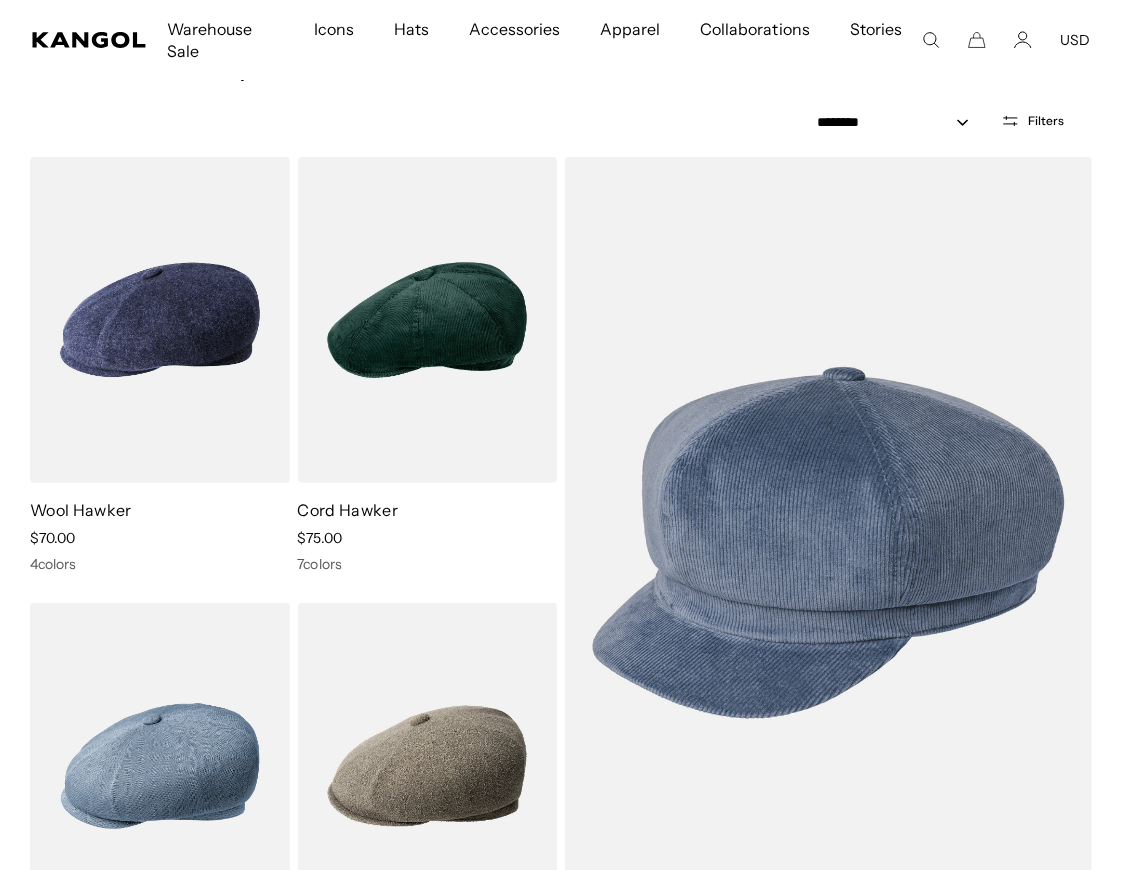 scroll, scrollTop: 415, scrollLeft: 0, axis: vertical 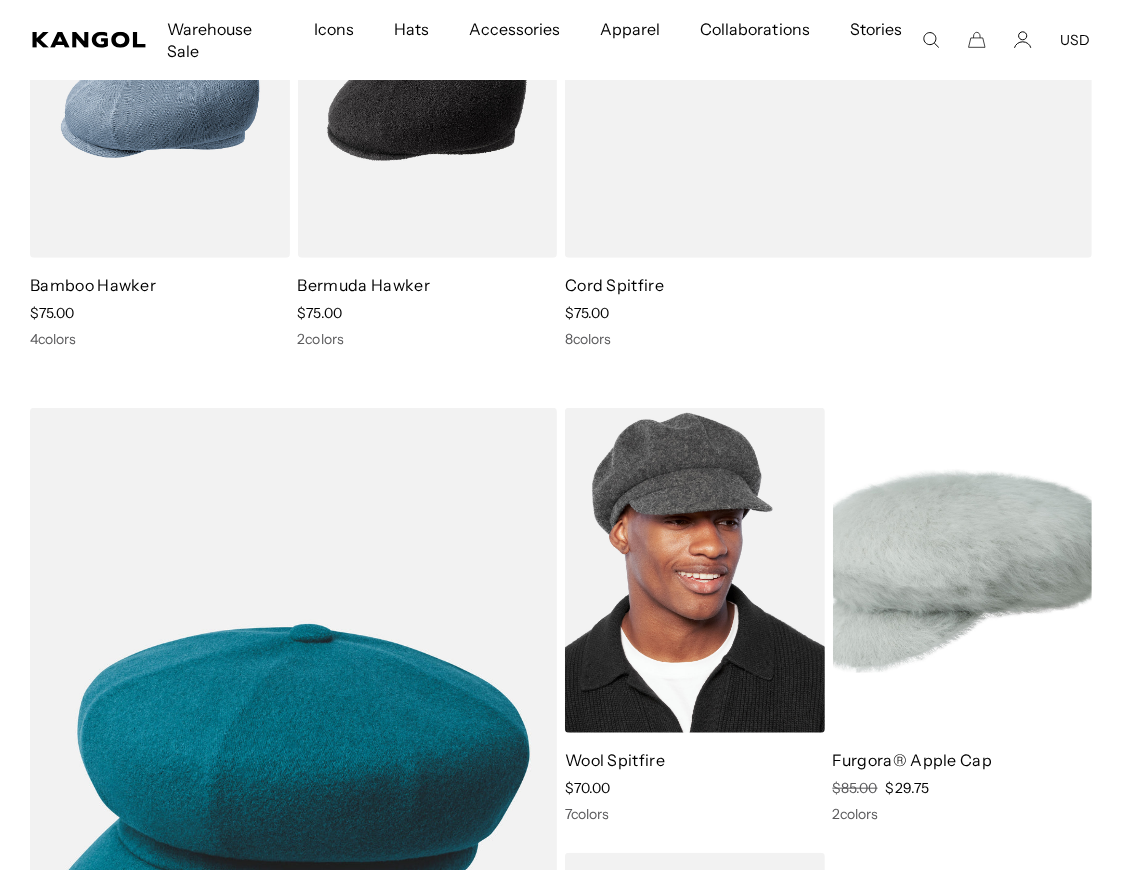 click at bounding box center (695, 571) 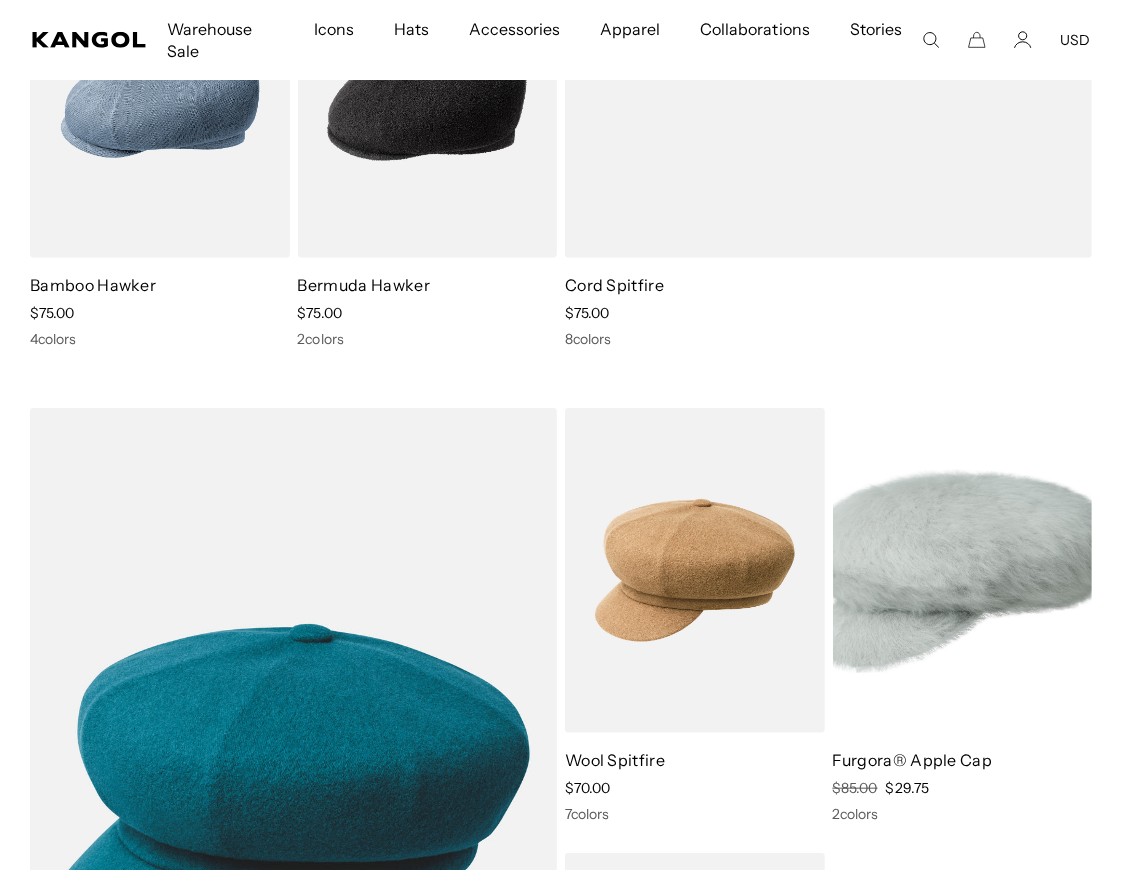 scroll, scrollTop: 0, scrollLeft: 0, axis: both 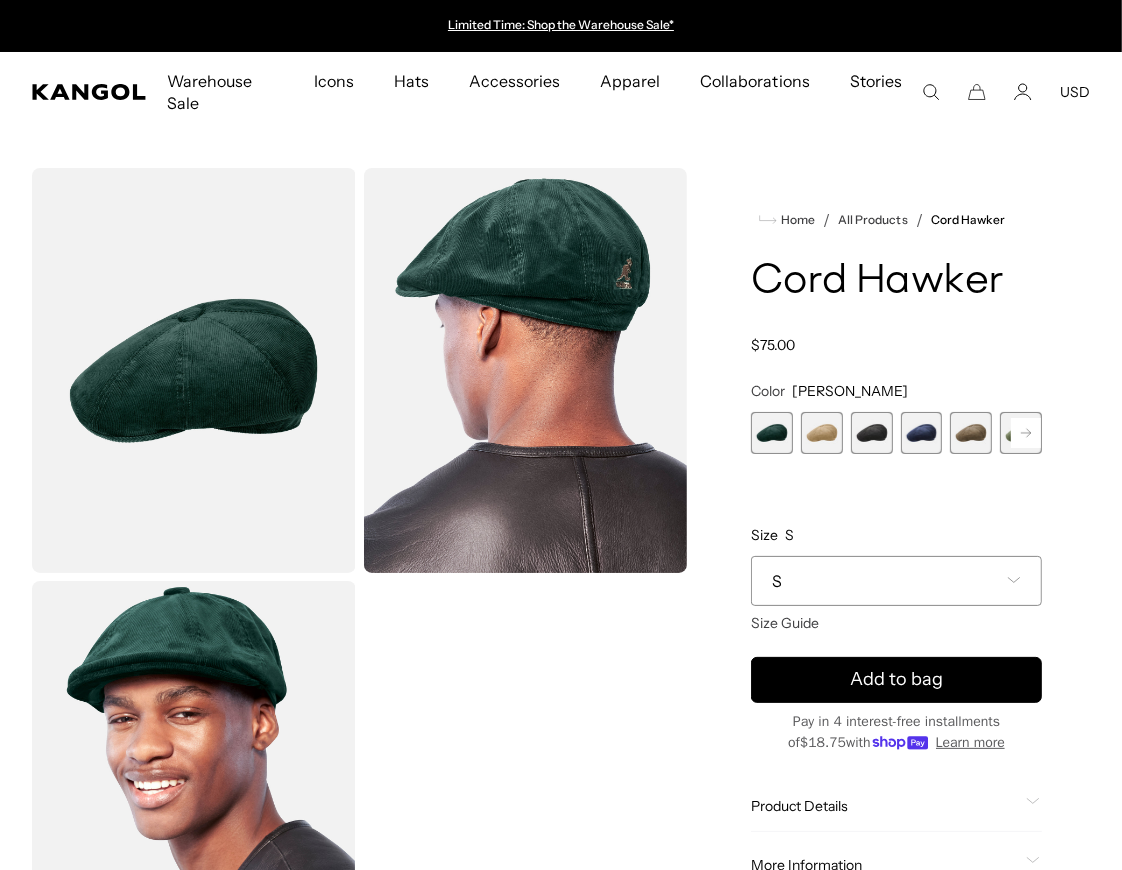 click 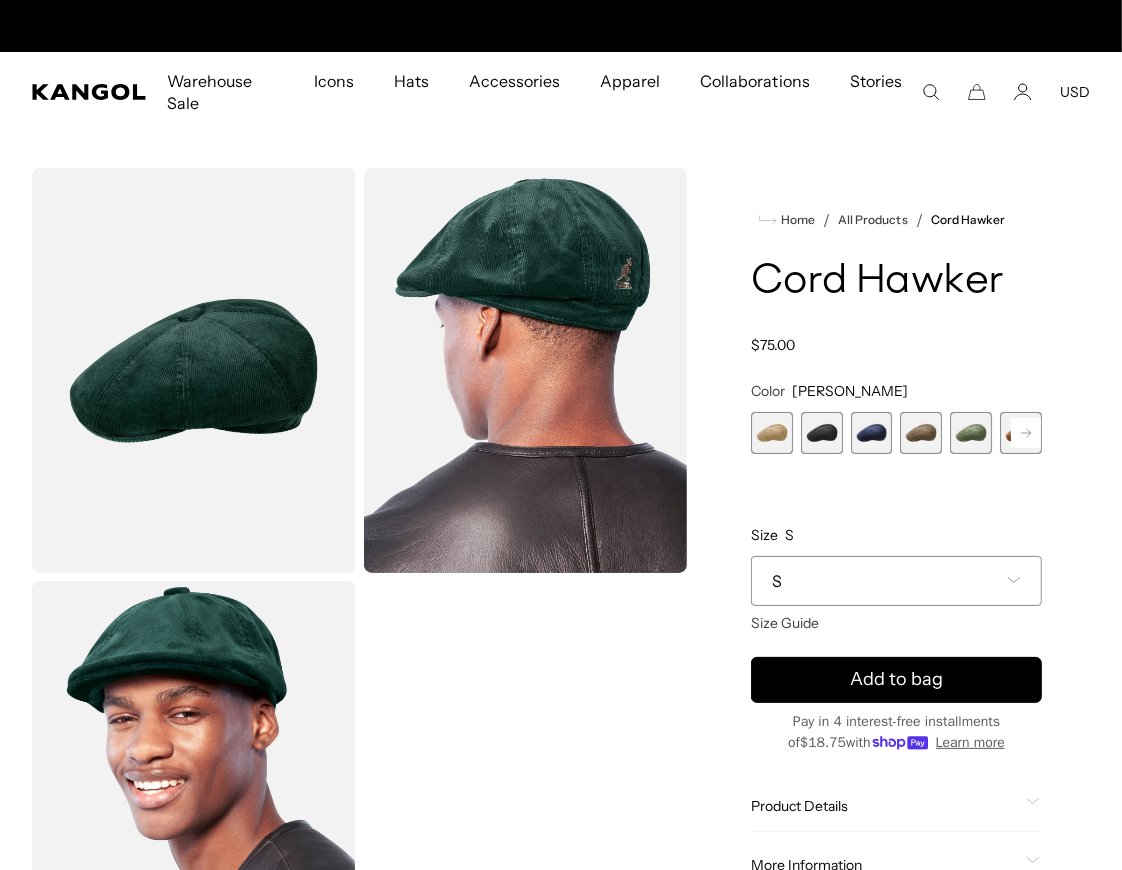 scroll, scrollTop: 0, scrollLeft: 411, axis: horizontal 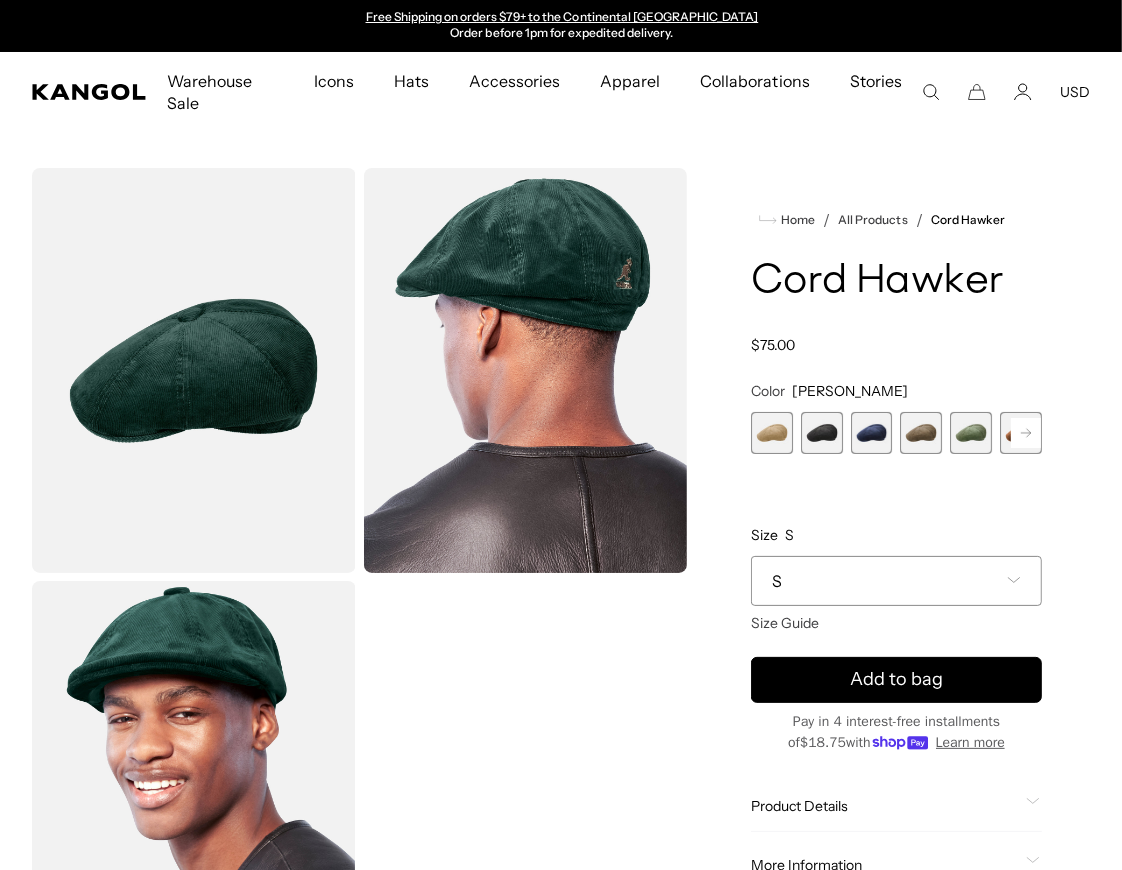 click 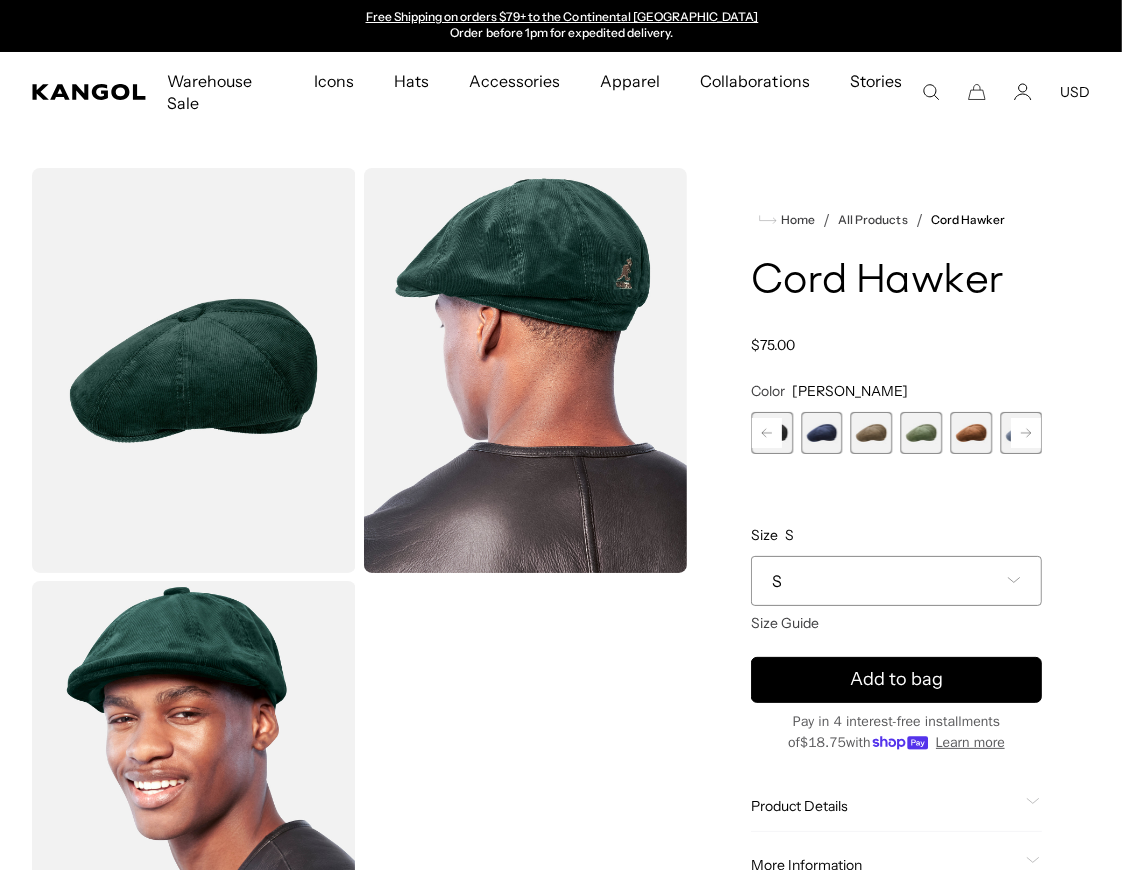 click 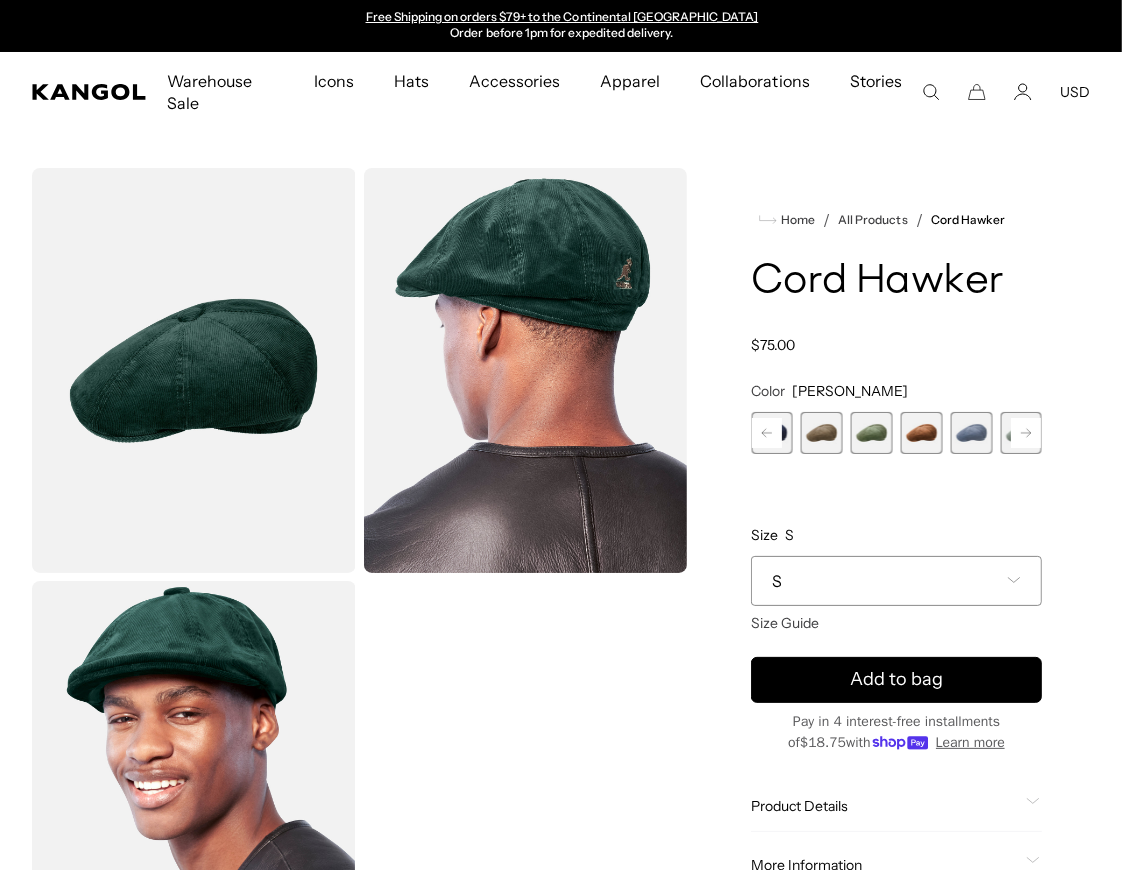 click 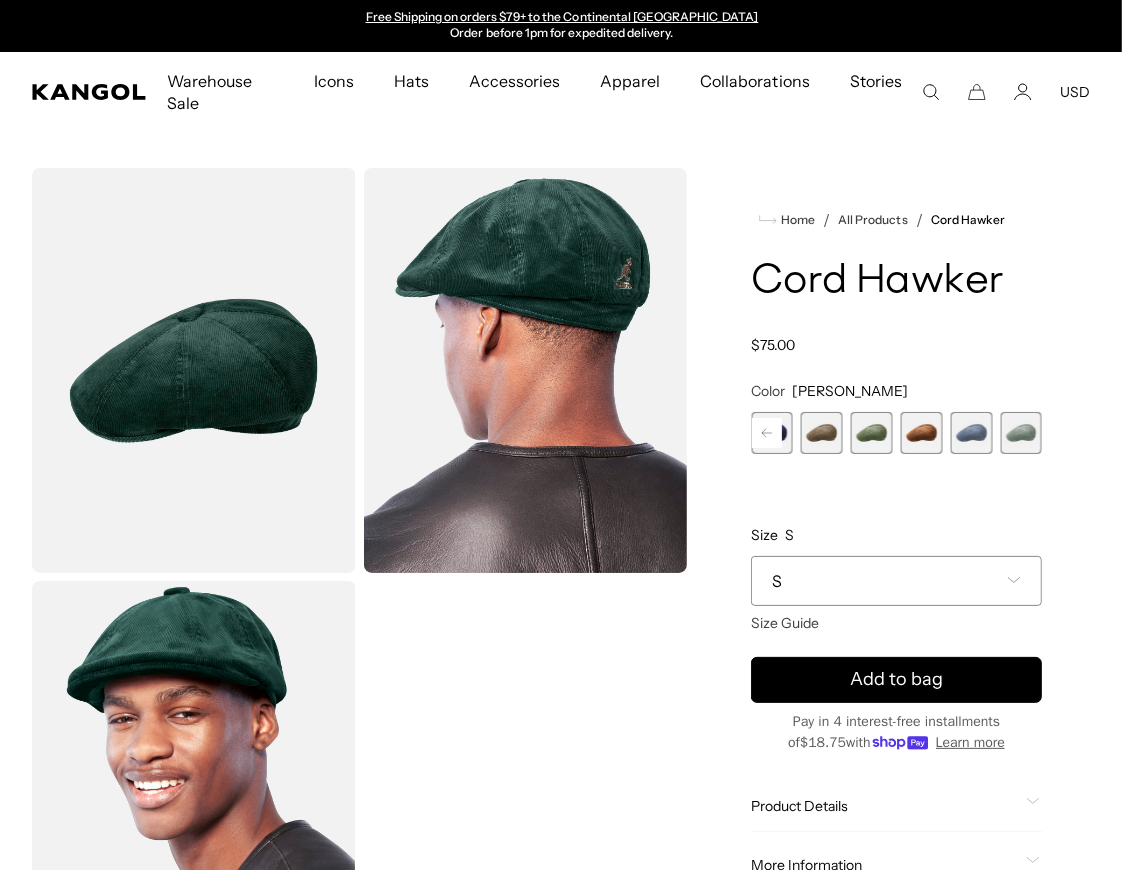 click at bounding box center (1021, 433) 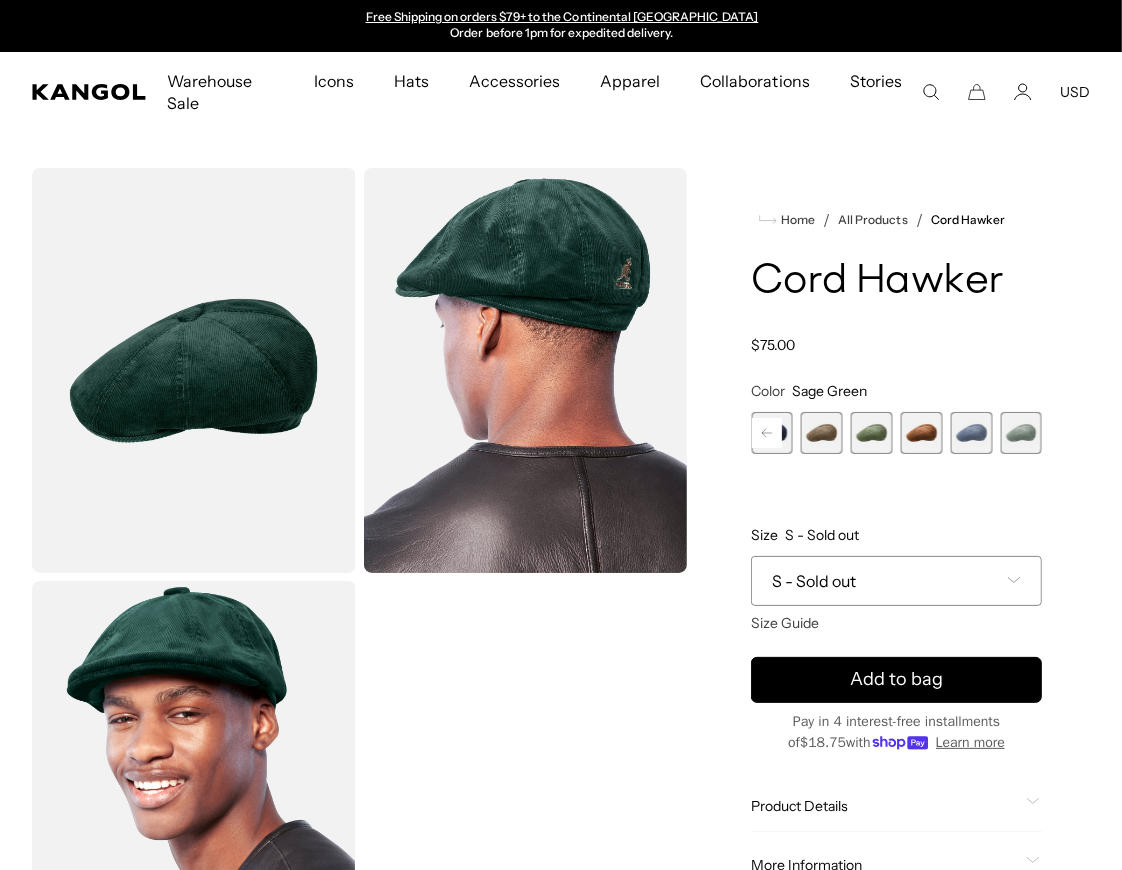 click at bounding box center [1021, 433] 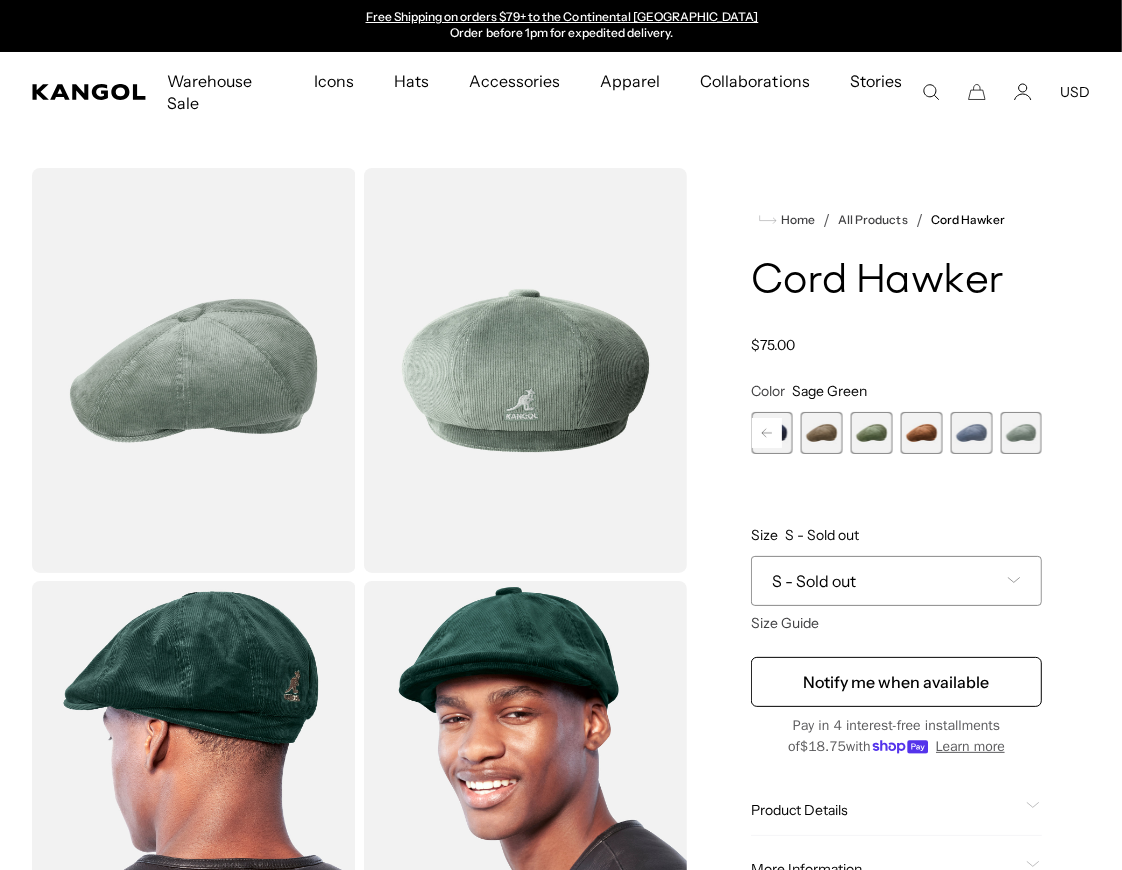 click at bounding box center (971, 433) 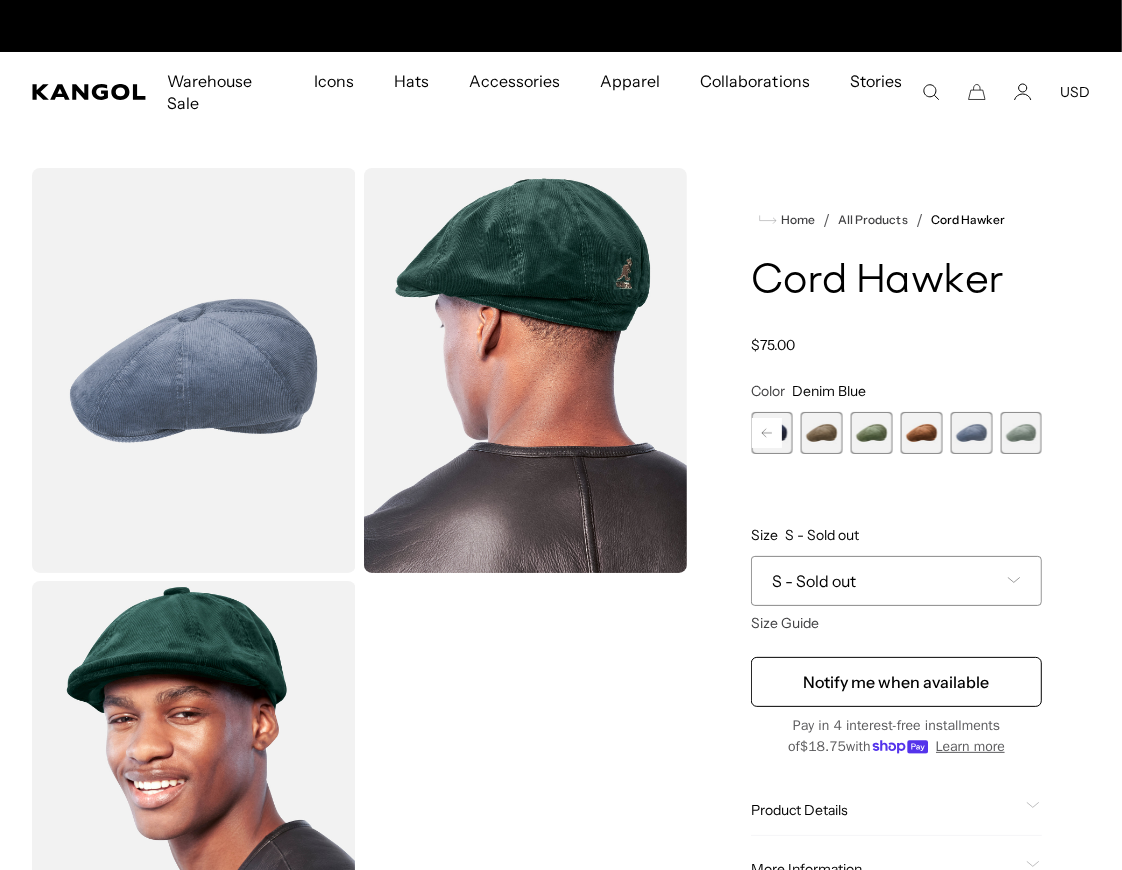 scroll, scrollTop: 0, scrollLeft: 0, axis: both 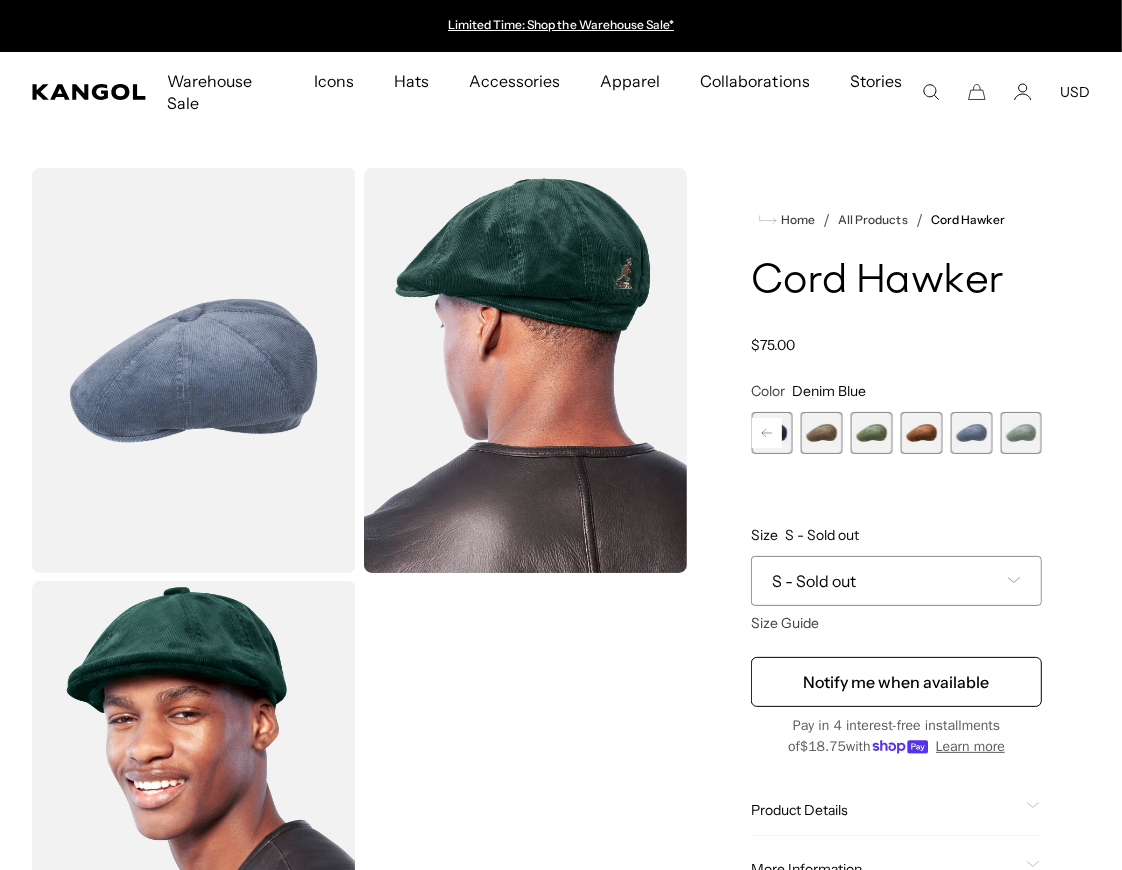 click at bounding box center [1021, 433] 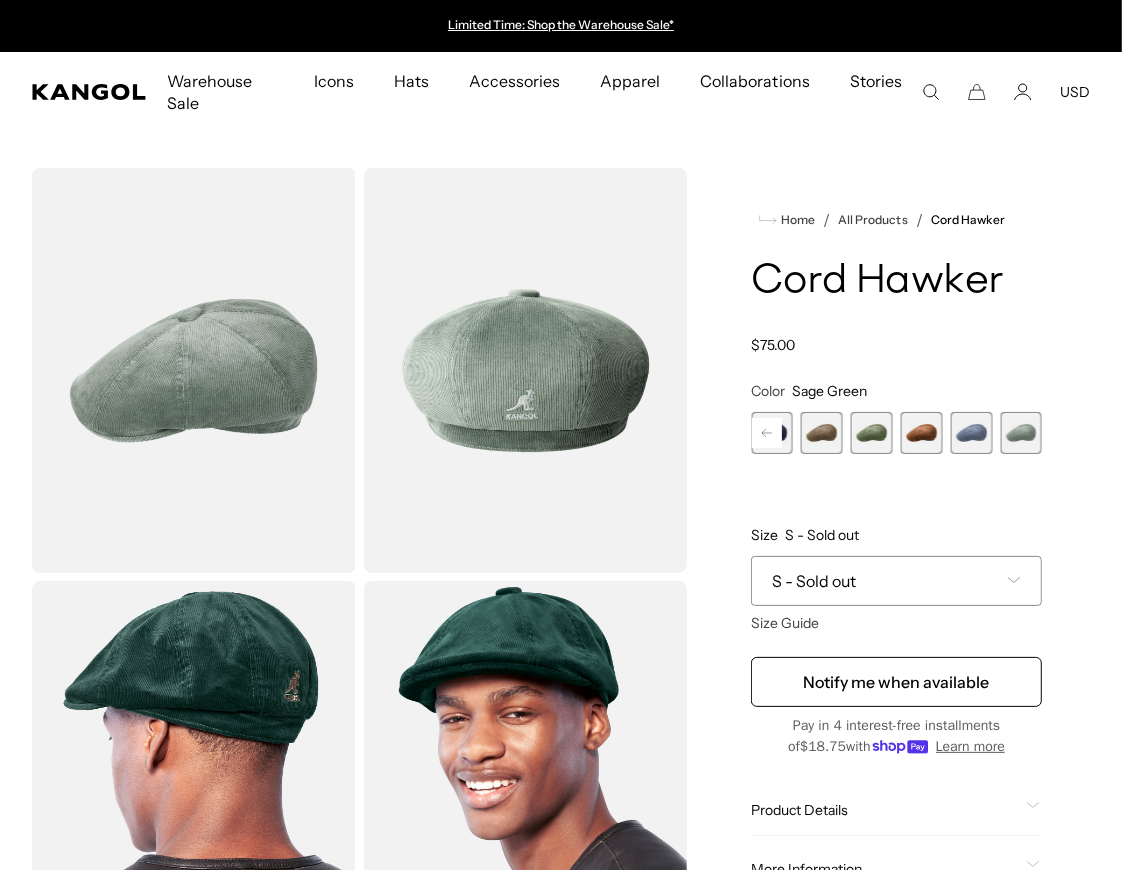 click at bounding box center (971, 433) 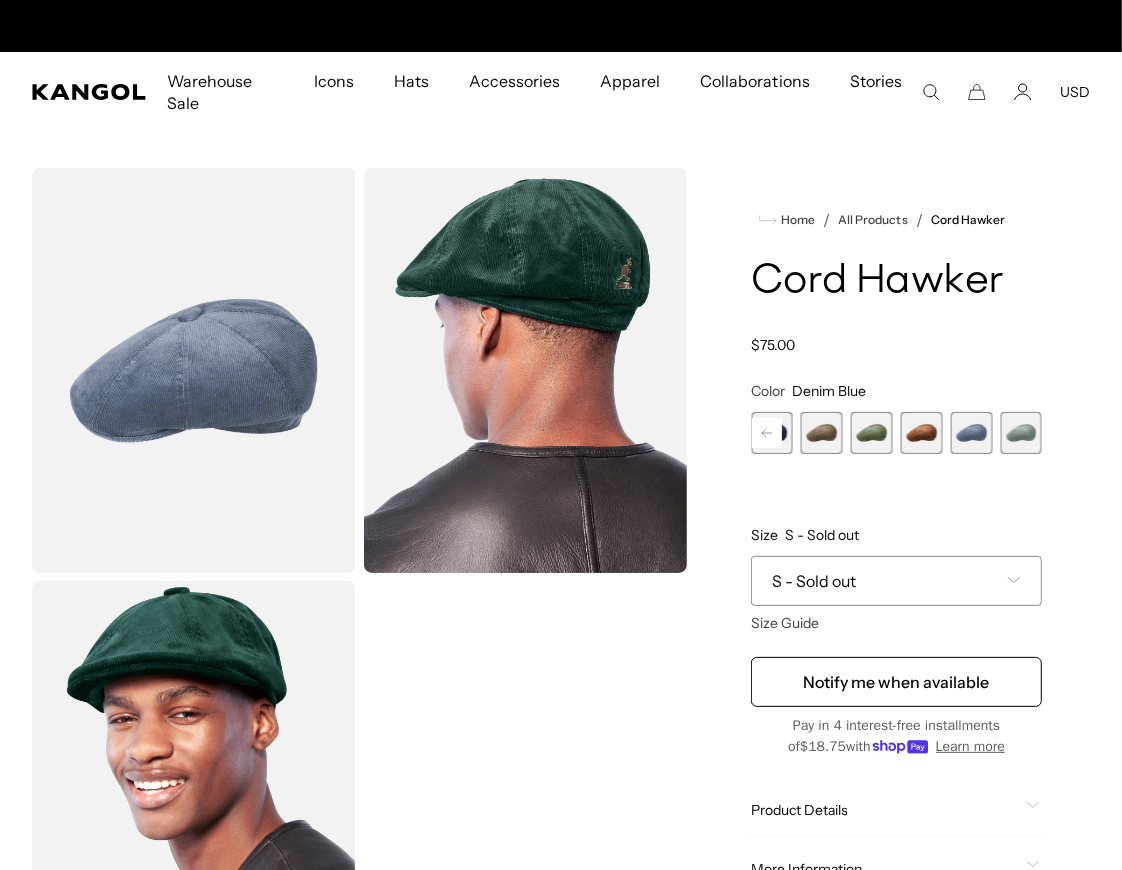 scroll, scrollTop: 0, scrollLeft: 411, axis: horizontal 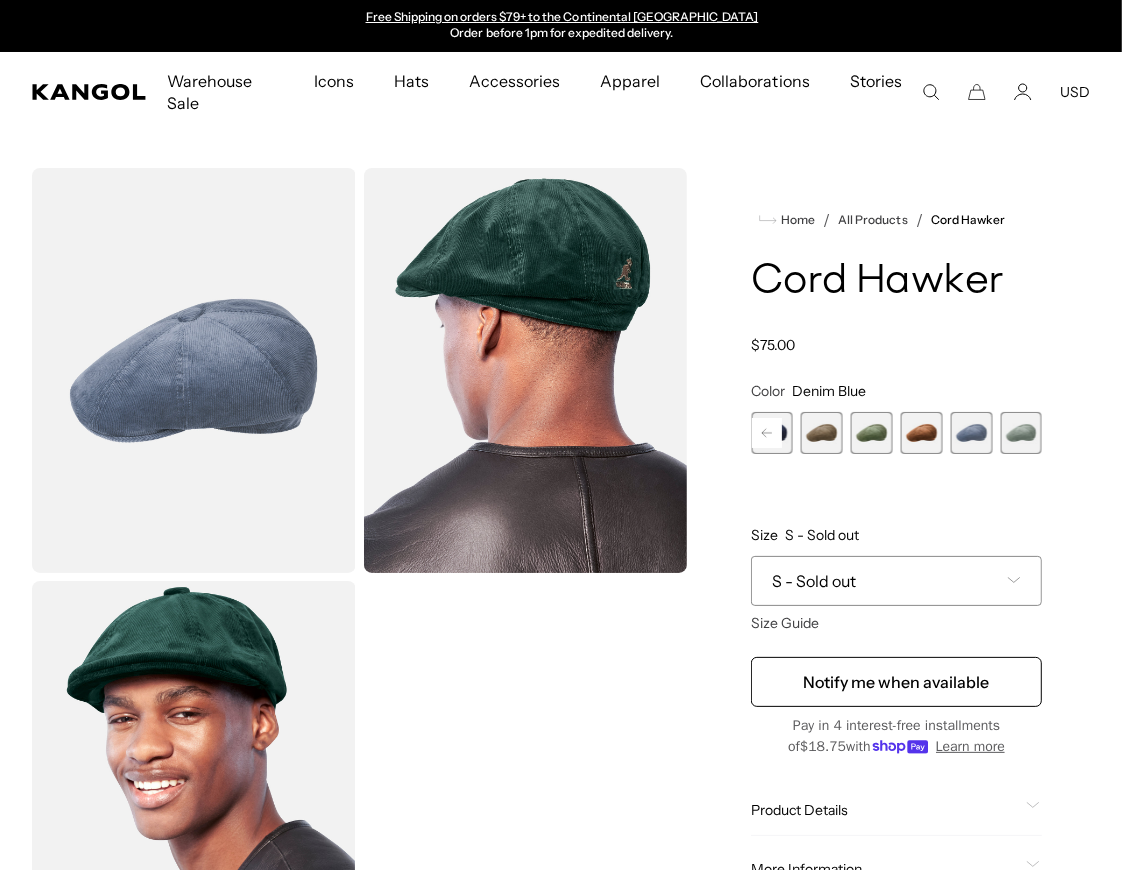 click at bounding box center (922, 433) 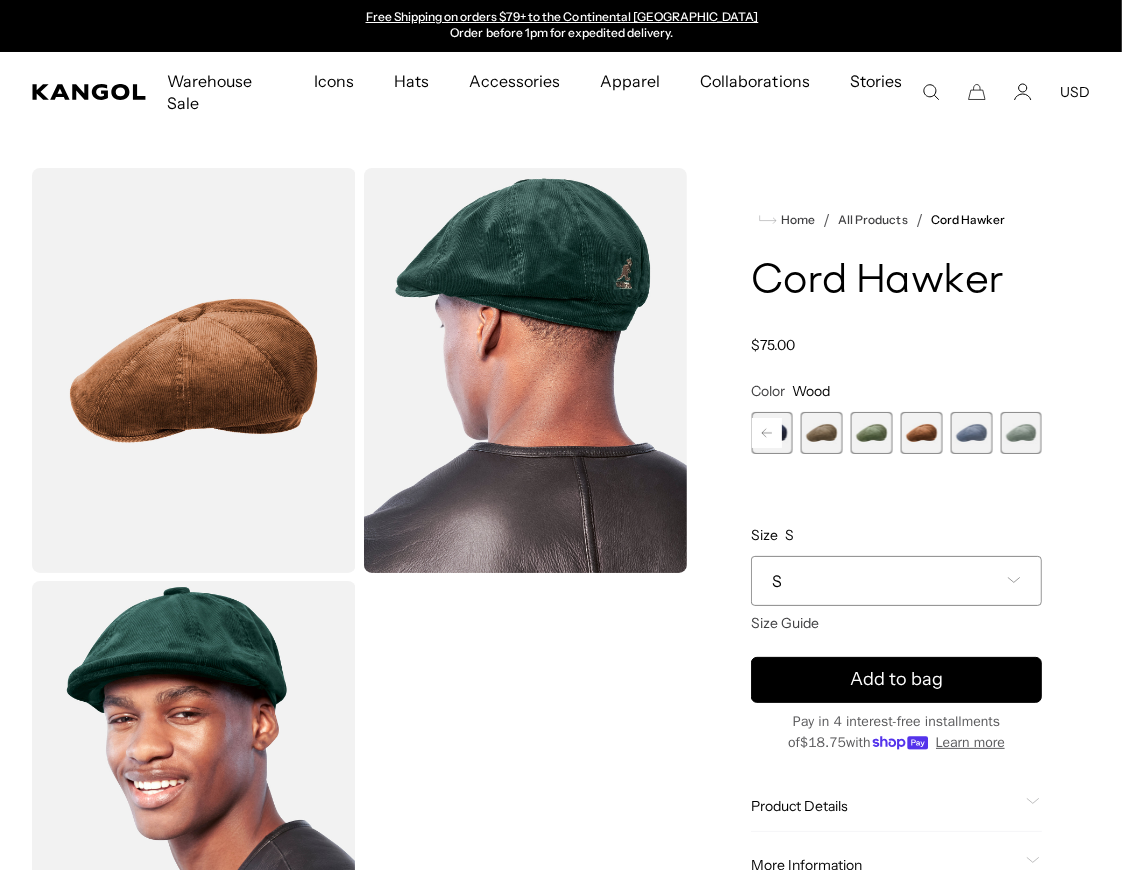 click at bounding box center (872, 433) 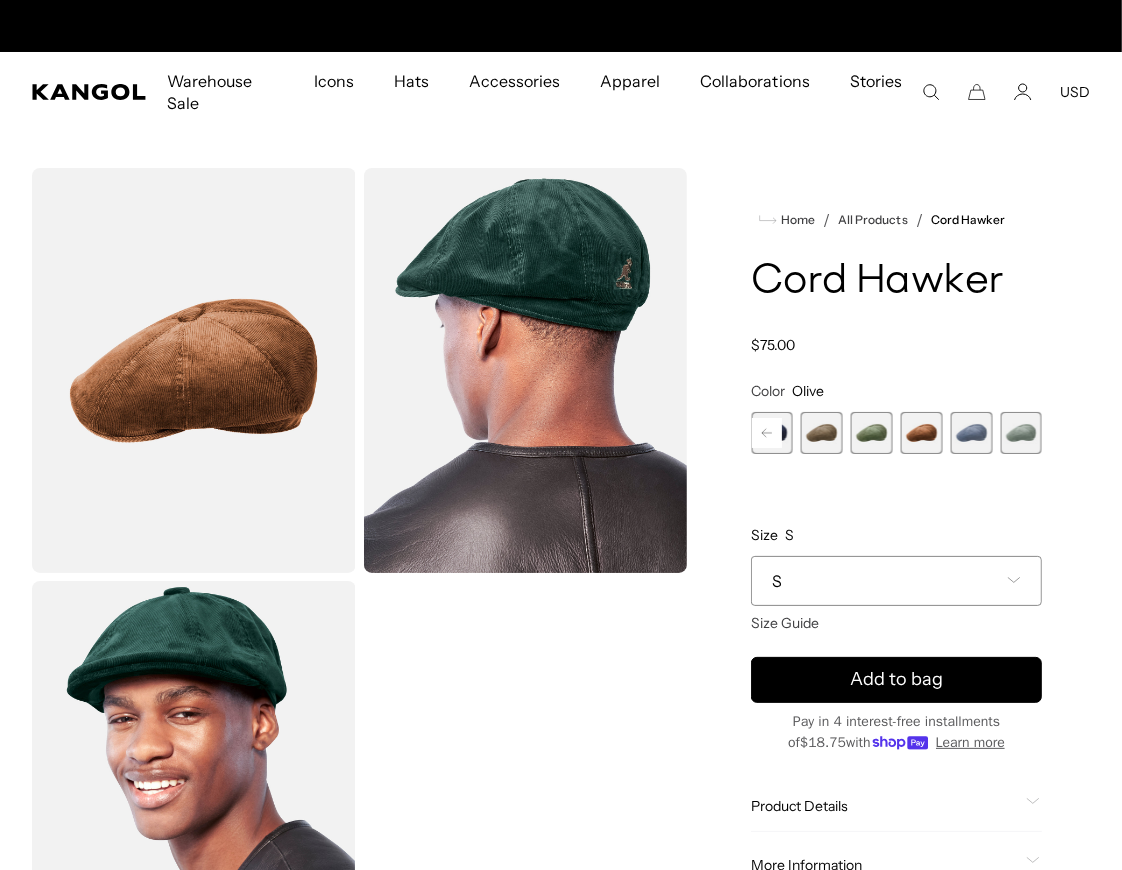 scroll, scrollTop: 0, scrollLeft: 0, axis: both 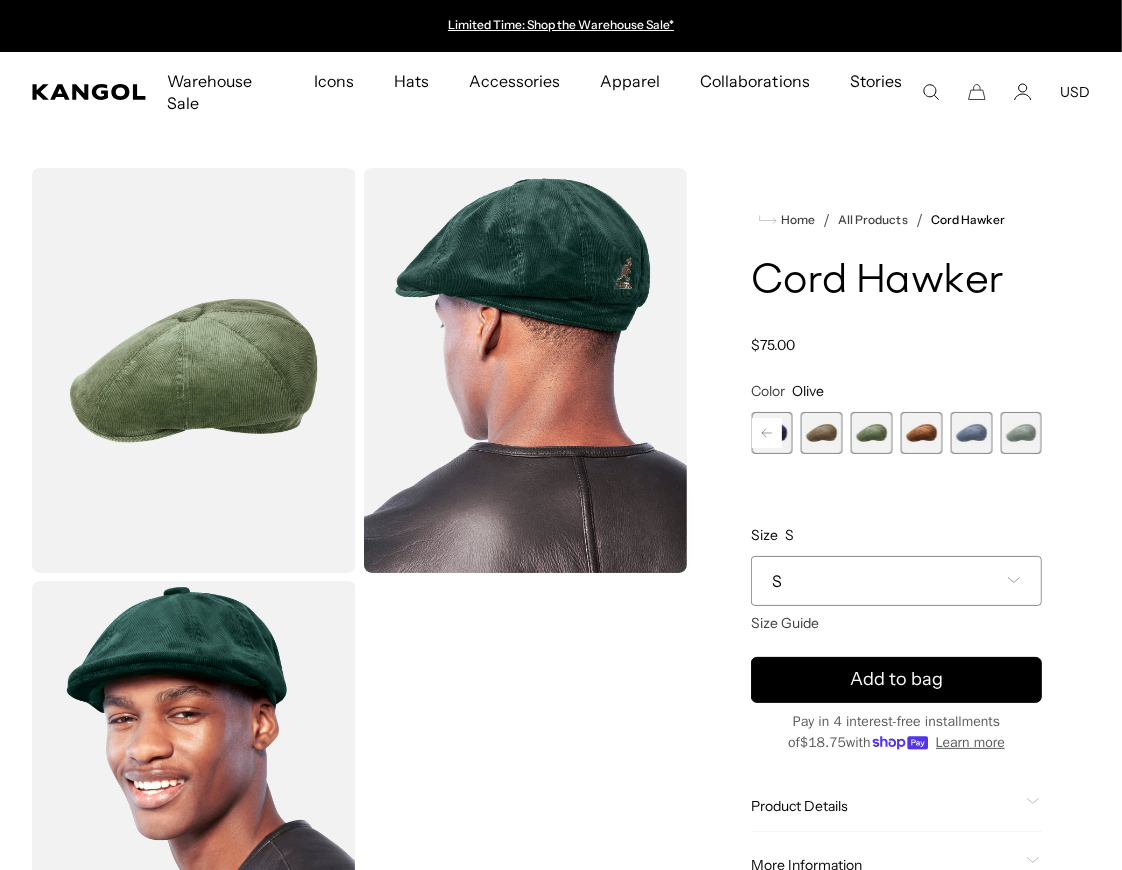 click at bounding box center [922, 433] 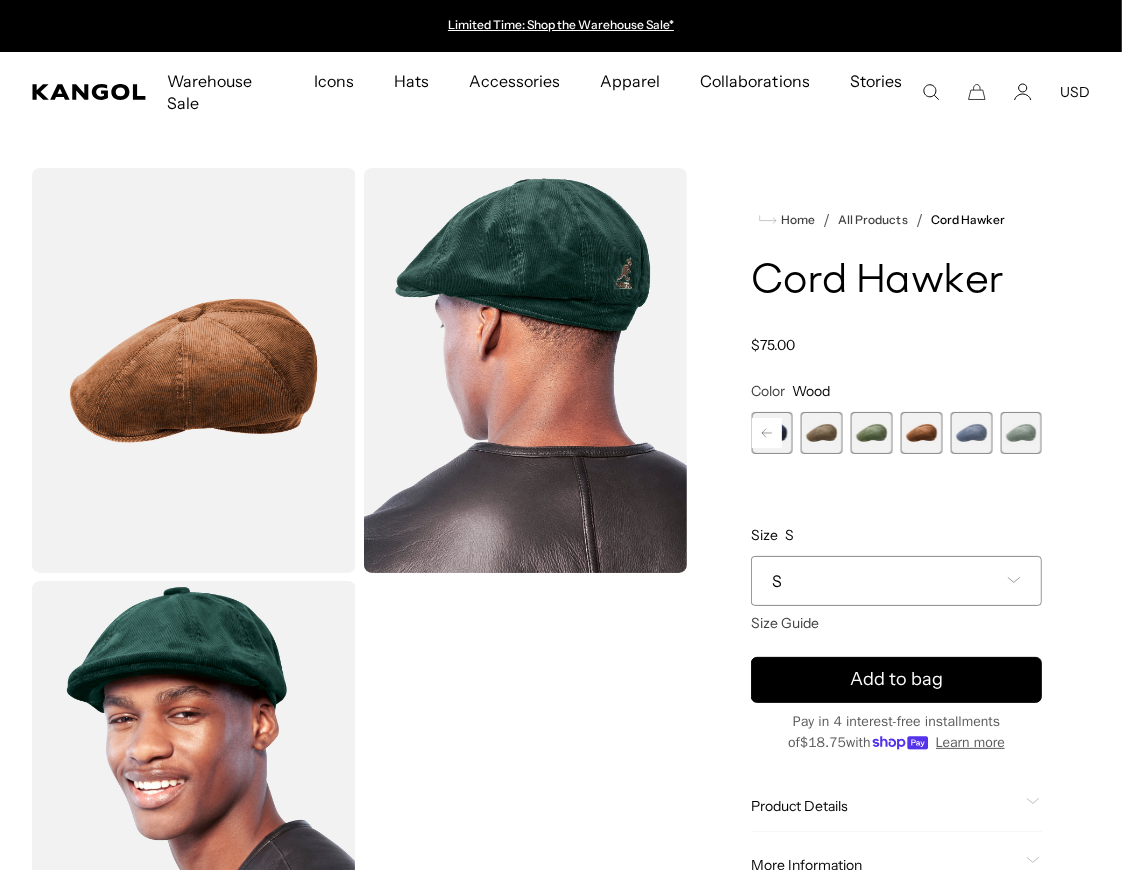 click at bounding box center [822, 433] 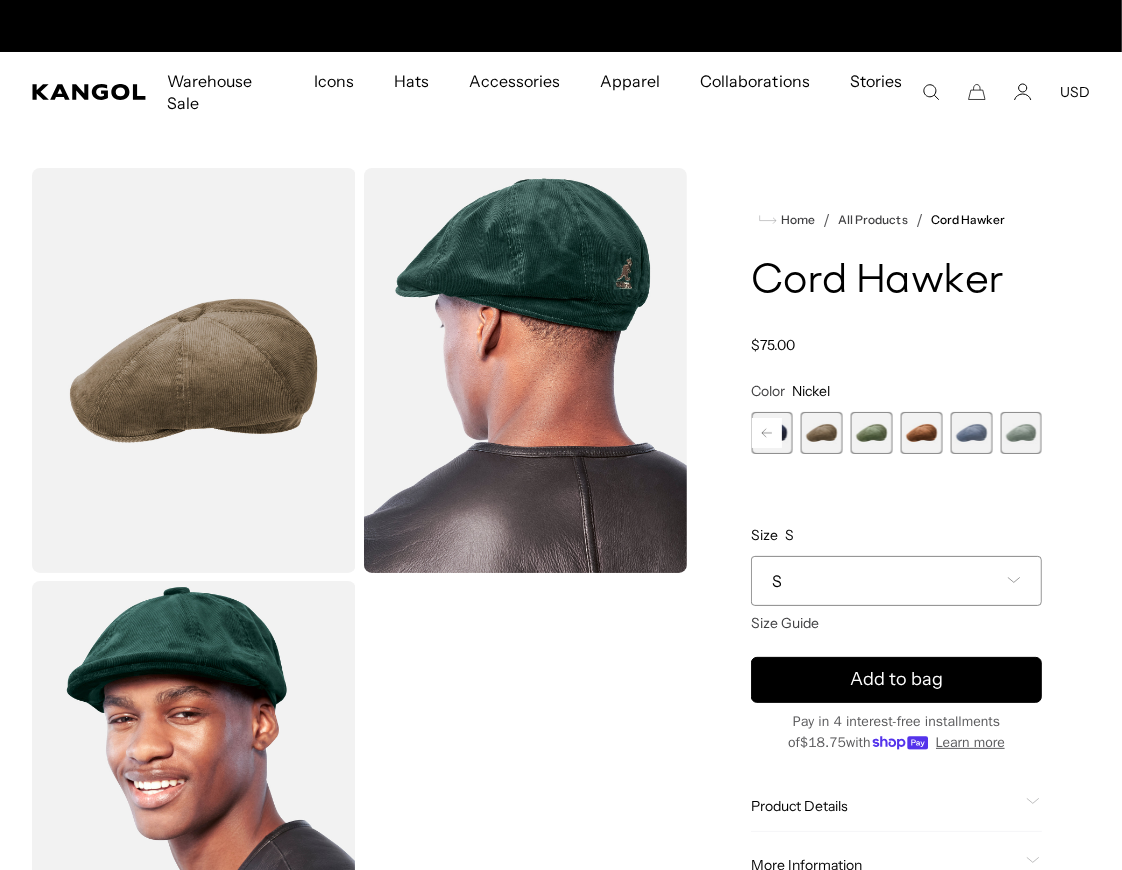 scroll, scrollTop: 0, scrollLeft: 411, axis: horizontal 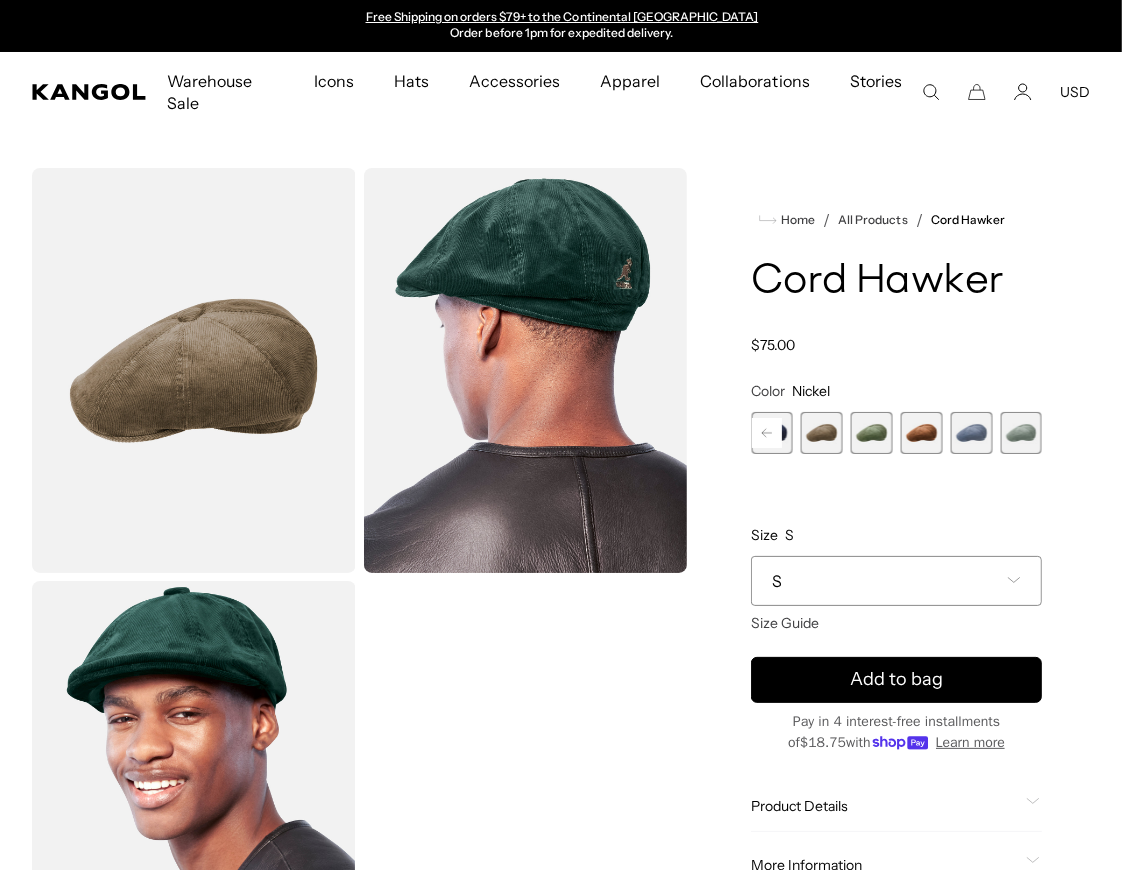 click at bounding box center (922, 433) 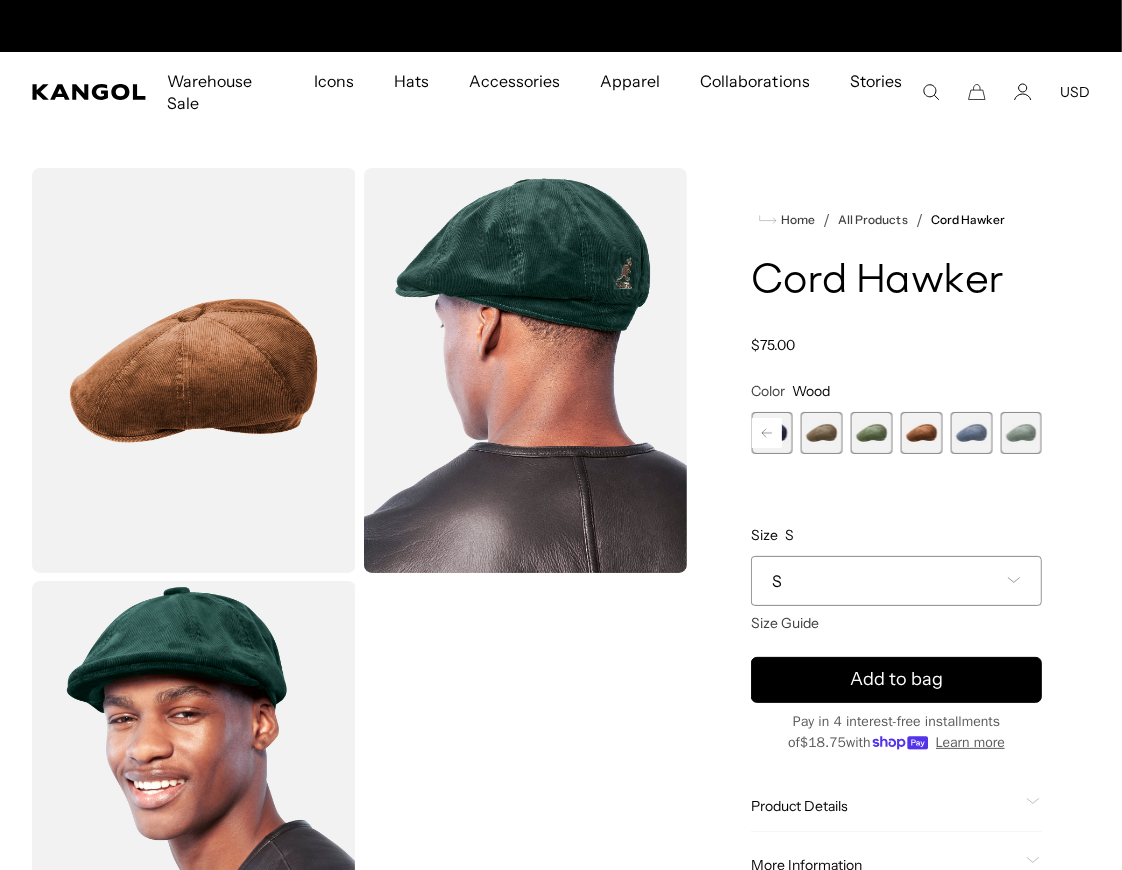 scroll, scrollTop: 0, scrollLeft: 0, axis: both 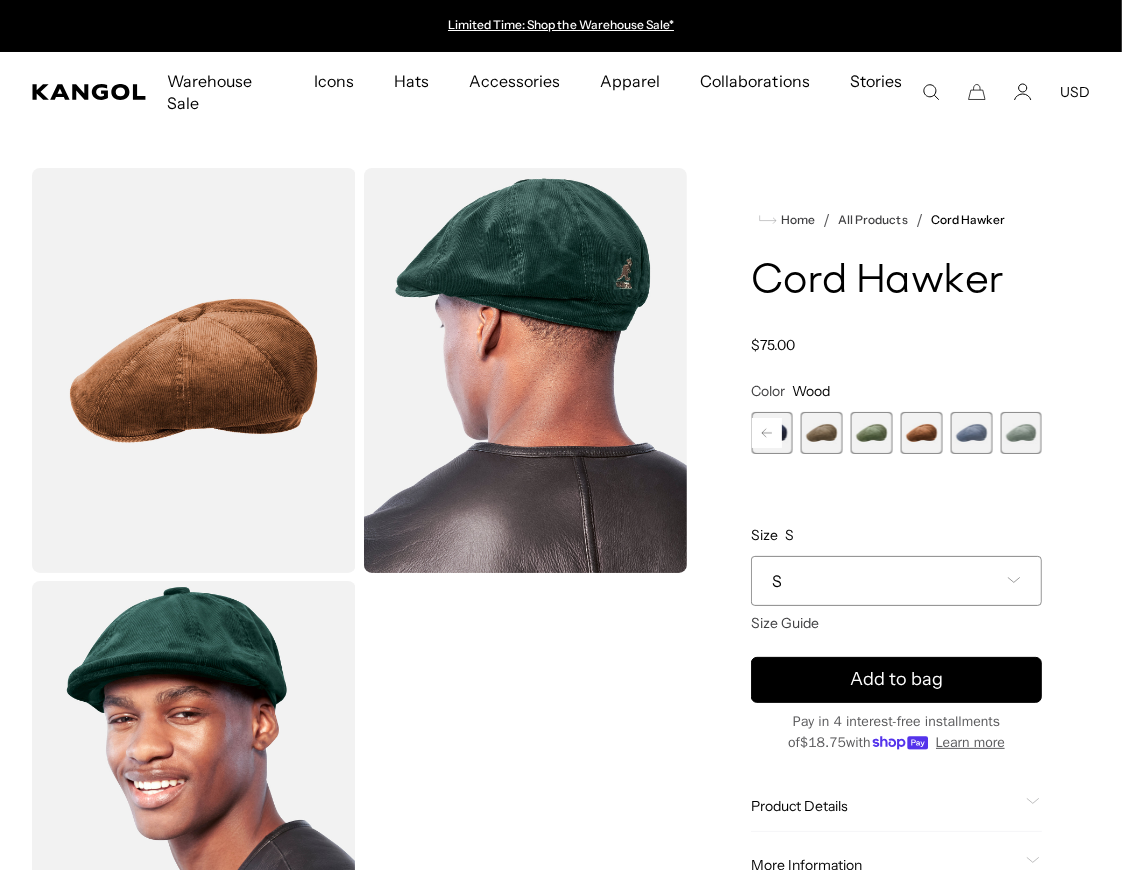 drag, startPoint x: 248, startPoint y: 437, endPoint x: 392, endPoint y: 4, distance: 456.31677 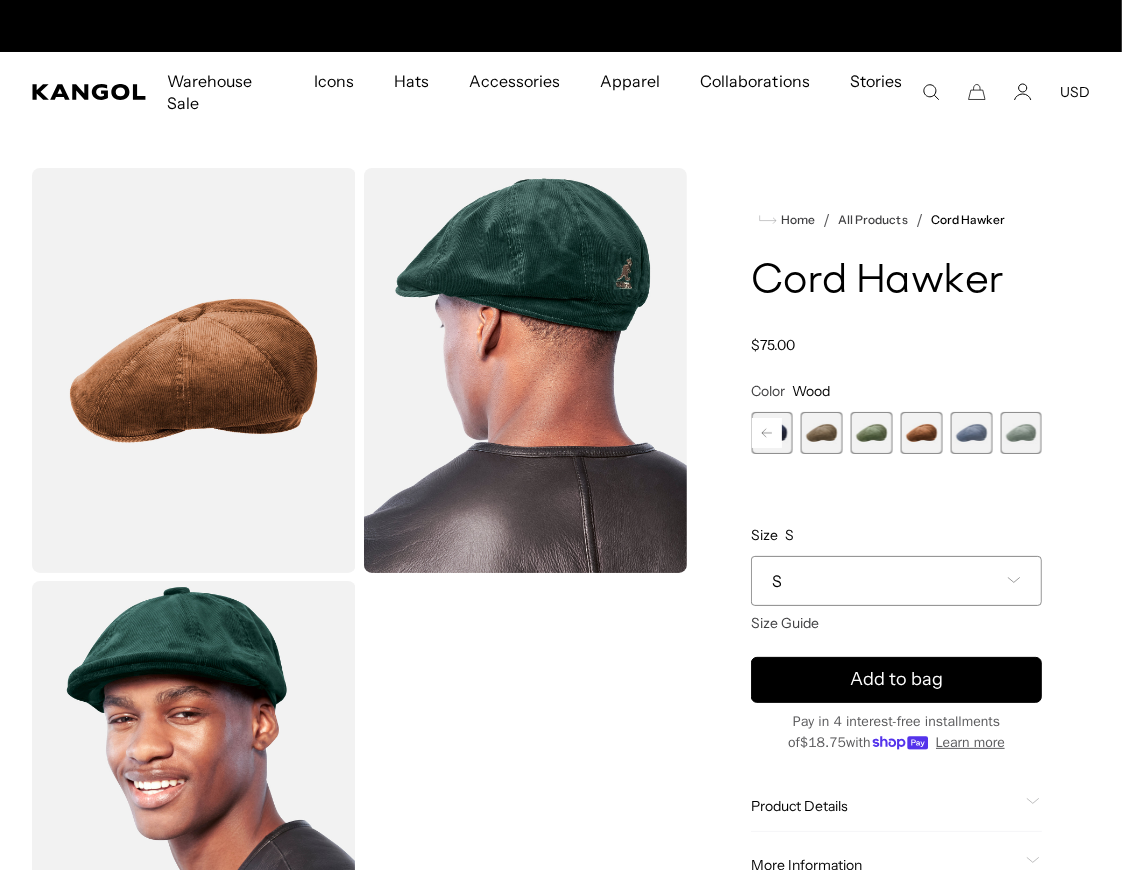 scroll, scrollTop: 0, scrollLeft: 411, axis: horizontal 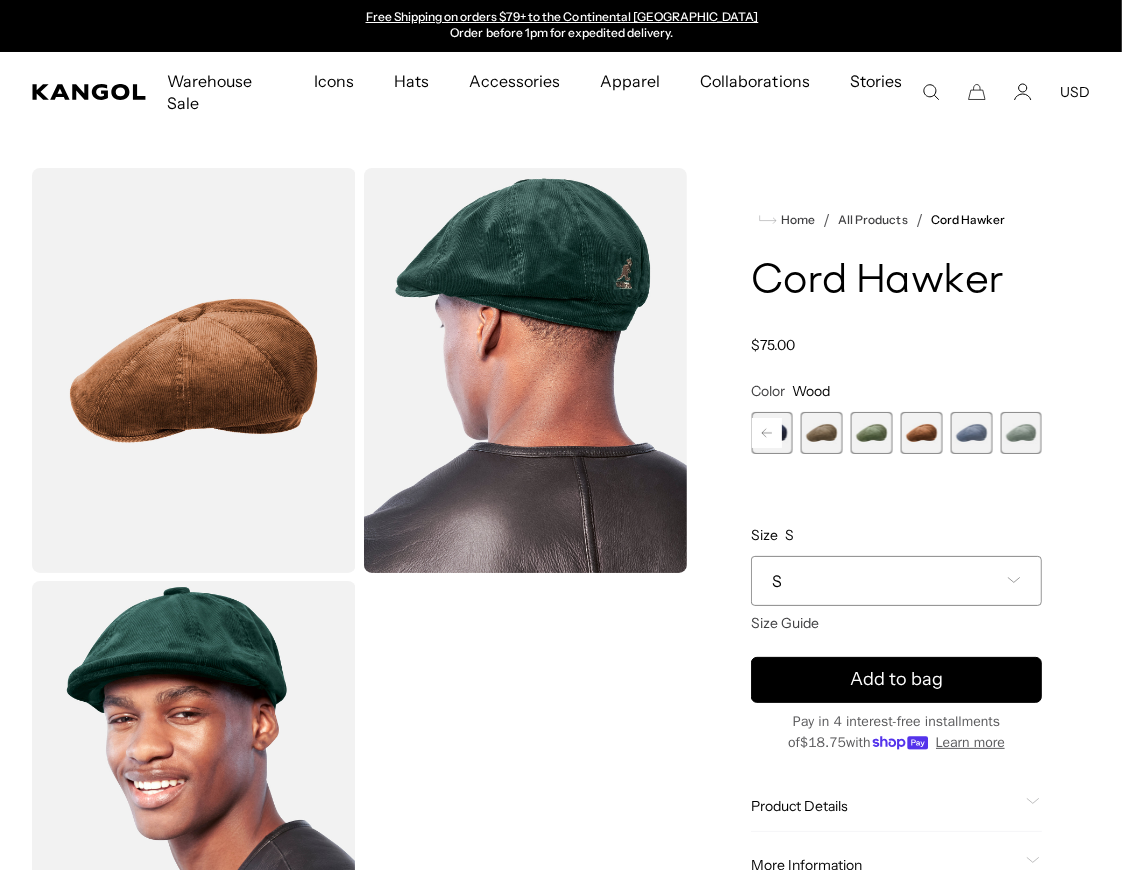 click at bounding box center (922, 433) 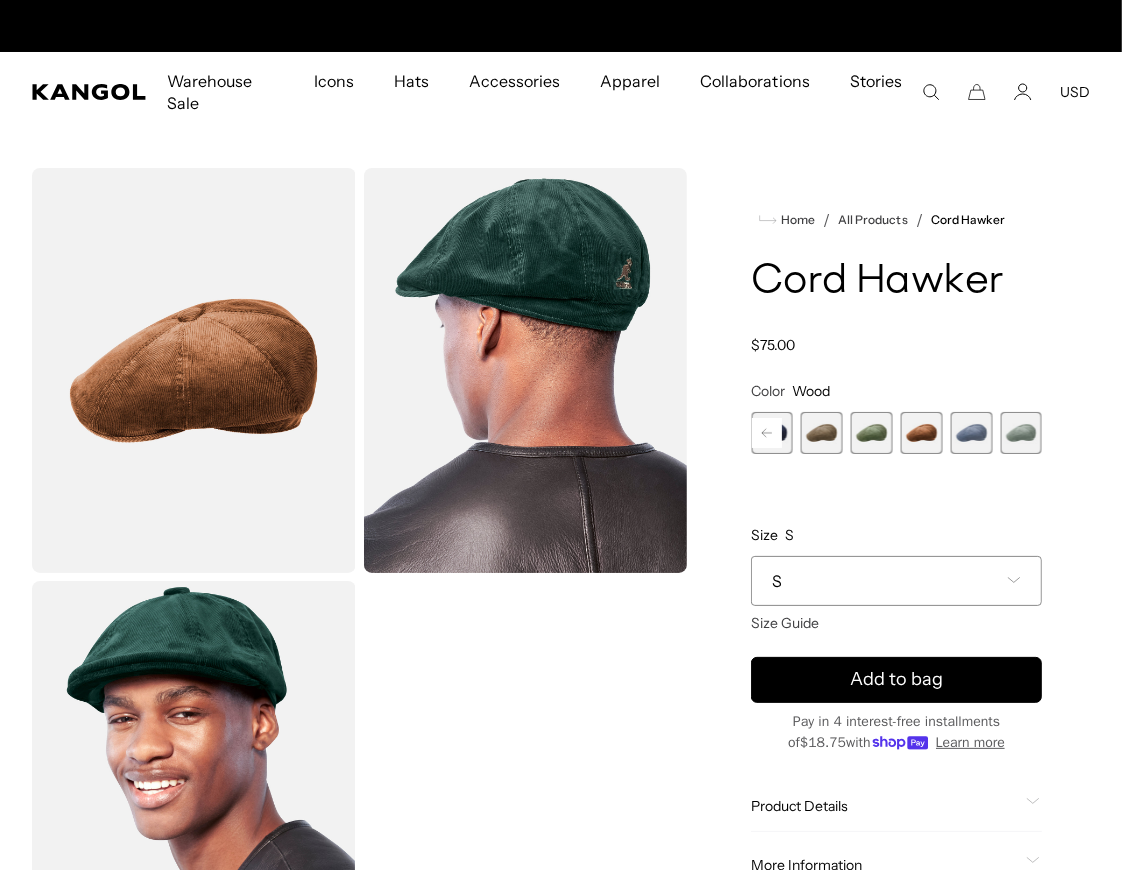 click at bounding box center [922, 433] 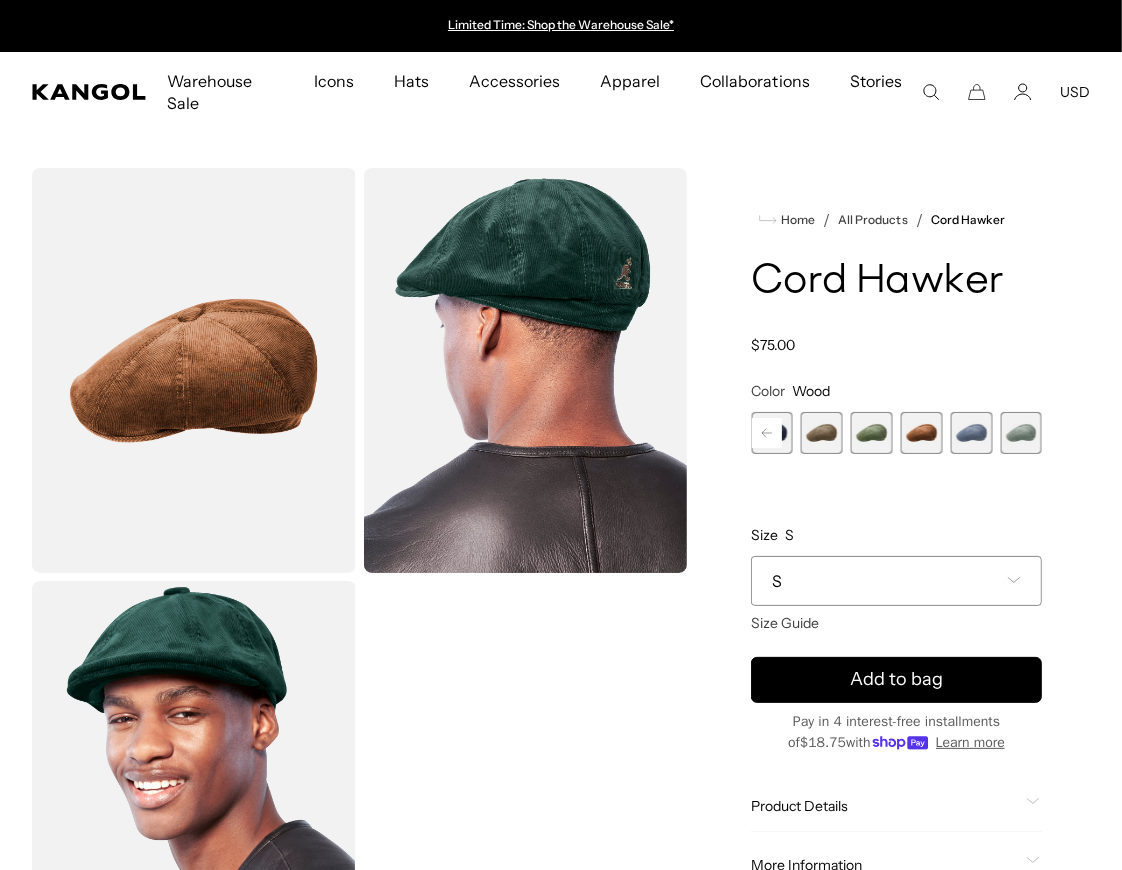 click at bounding box center [822, 433] 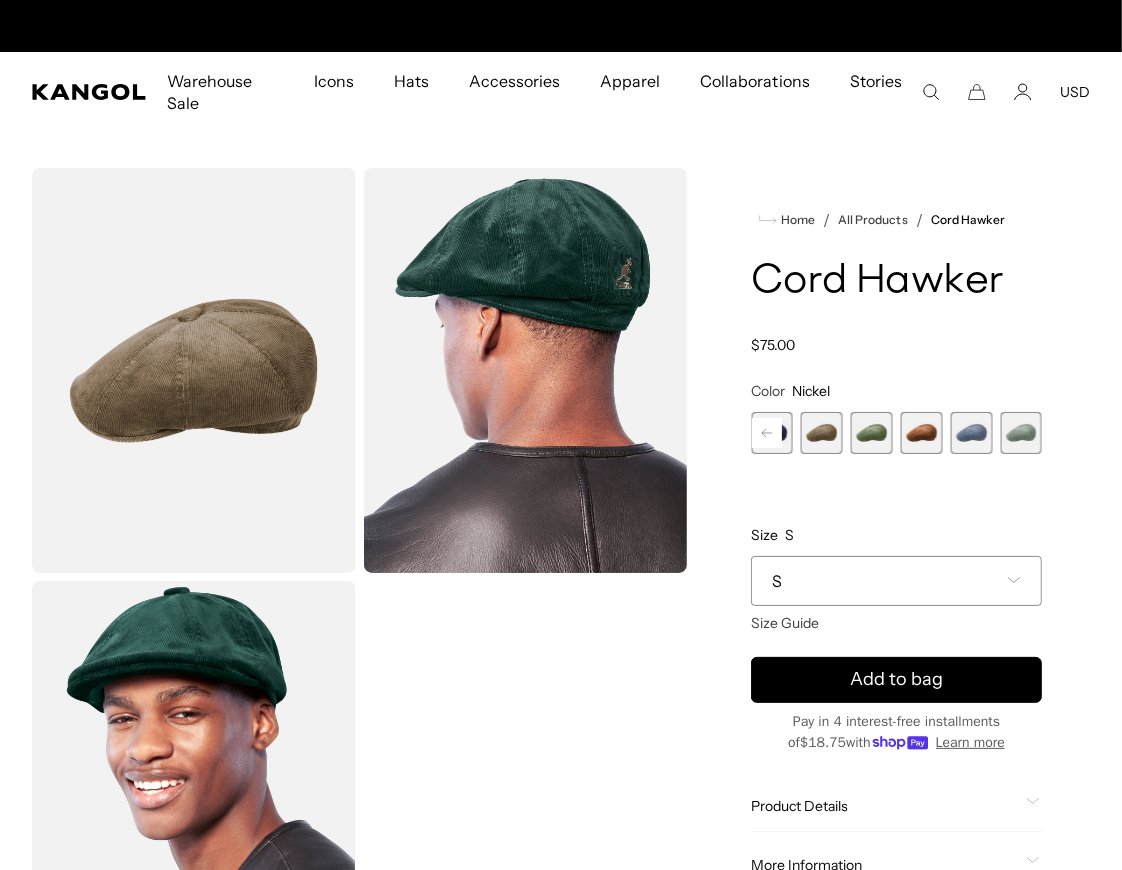 scroll, scrollTop: 0, scrollLeft: 411, axis: horizontal 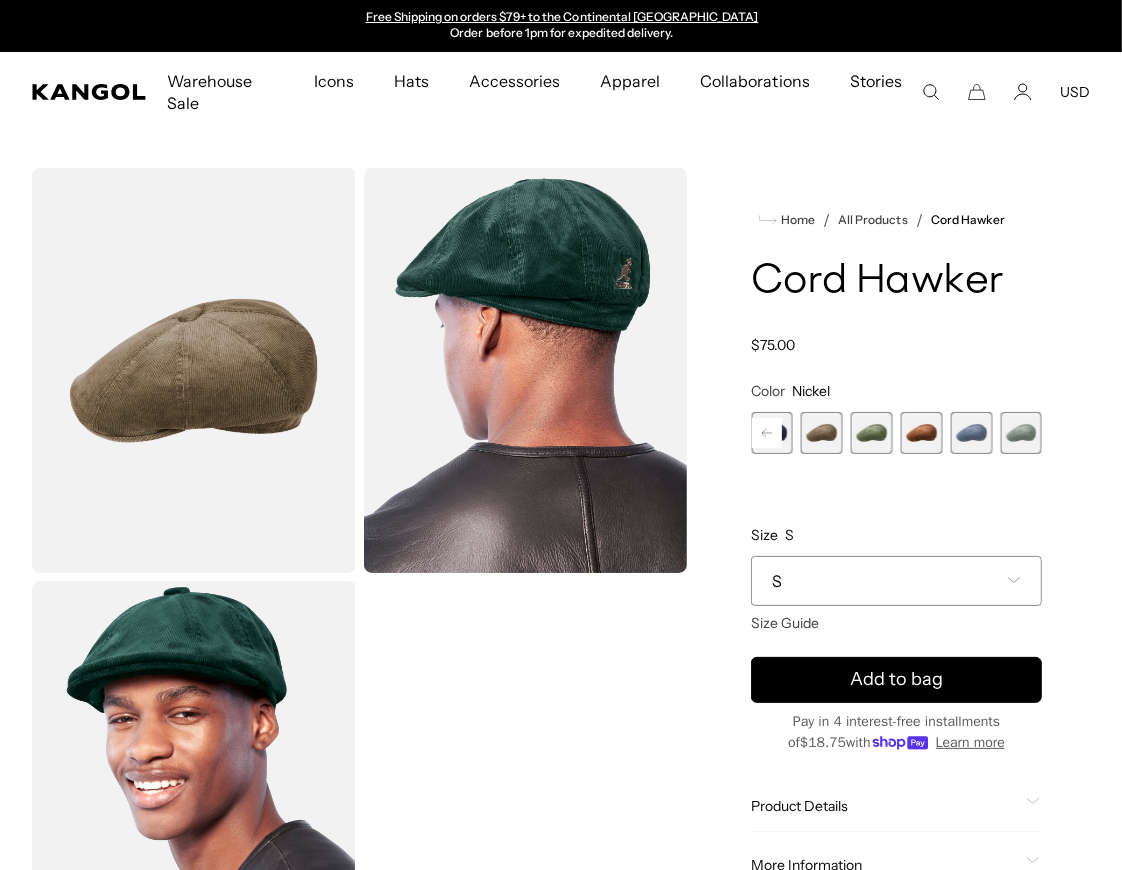 drag, startPoint x: 312, startPoint y: 407, endPoint x: 651, endPoint y: 4, distance: 526.6213 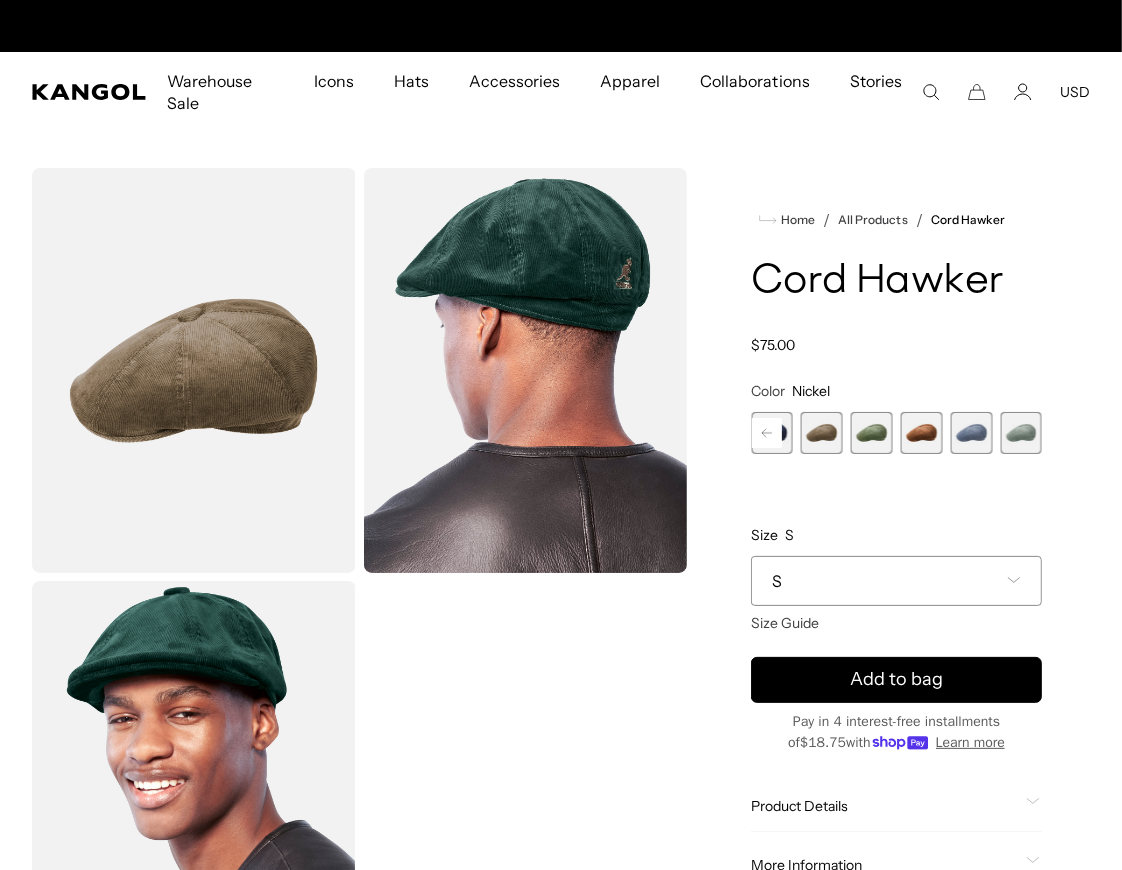 scroll, scrollTop: 0, scrollLeft: 0, axis: both 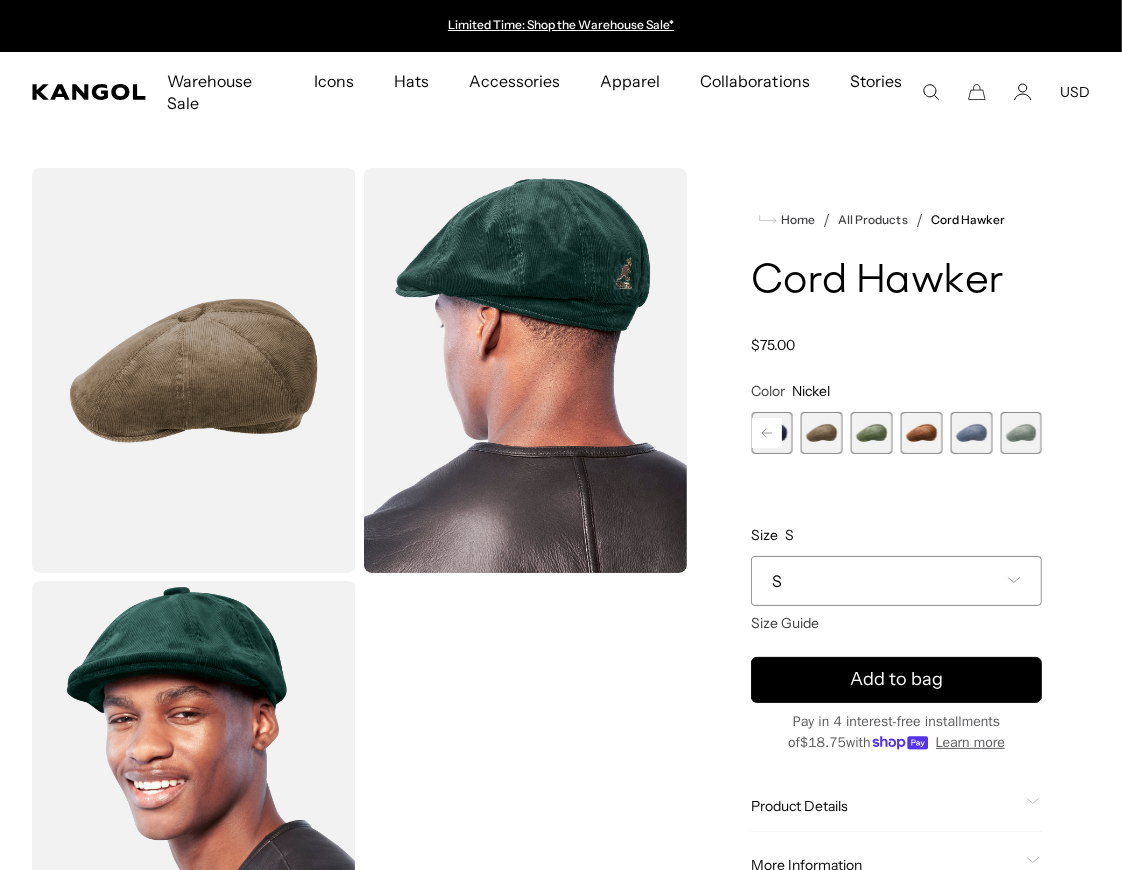click 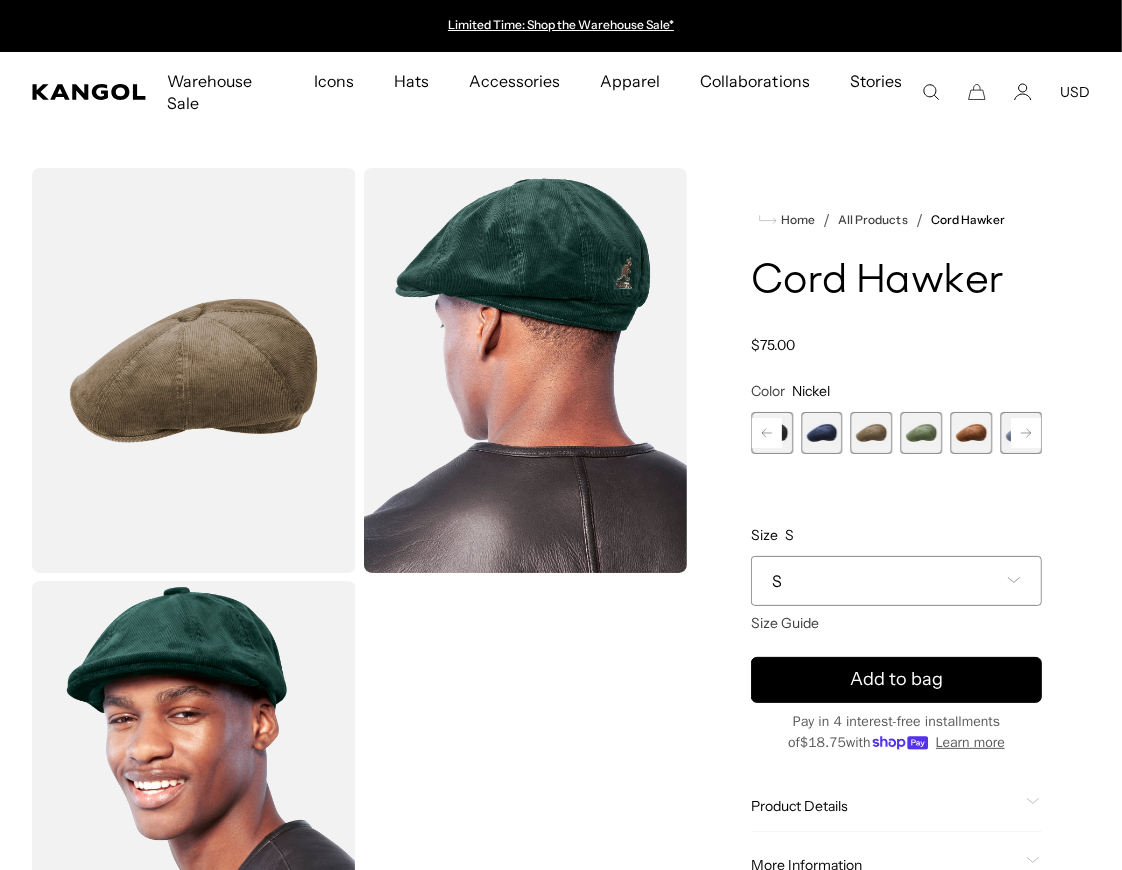 click at bounding box center (822, 433) 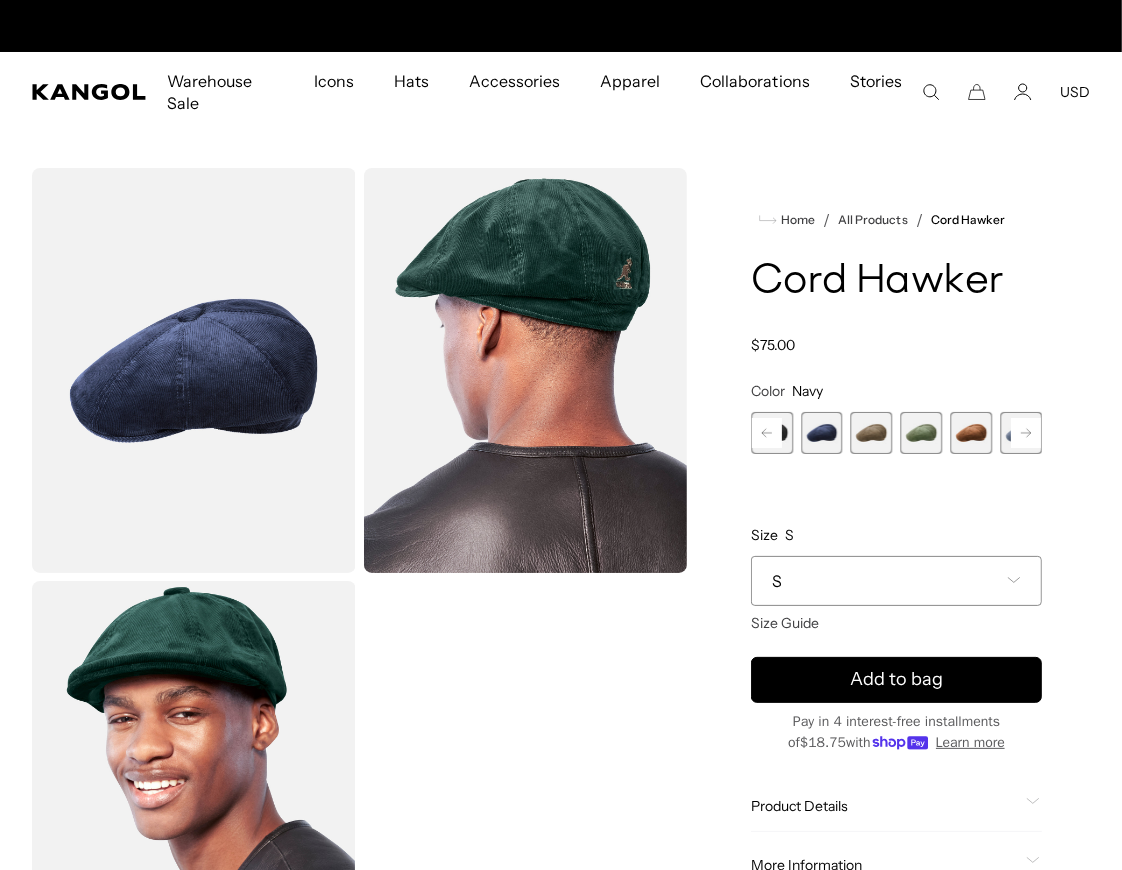 scroll, scrollTop: 0, scrollLeft: 411, axis: horizontal 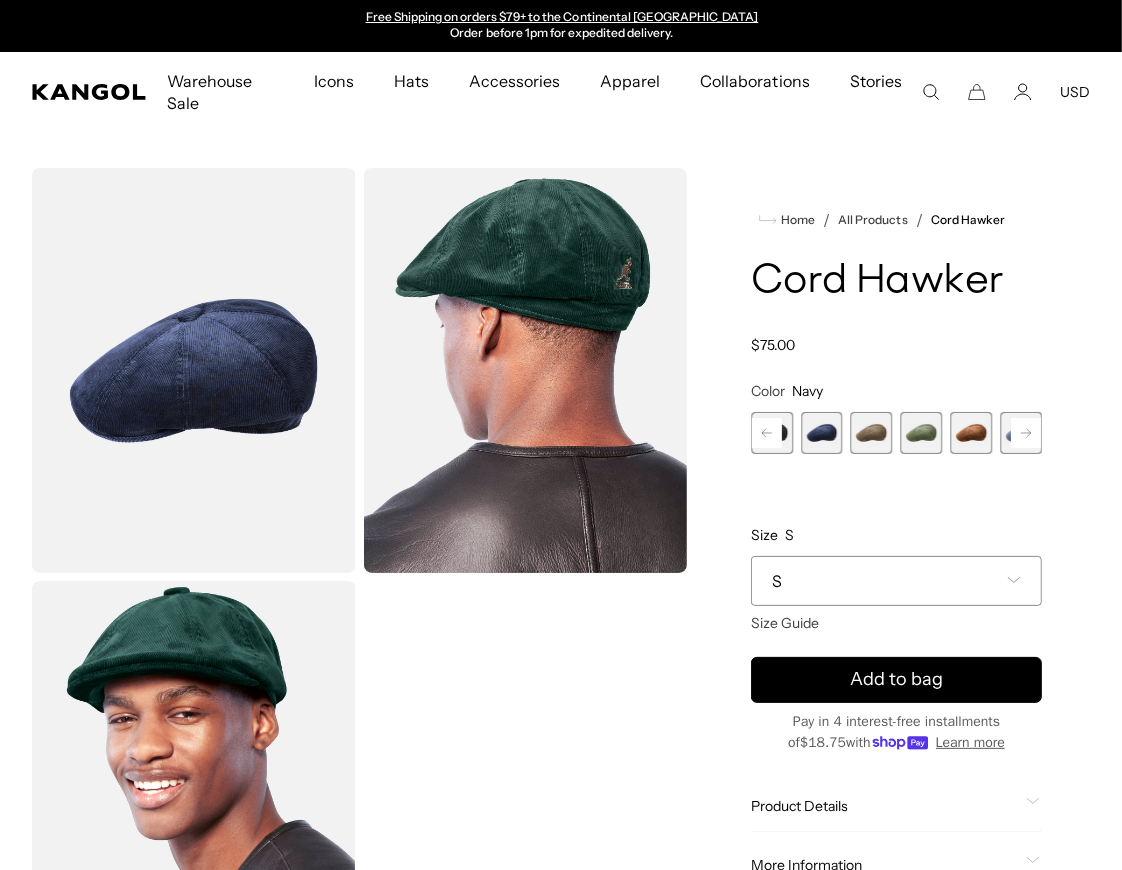 click 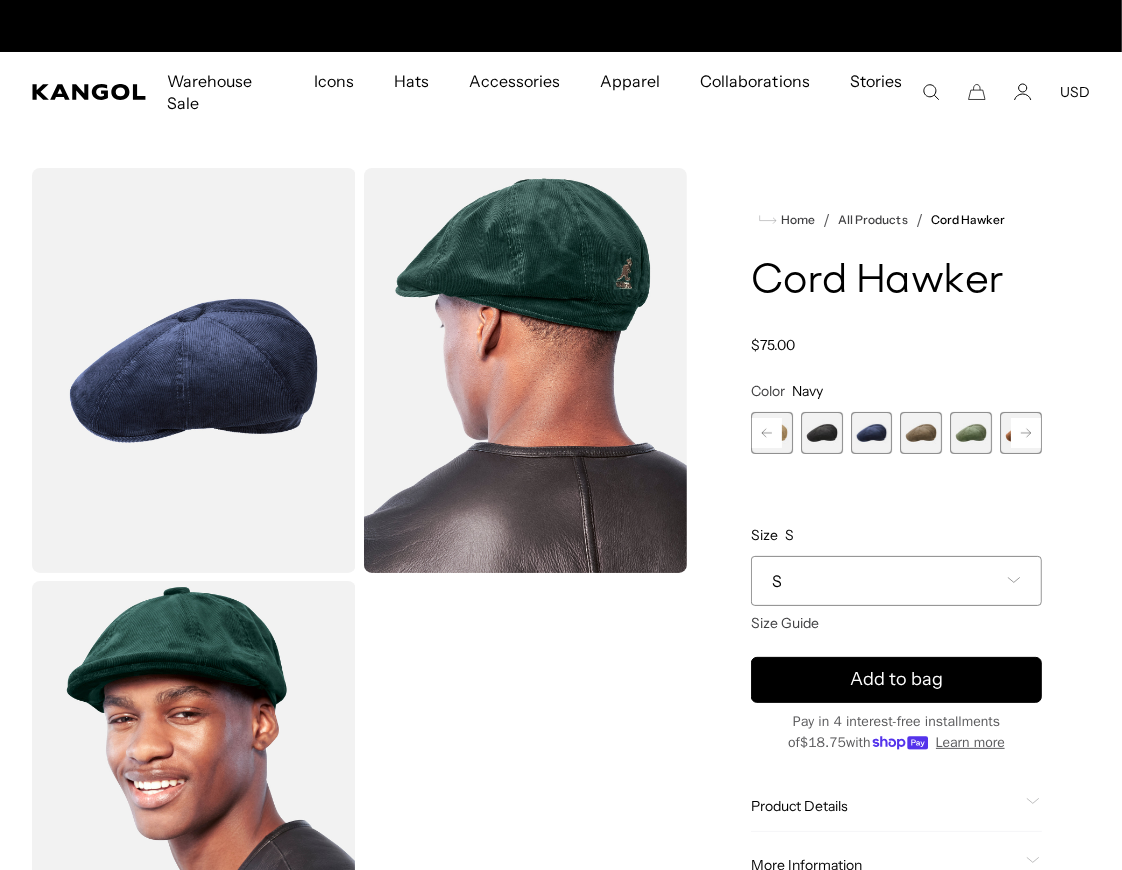 click 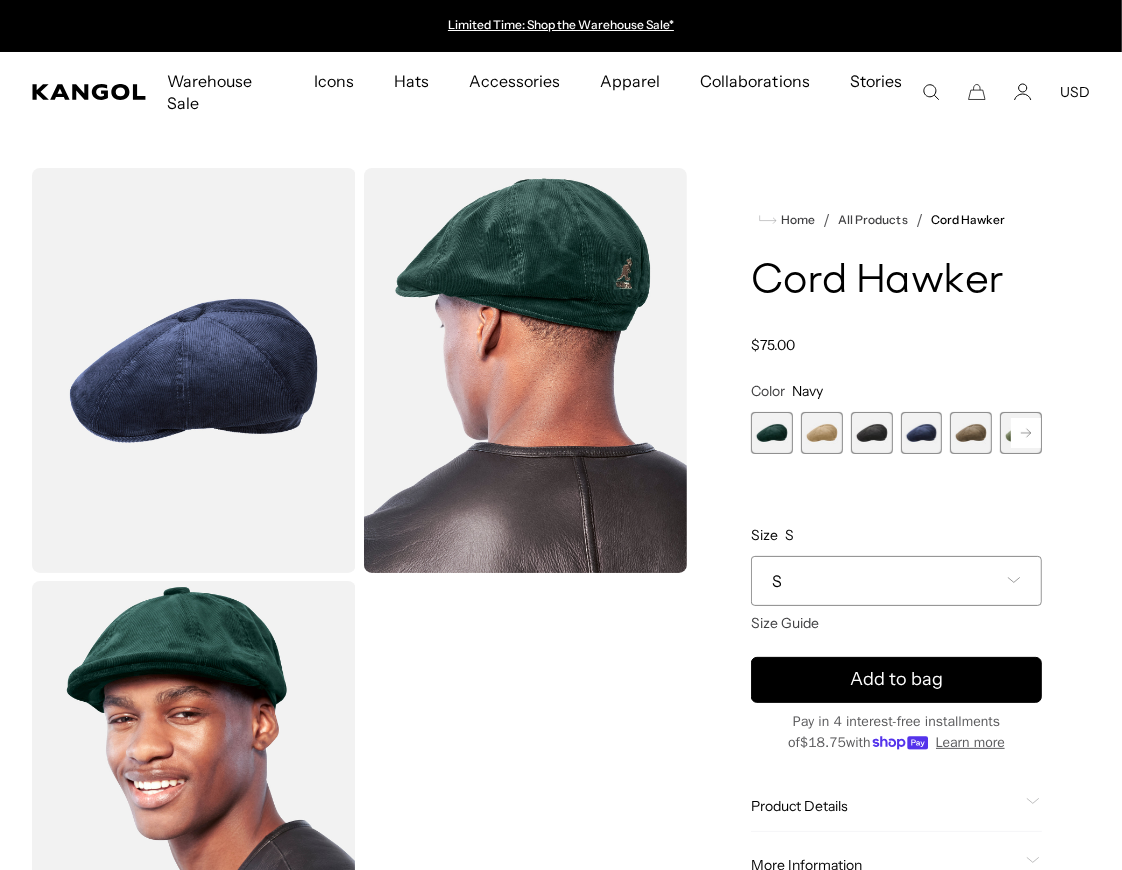 click at bounding box center (1021, 433) 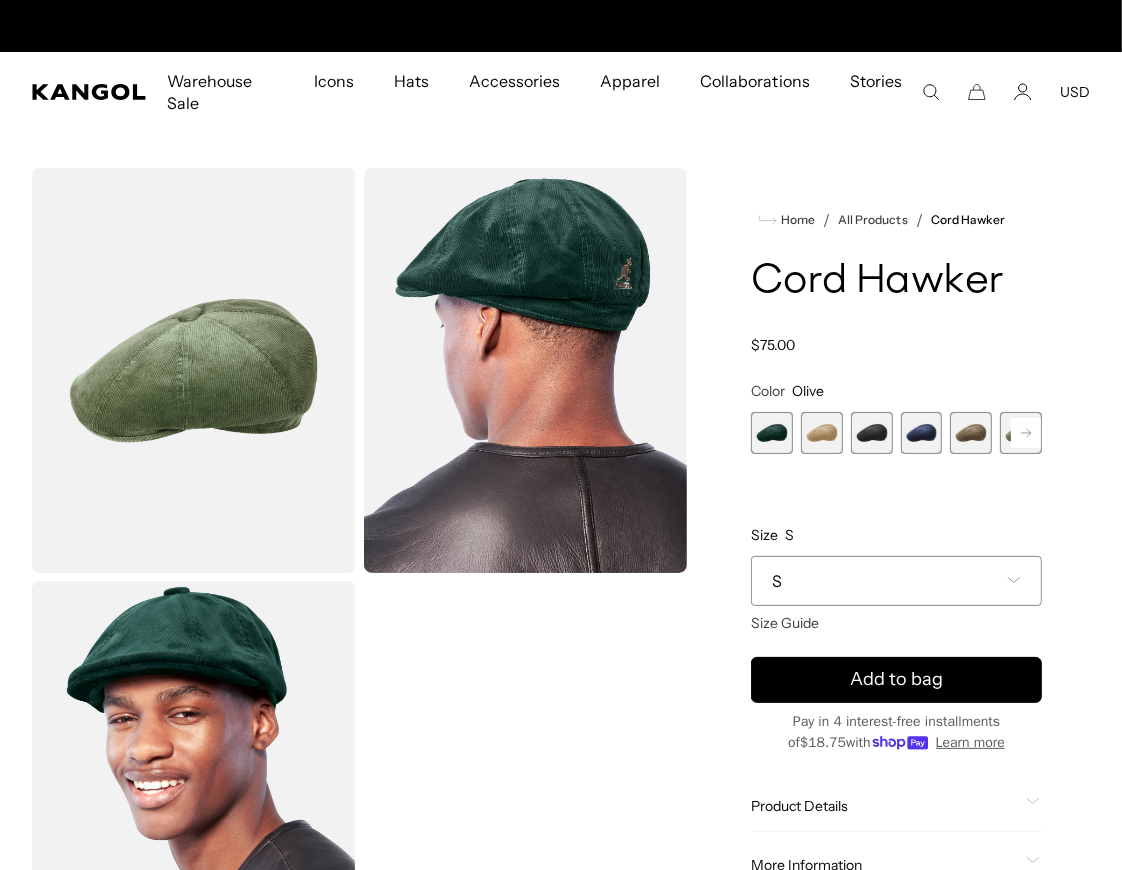 scroll, scrollTop: 0, scrollLeft: 411, axis: horizontal 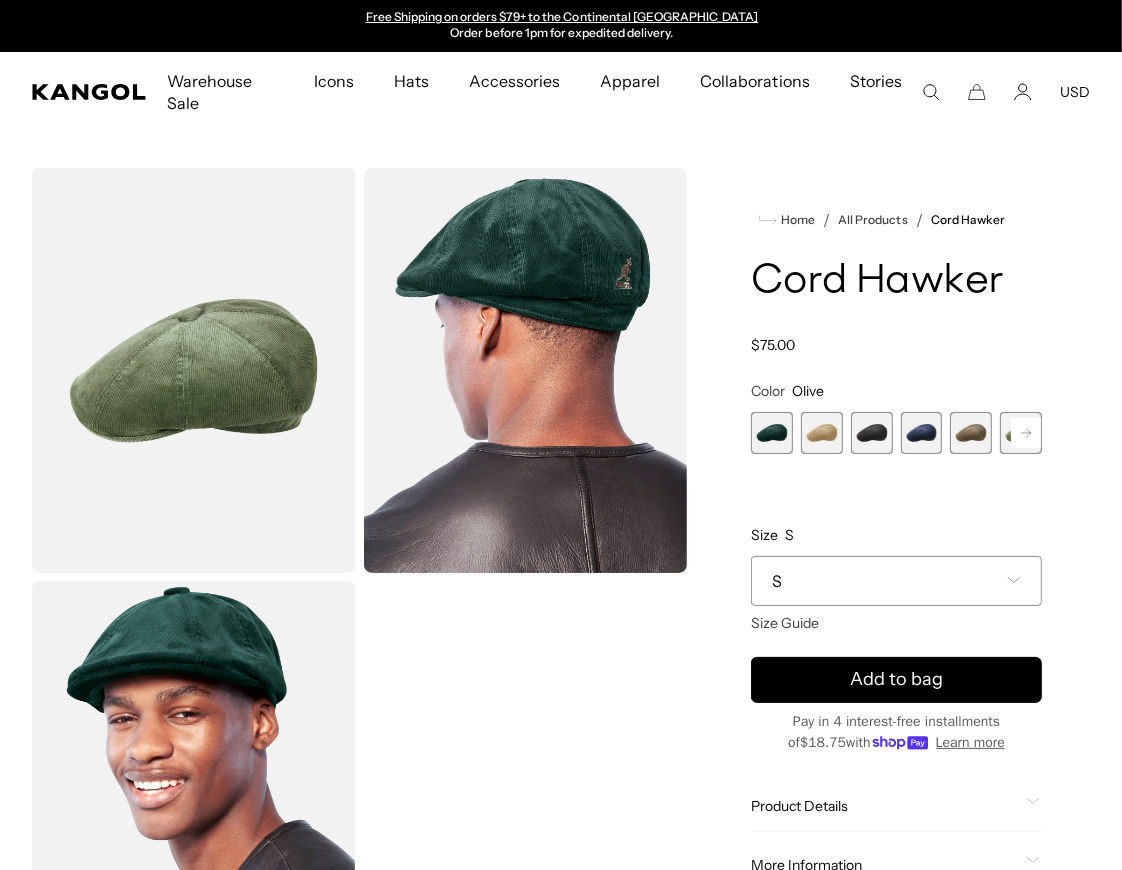 click at bounding box center (772, 433) 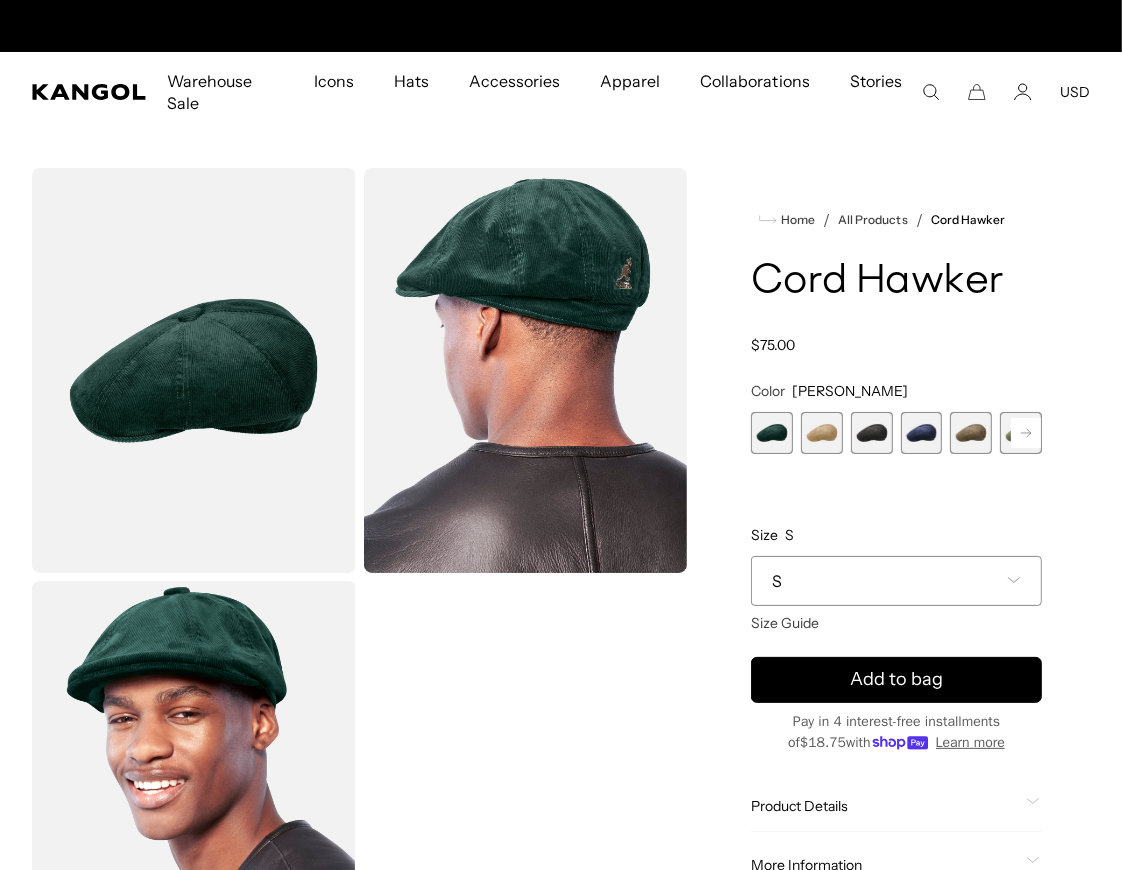 scroll, scrollTop: 0, scrollLeft: 0, axis: both 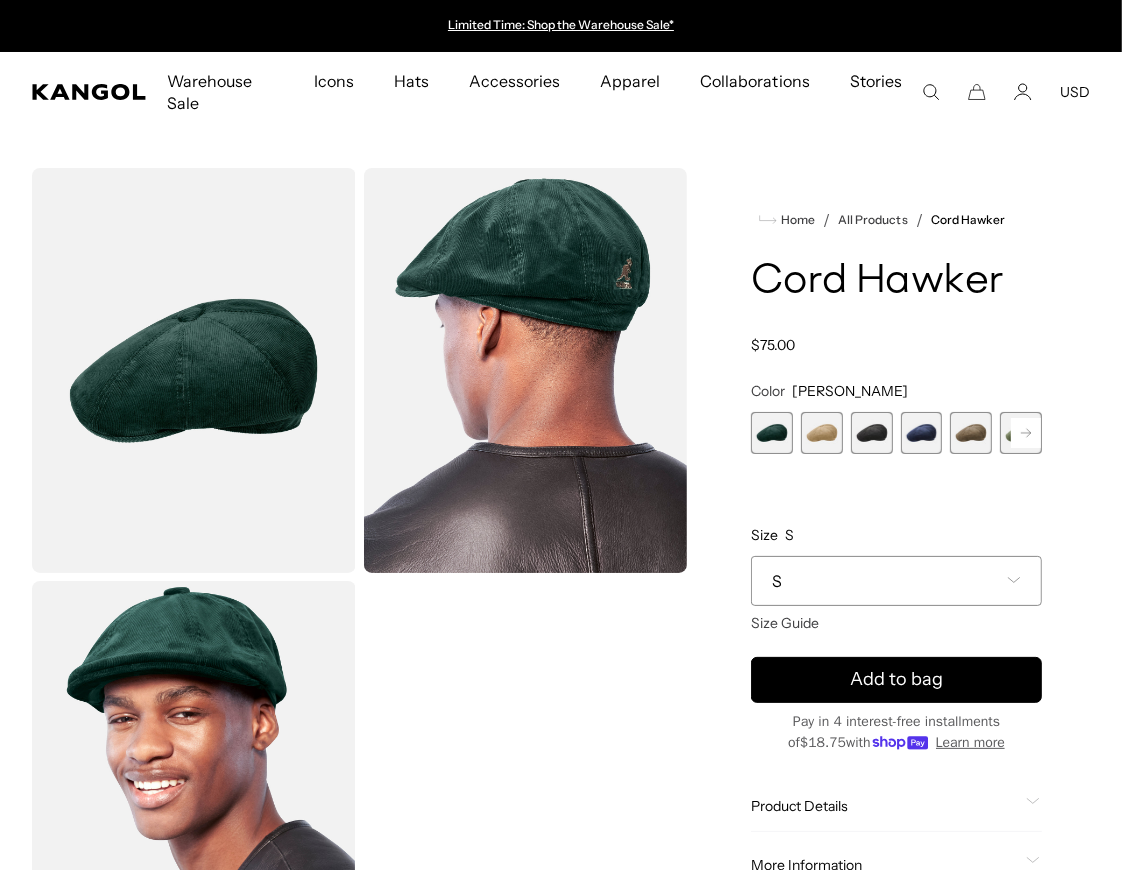 drag, startPoint x: 296, startPoint y: 411, endPoint x: 583, endPoint y: 29, distance: 477.80017 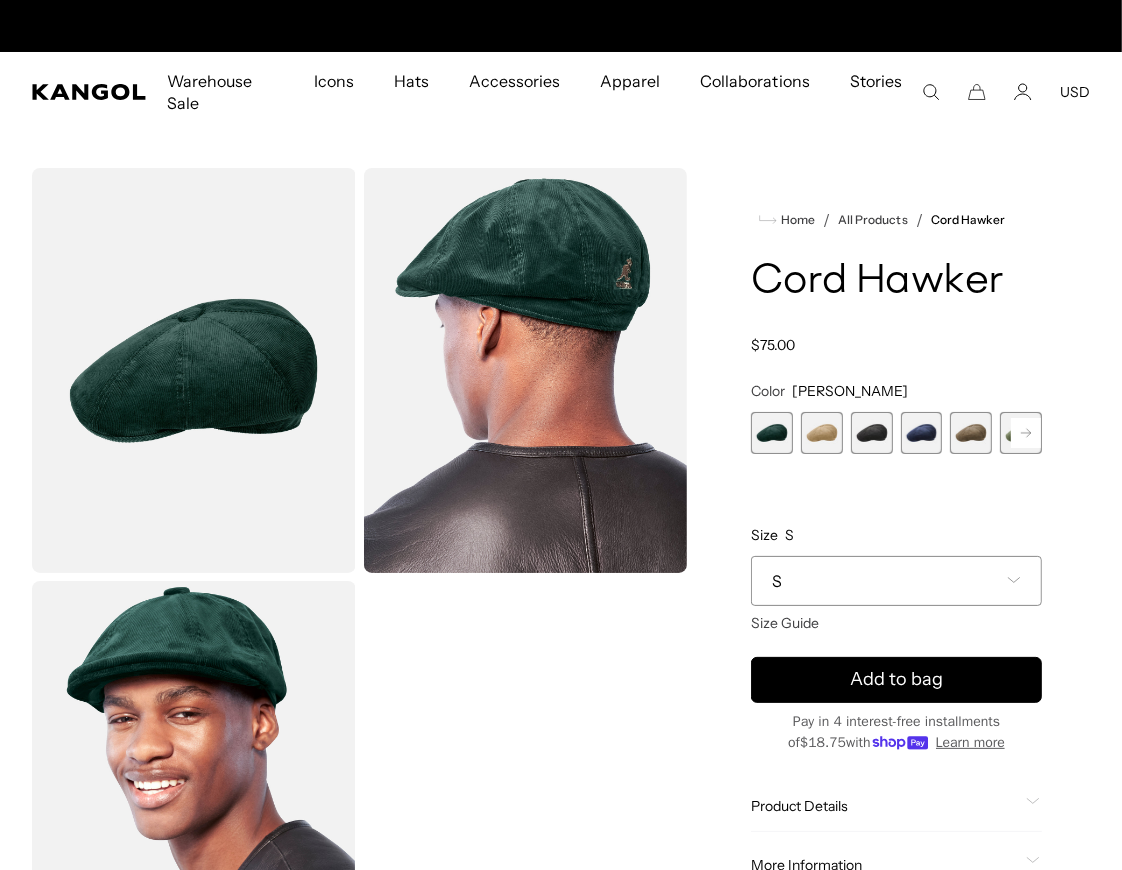 scroll, scrollTop: 0, scrollLeft: 0, axis: both 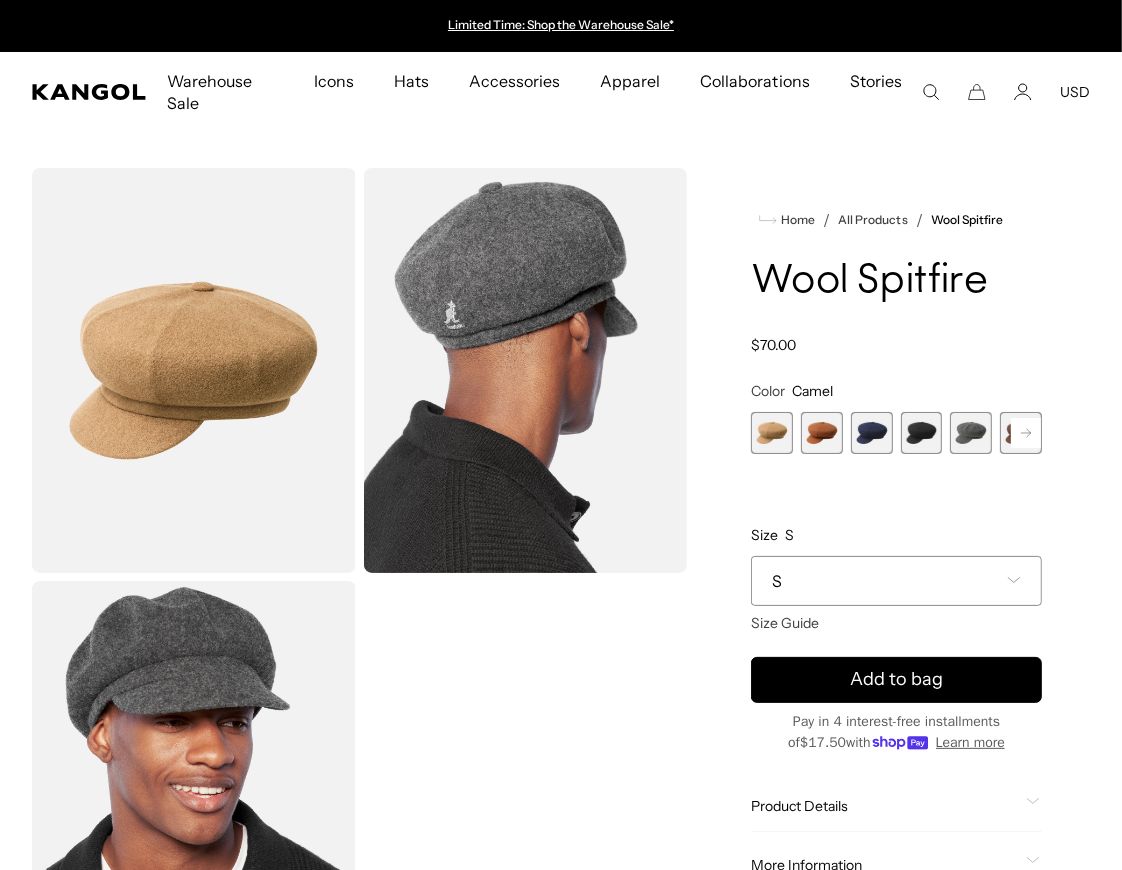 click at bounding box center (822, 433) 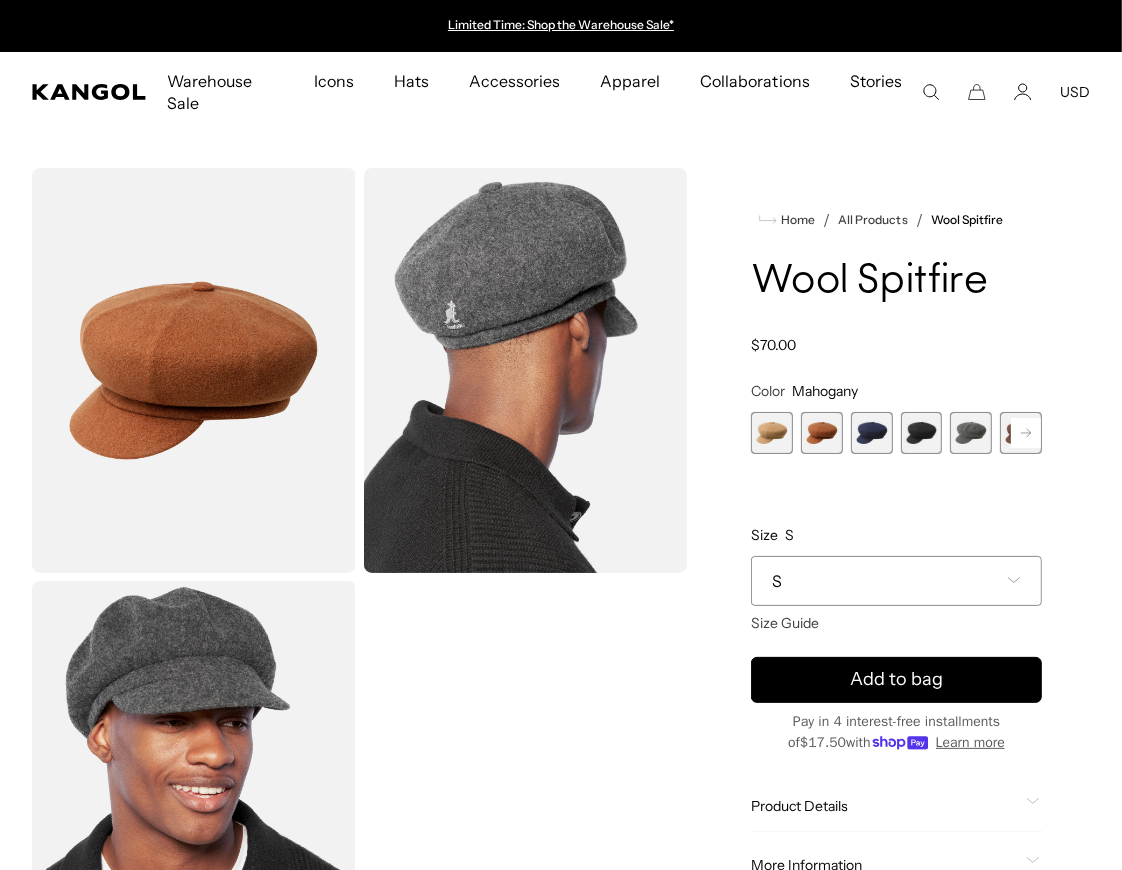 click at bounding box center [872, 433] 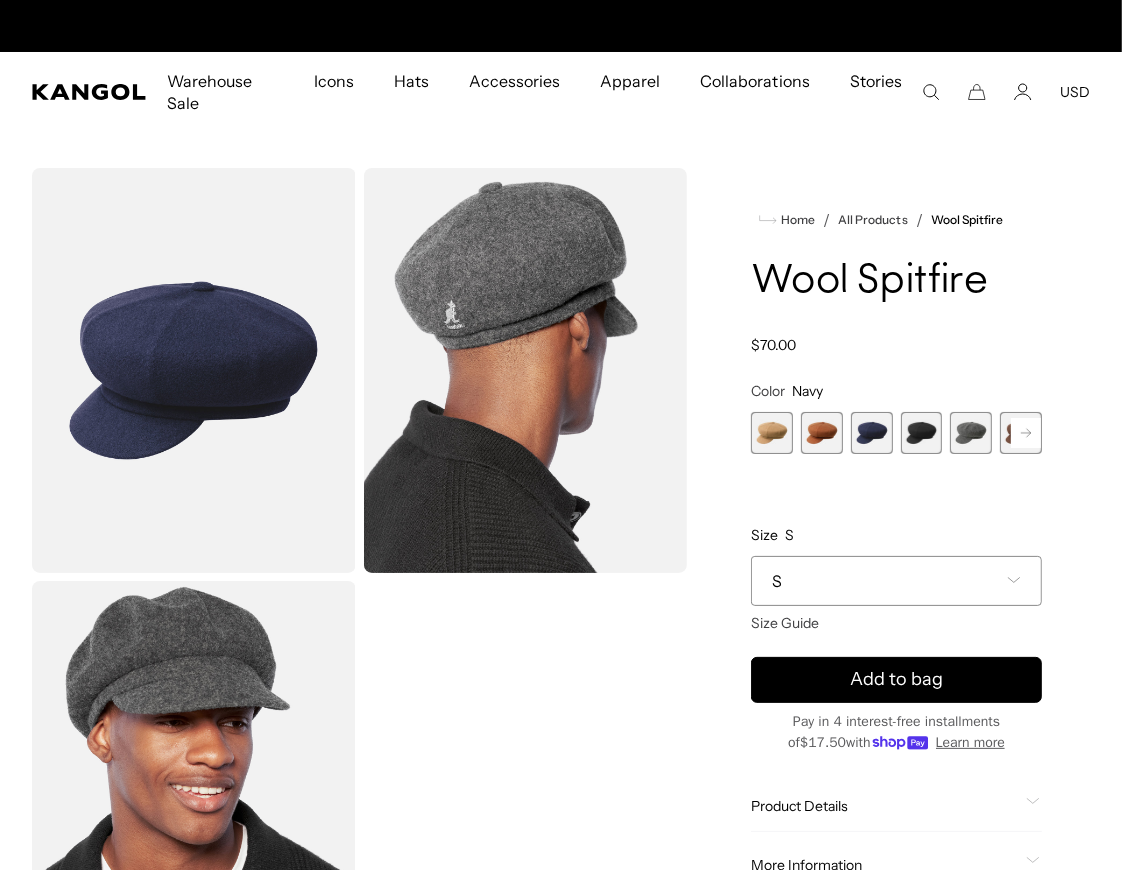 scroll, scrollTop: 0, scrollLeft: 411, axis: horizontal 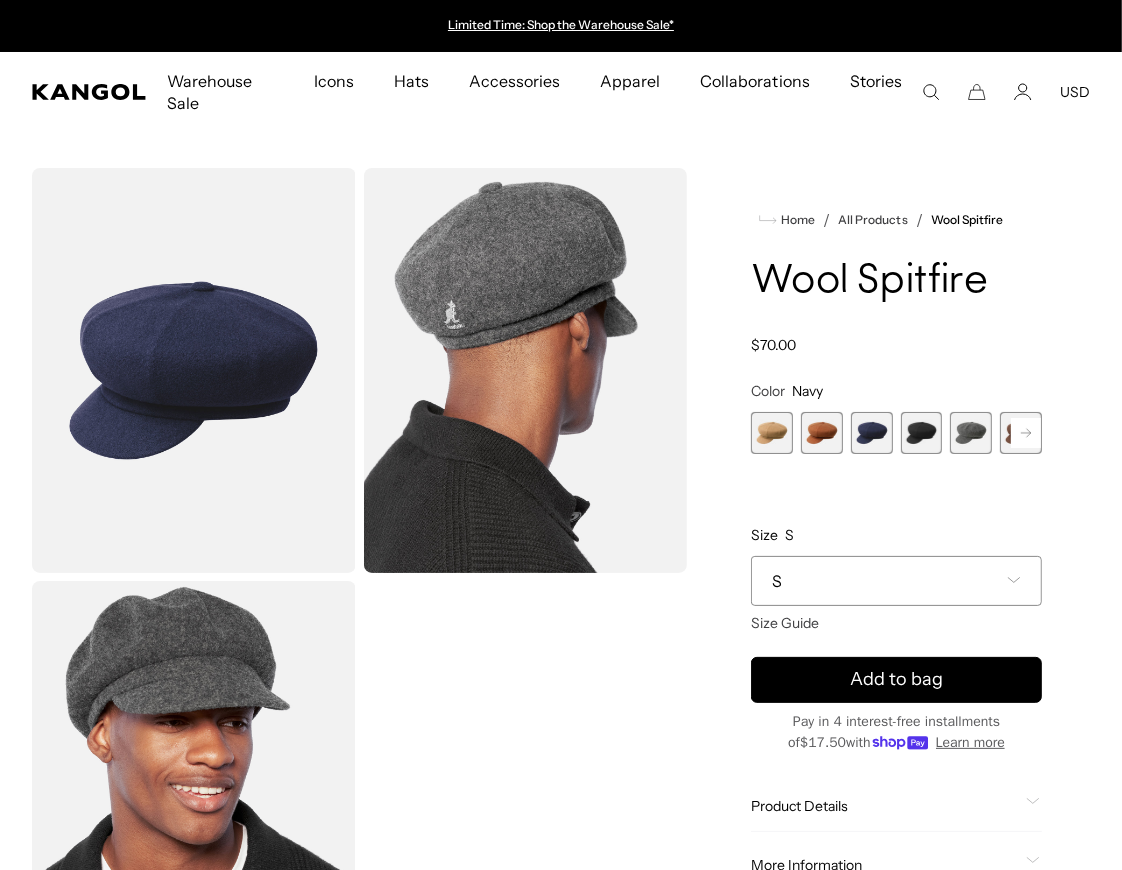 drag, startPoint x: 258, startPoint y: 386, endPoint x: 777, endPoint y: 1, distance: 646.2089 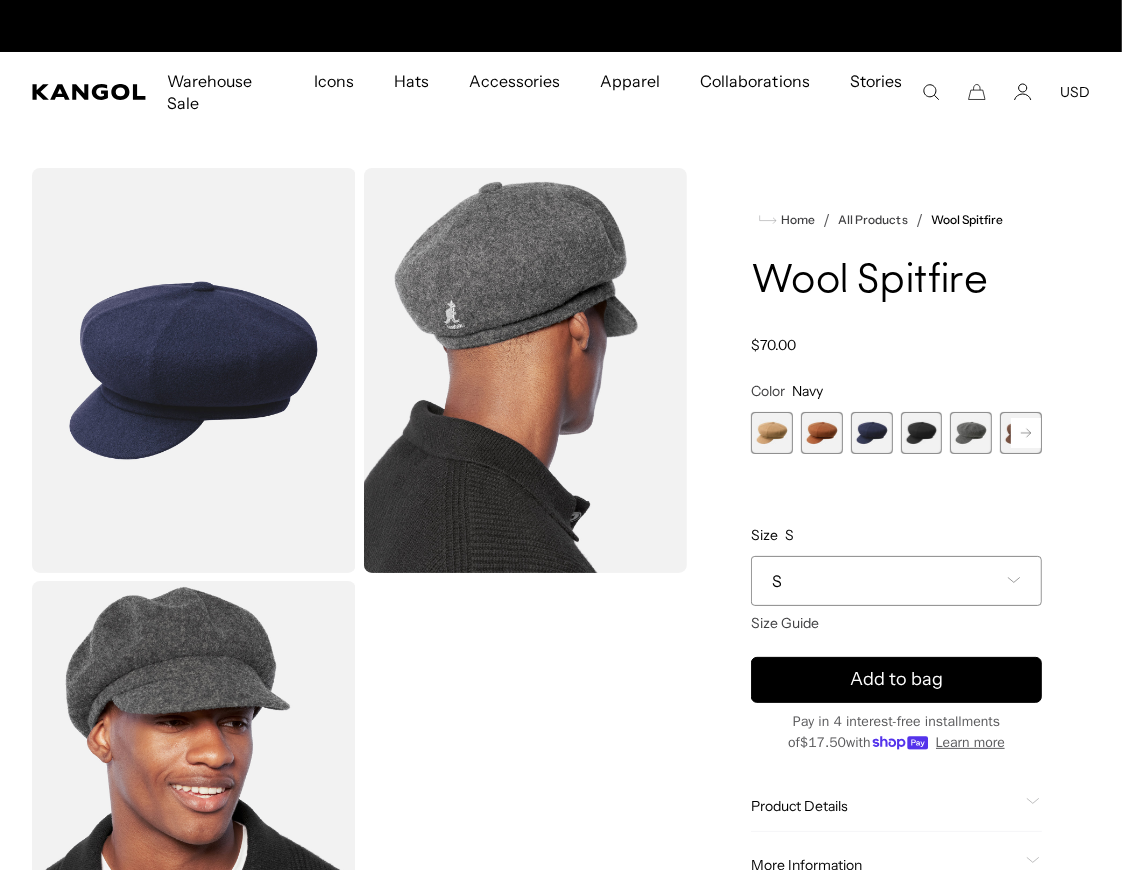 scroll, scrollTop: 0, scrollLeft: 0, axis: both 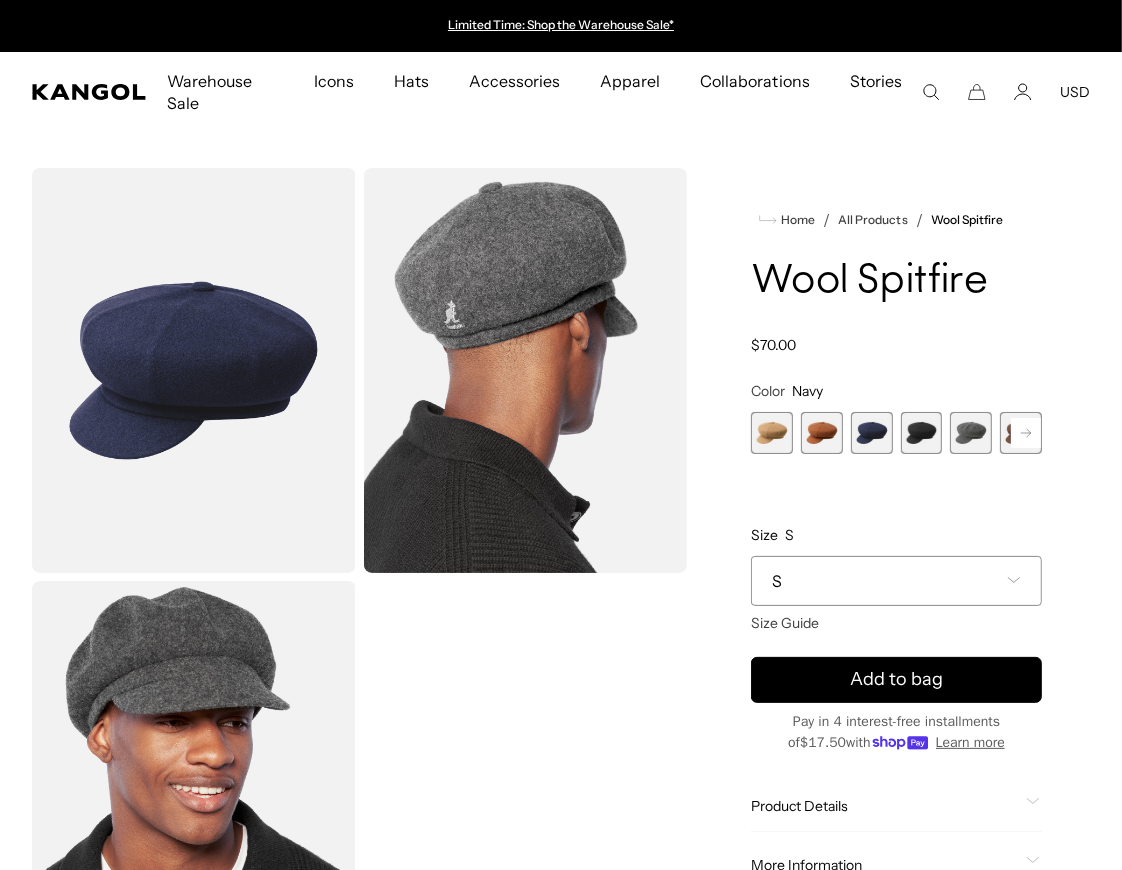 click at bounding box center (872, 433) 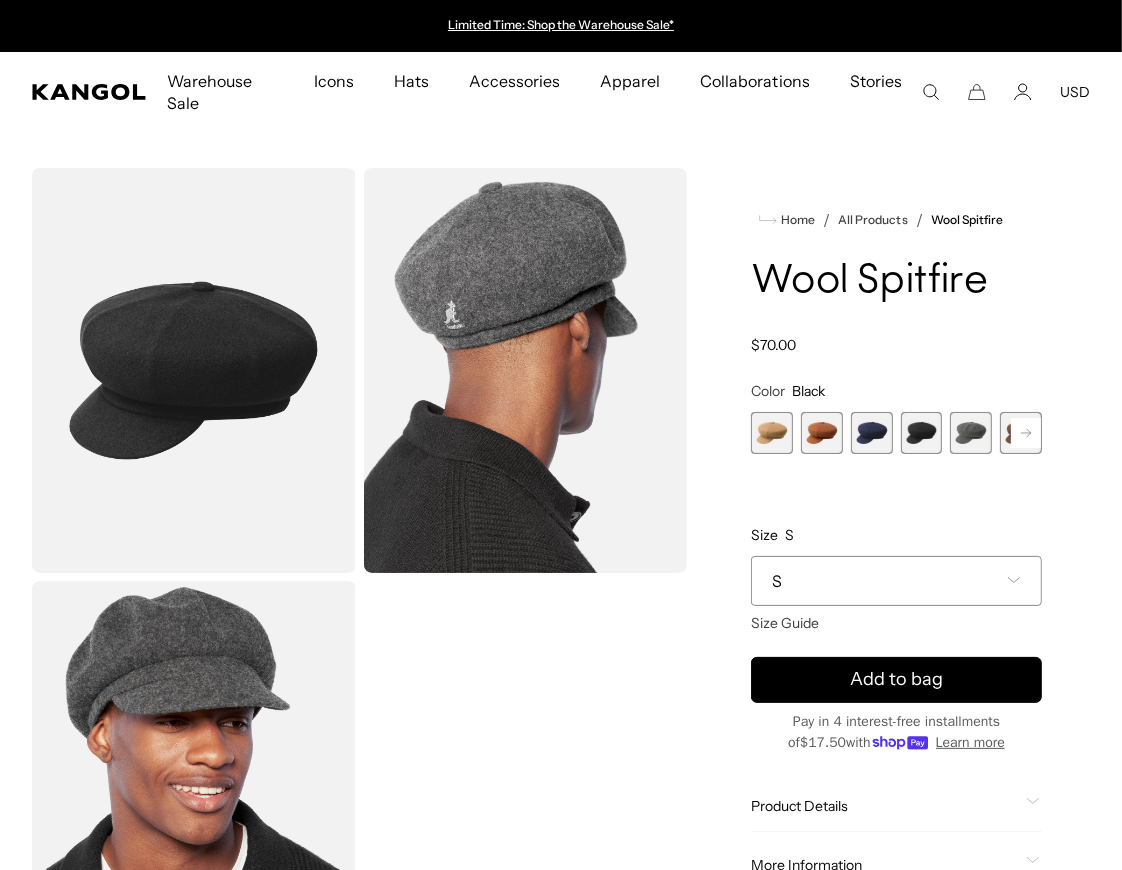 click at bounding box center [971, 433] 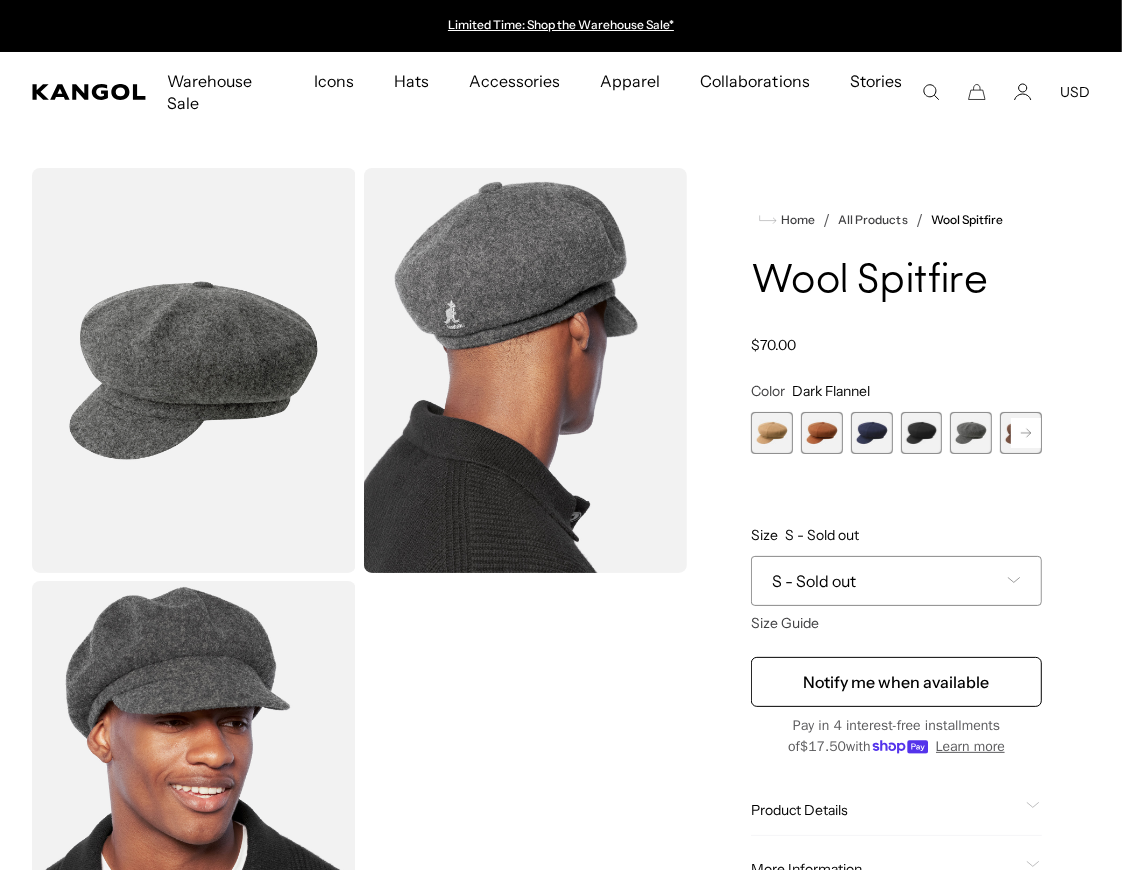 click 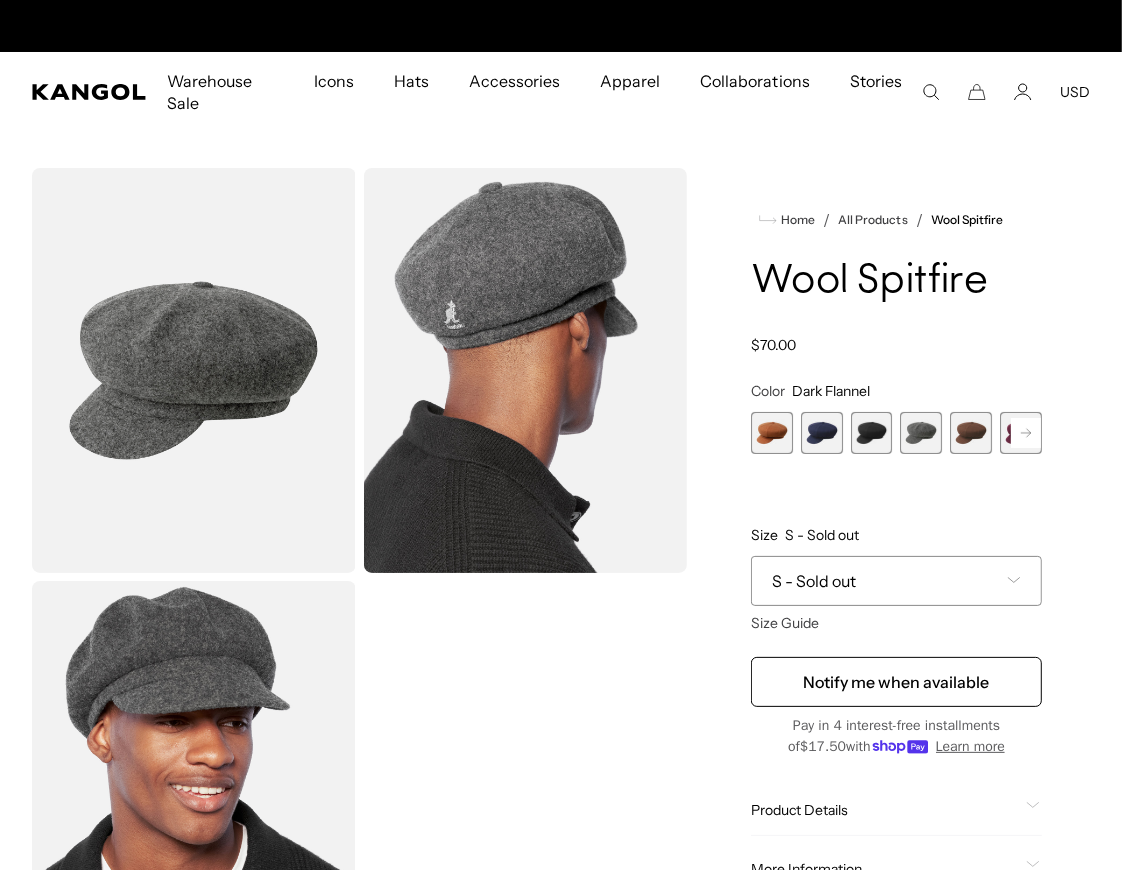 scroll, scrollTop: 0, scrollLeft: 411, axis: horizontal 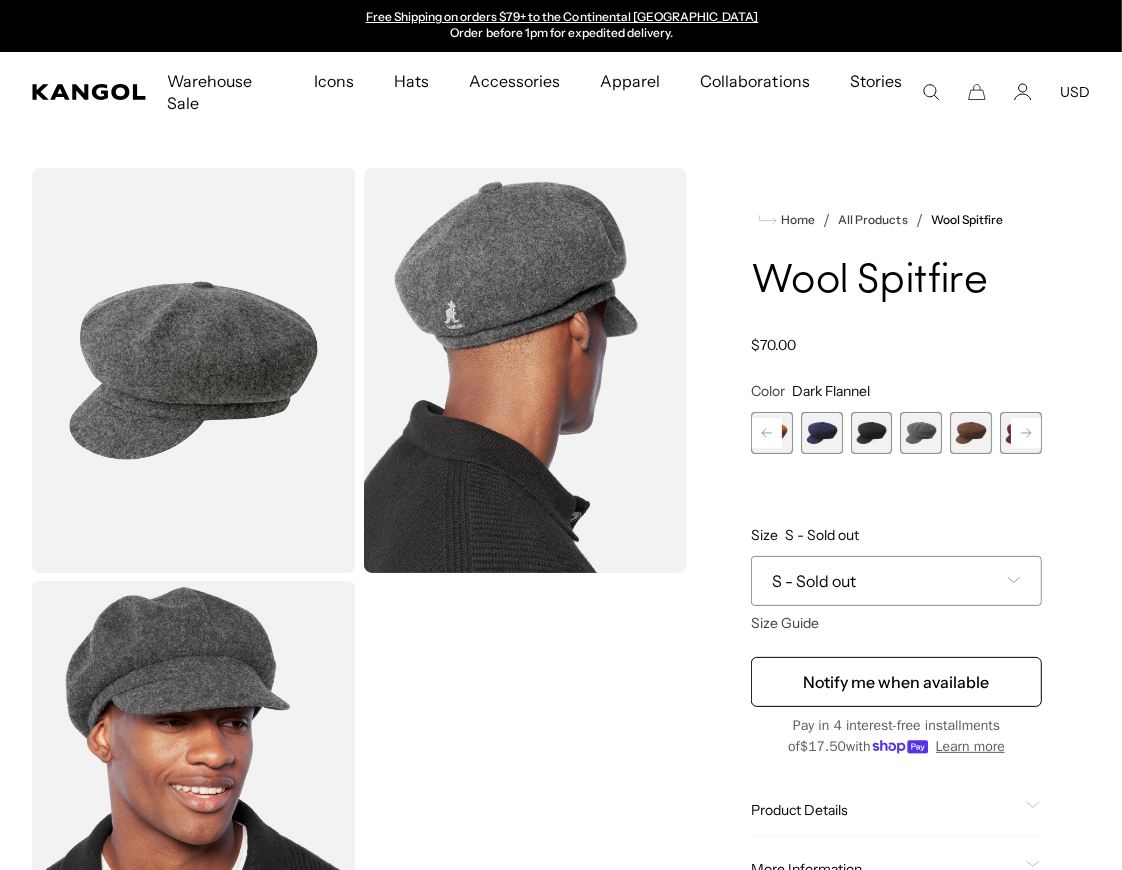 click 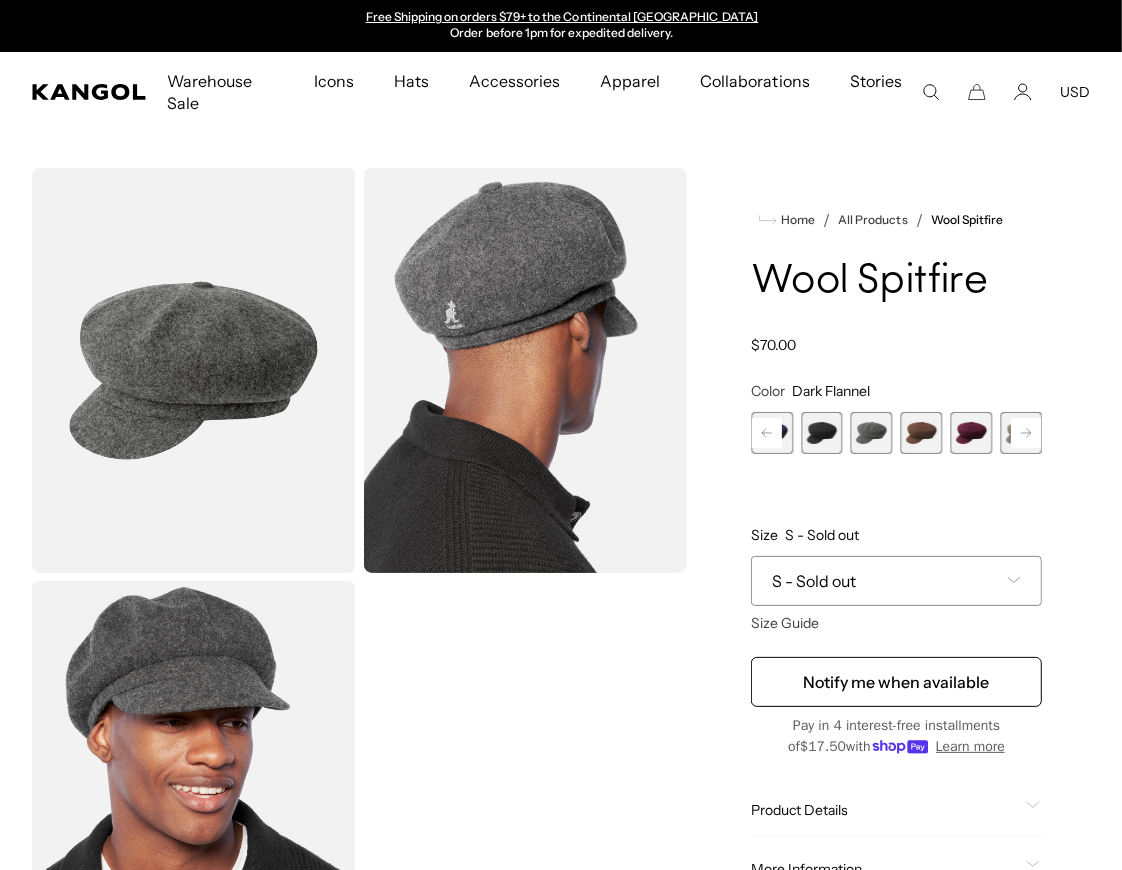 click on "Previous
Next
Camel
Variant sold out or unavailable
Mahogany
Variant sold out or unavailable
Navy
Variant sold out or unavailable
Black
Variant sold out or unavailable
Dark Flannel
Variant sold out or unavailable
Tobacco
Variant sold out or unavailable
[GEOGRAPHIC_DATA]" at bounding box center (896, 433) 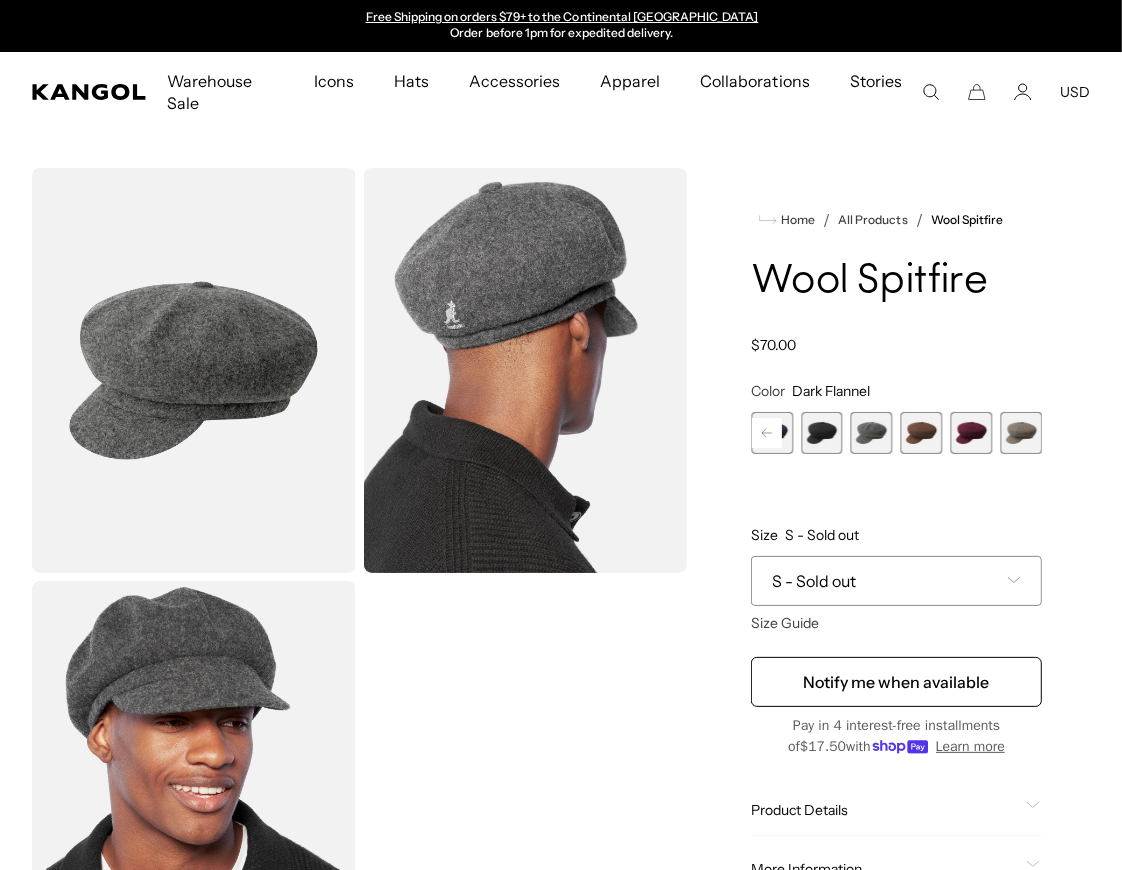 click at bounding box center (1021, 433) 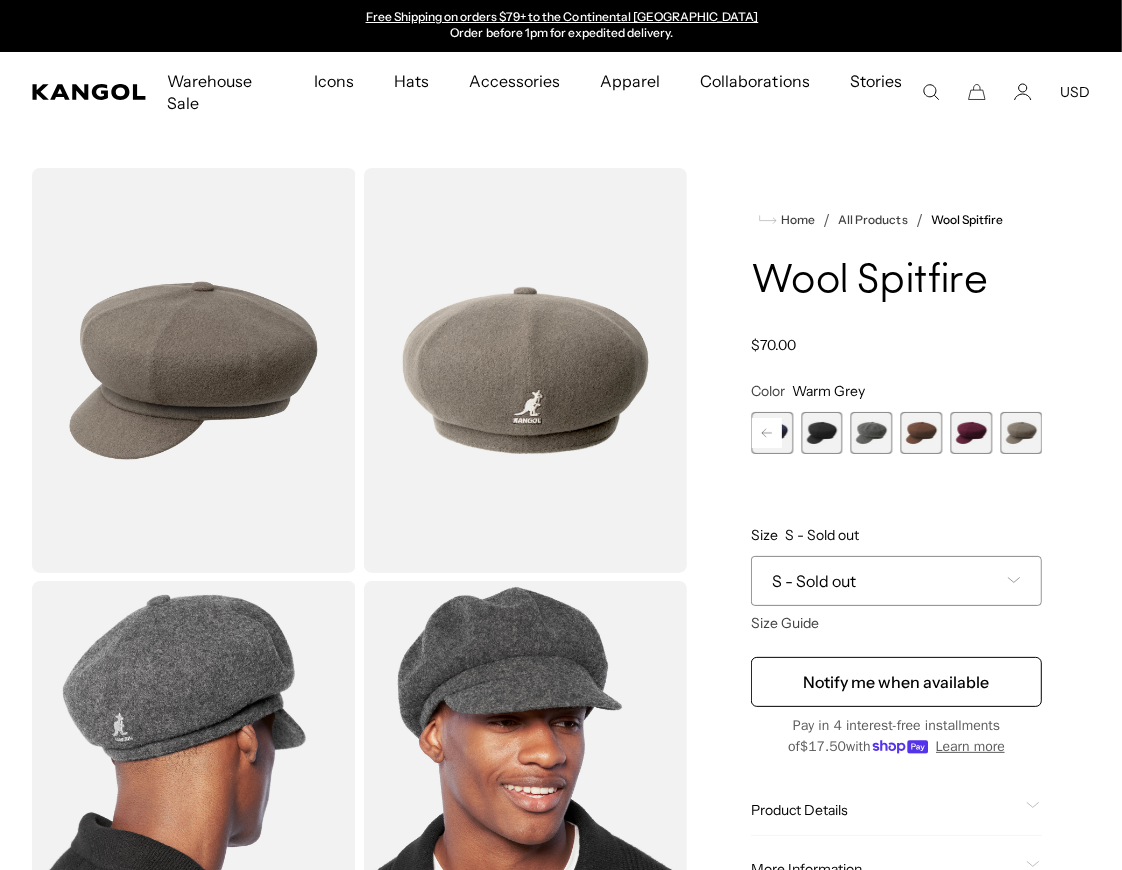 click at bounding box center (971, 433) 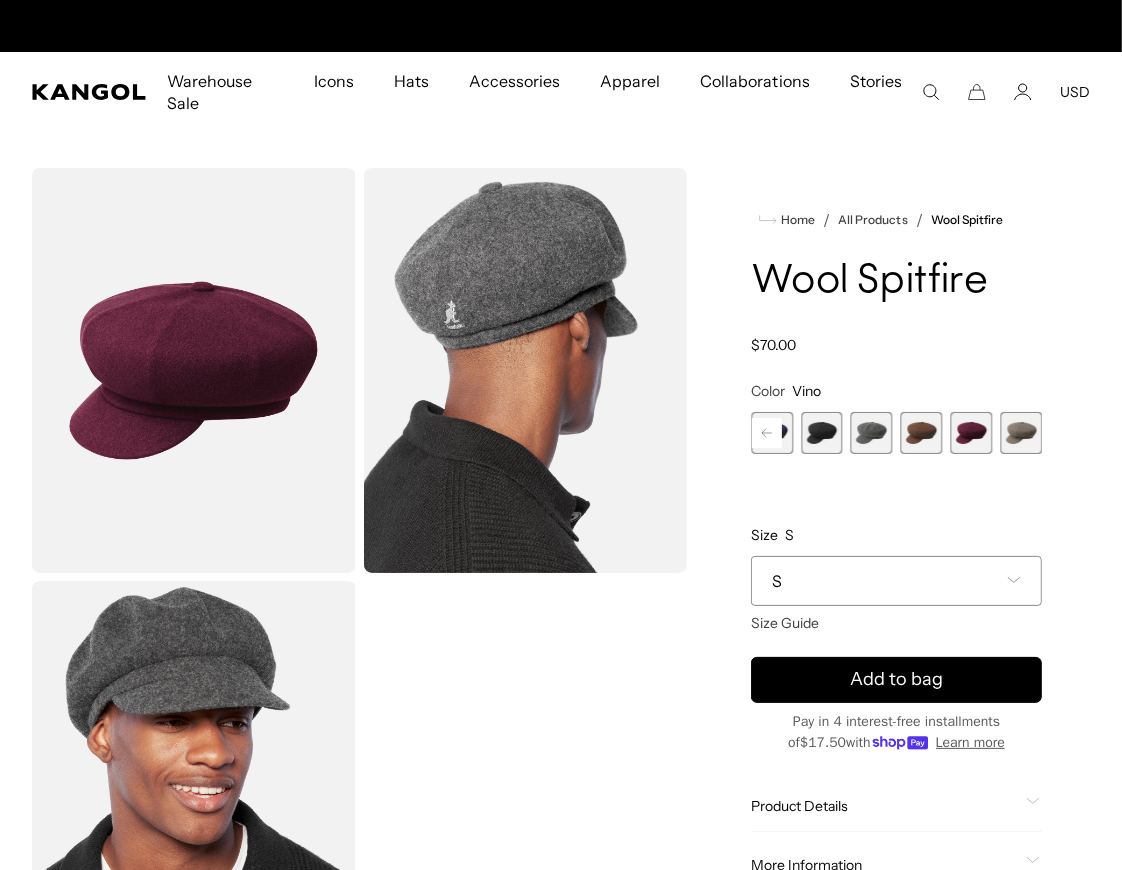 scroll, scrollTop: 0, scrollLeft: 0, axis: both 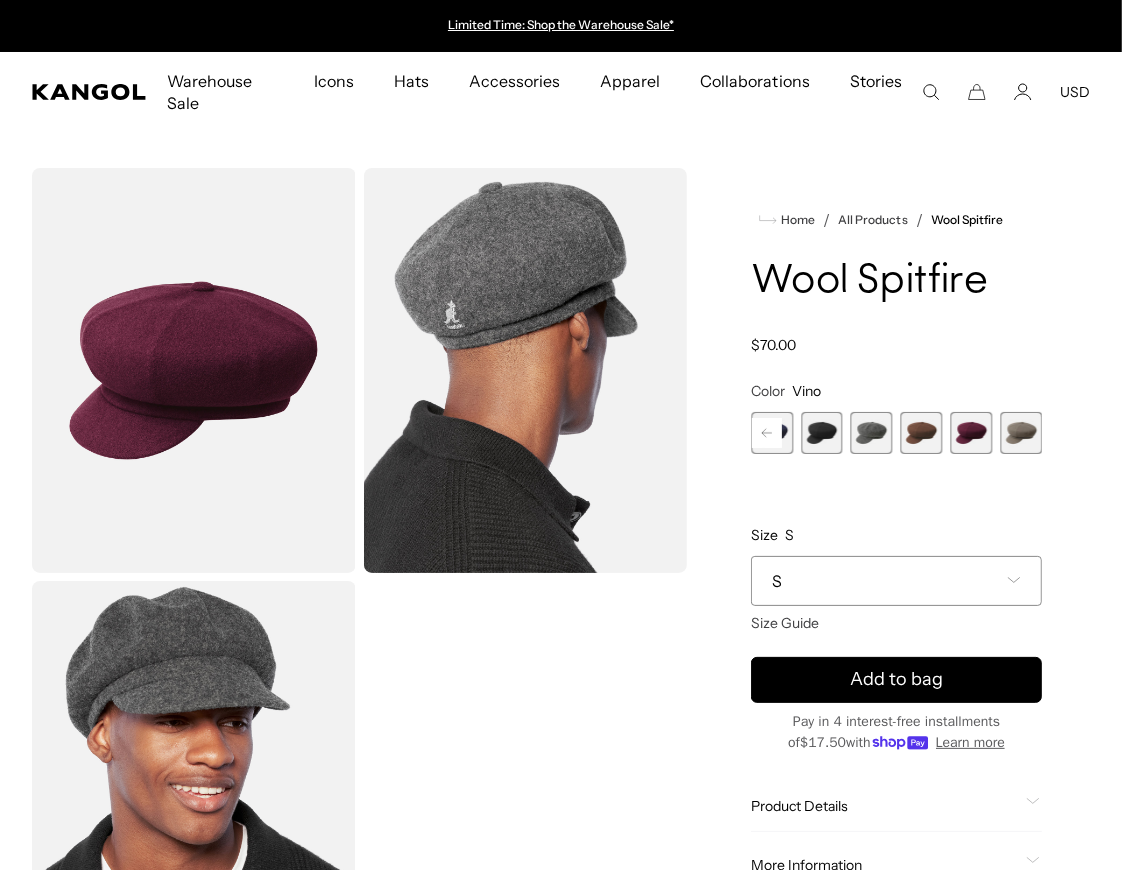 drag, startPoint x: 328, startPoint y: 430, endPoint x: 695, endPoint y: 6, distance: 560.7718 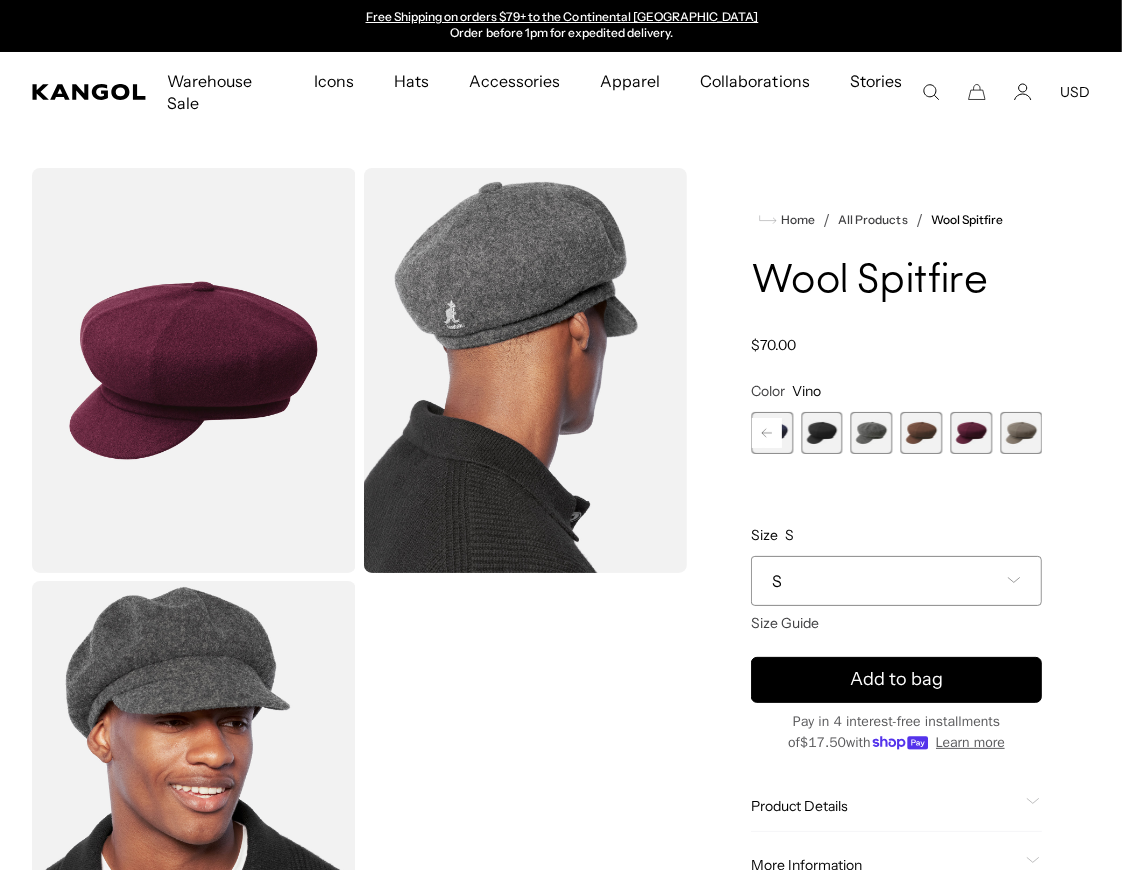 click at bounding box center (1021, 433) 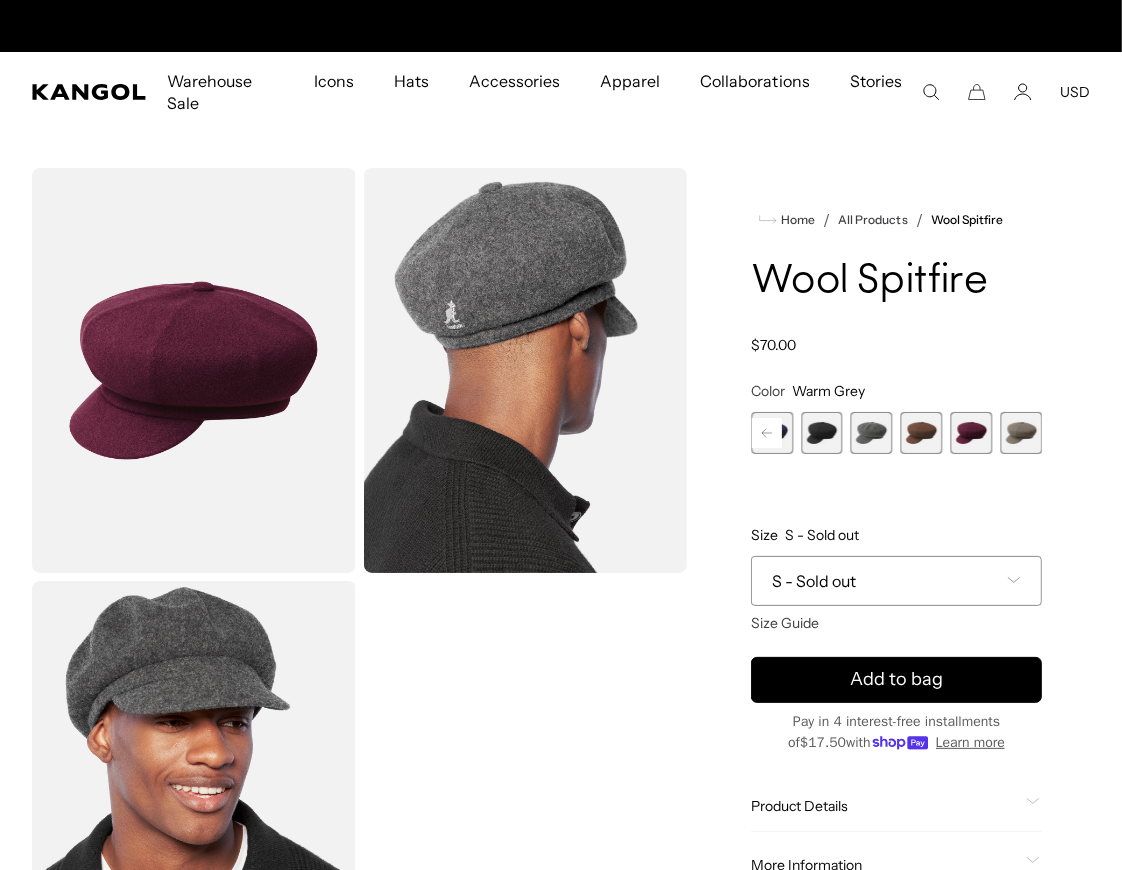 scroll, scrollTop: 0, scrollLeft: 0, axis: both 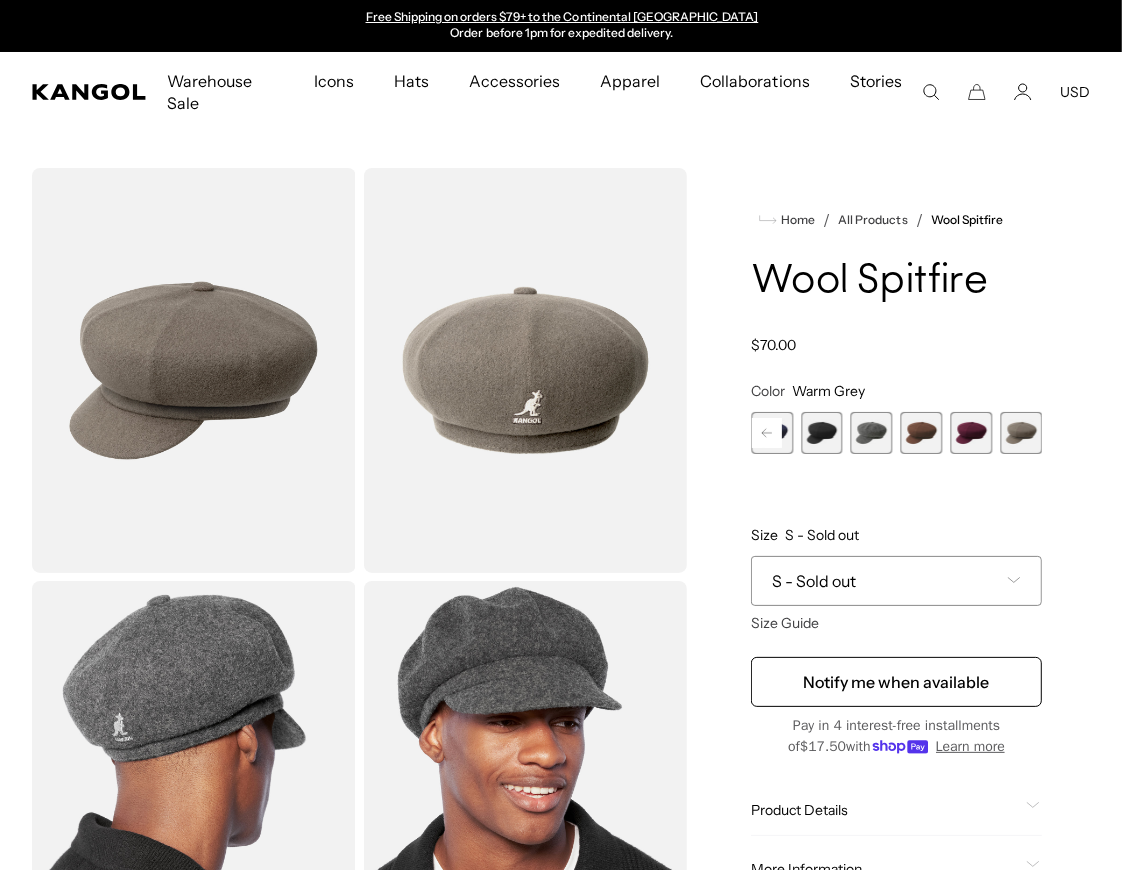 click at bounding box center [872, 433] 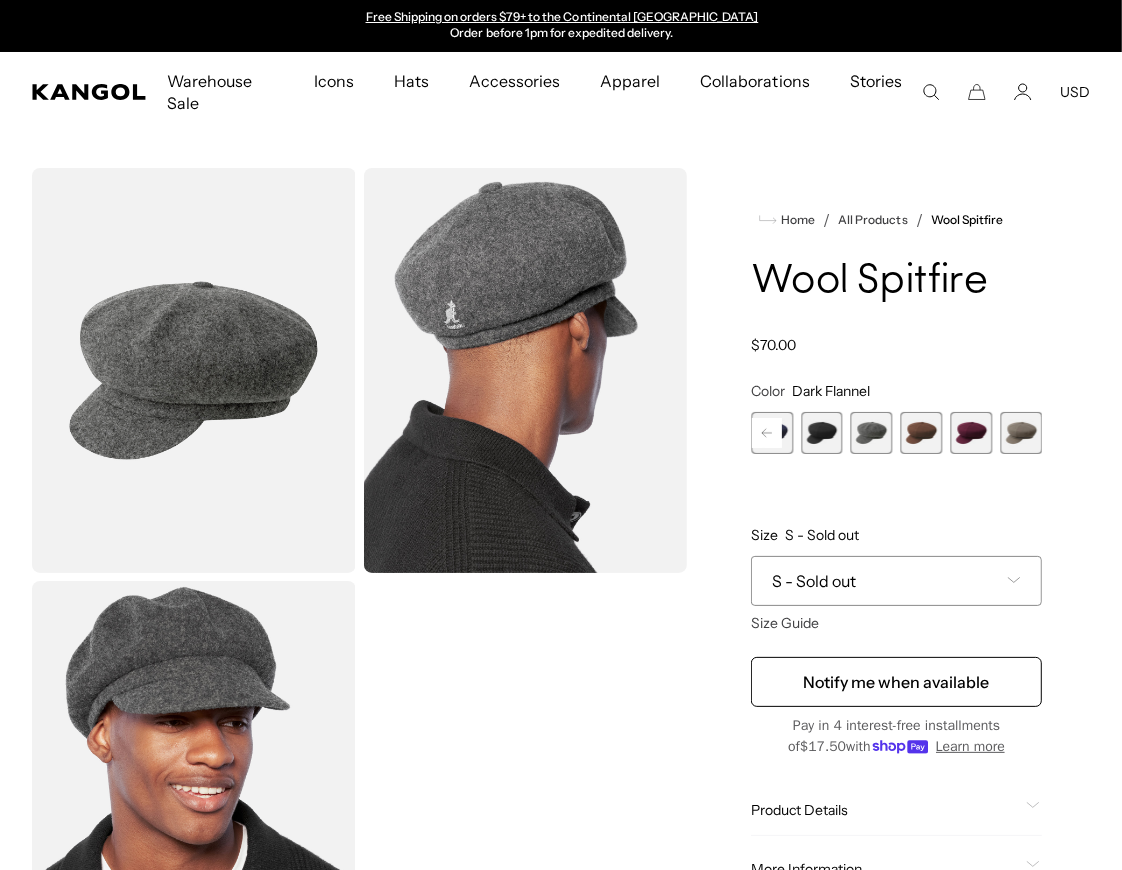 click at bounding box center [922, 433] 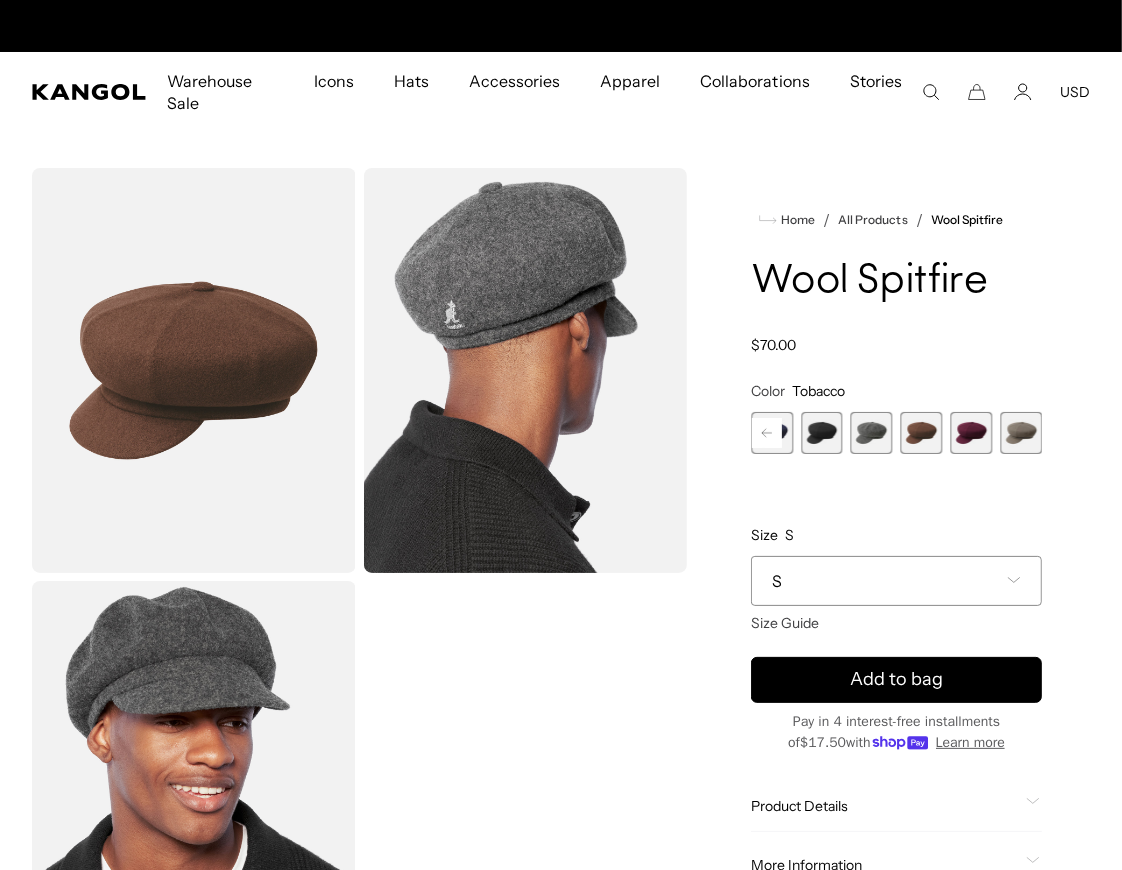 scroll, scrollTop: 0, scrollLeft: 0, axis: both 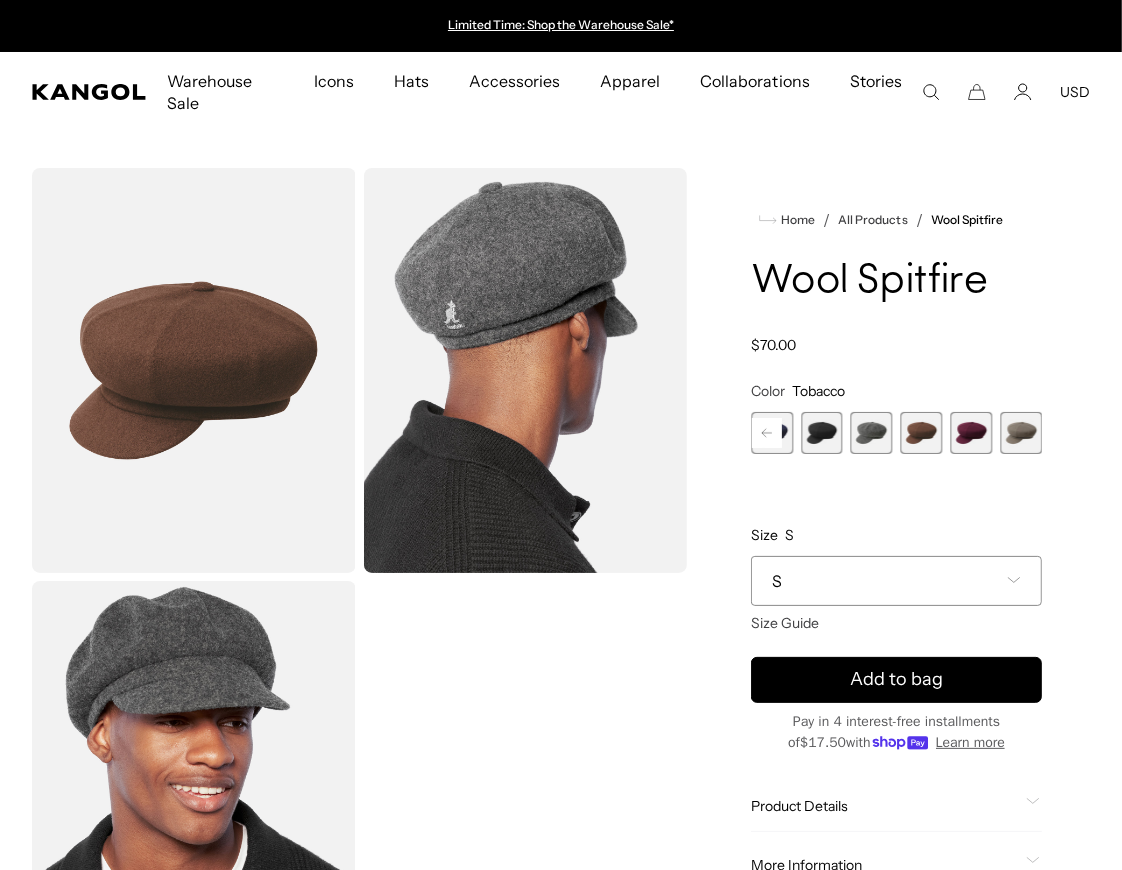 click at bounding box center (872, 433) 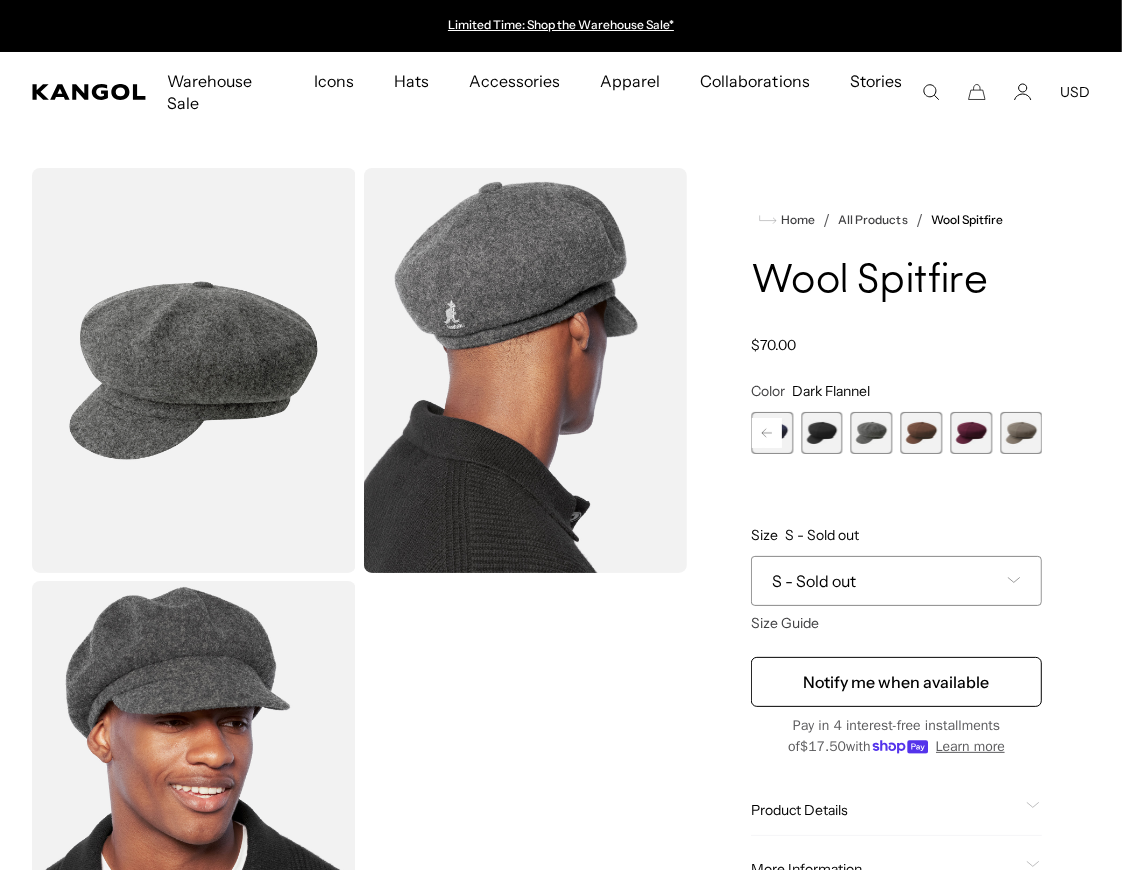 click 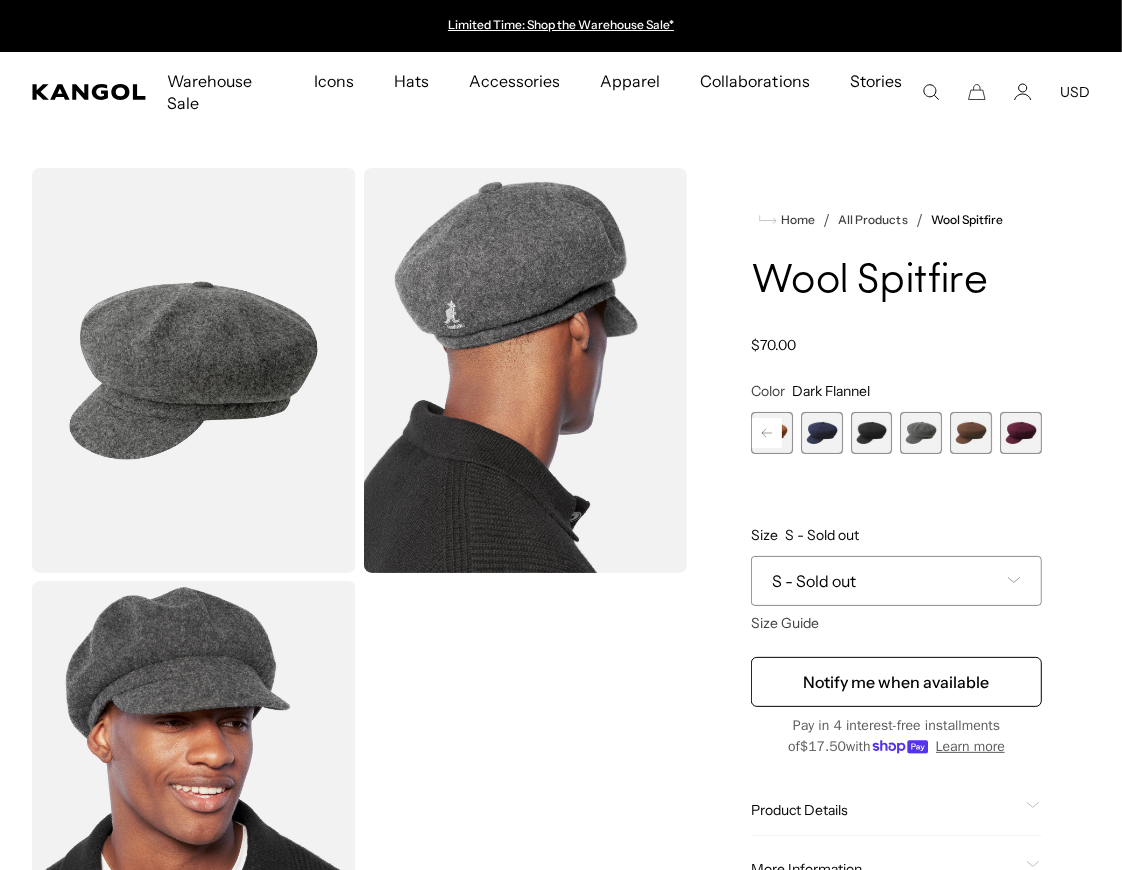 click 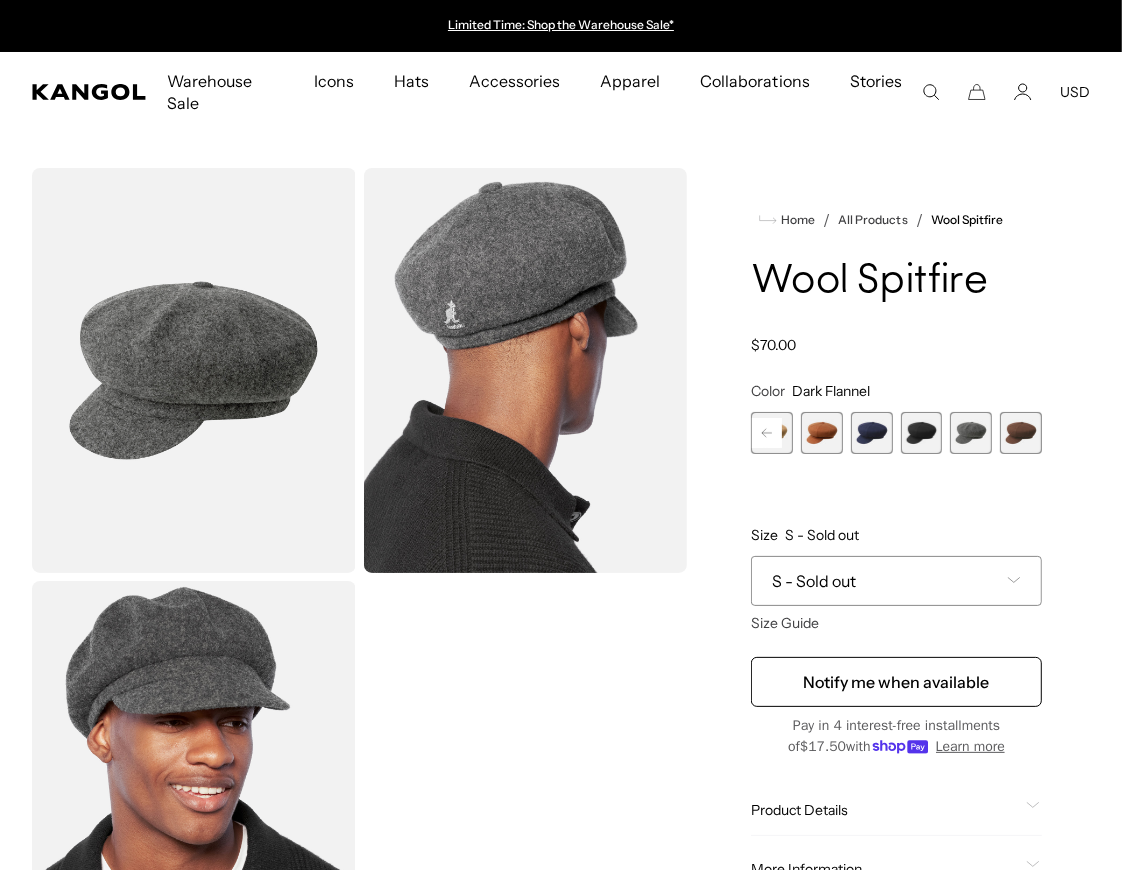 click 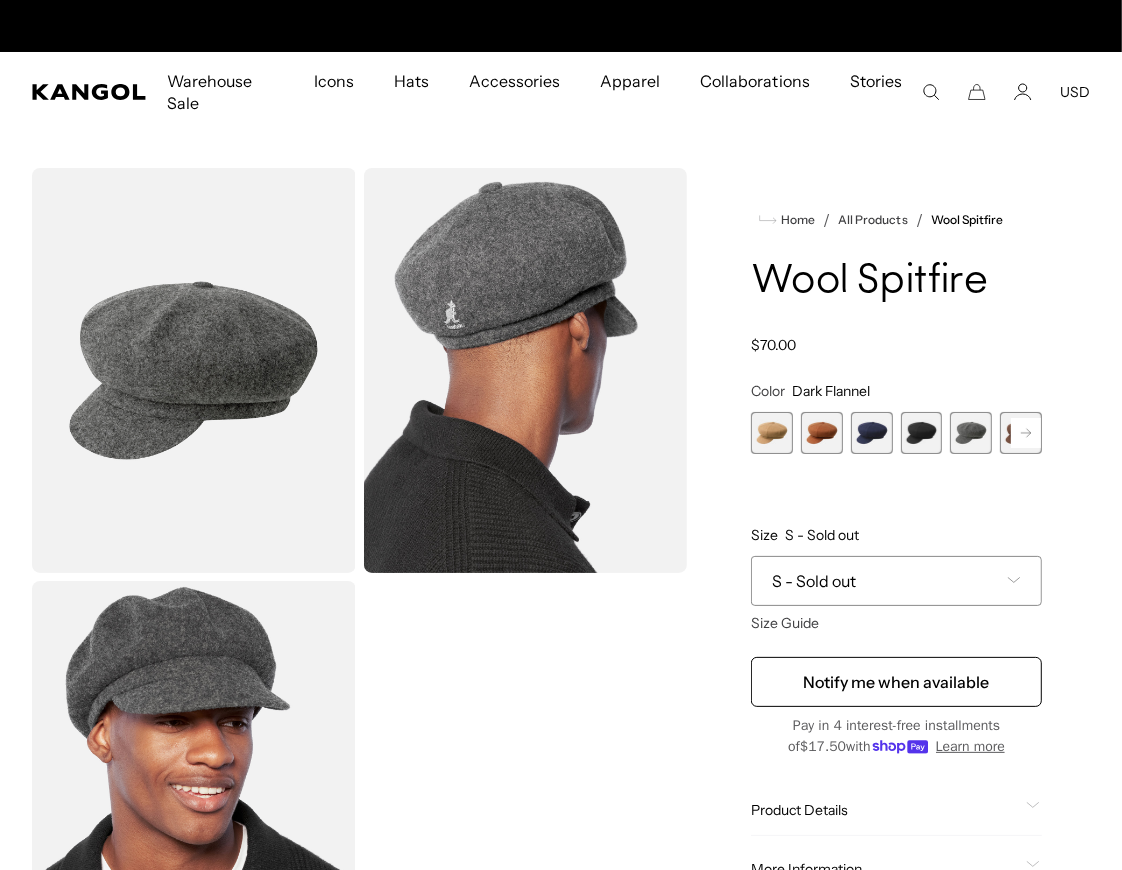 scroll, scrollTop: 0, scrollLeft: 411, axis: horizontal 